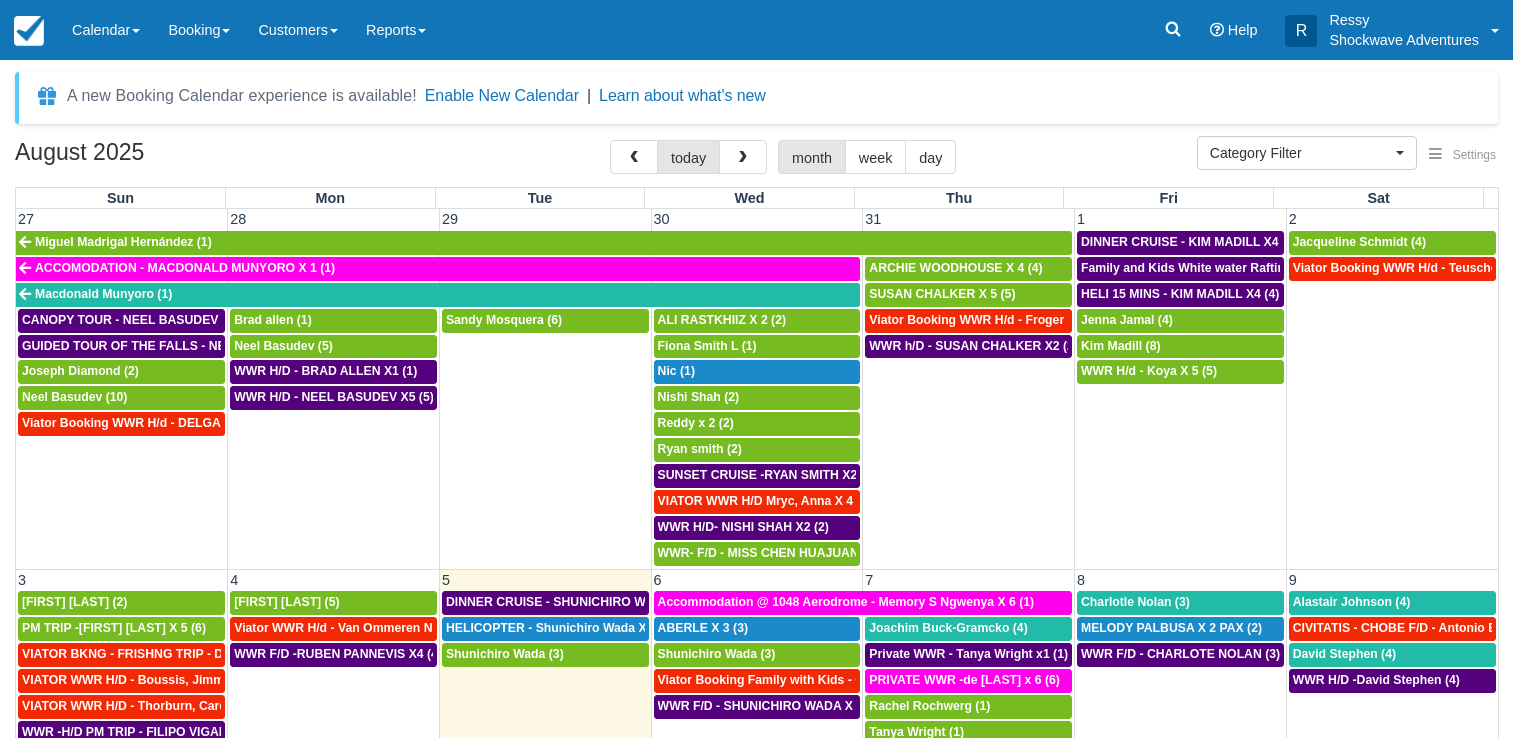 select 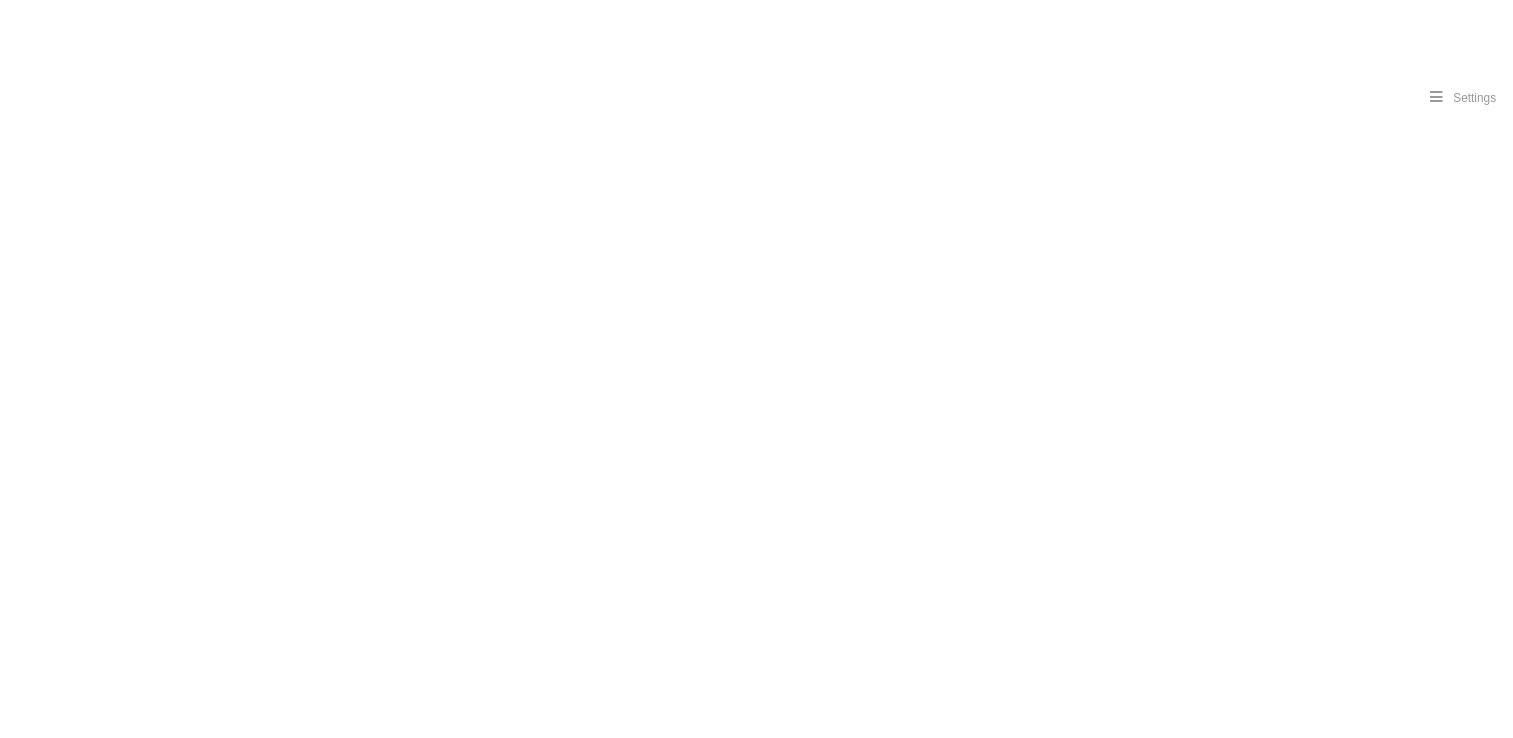 scroll, scrollTop: 0, scrollLeft: 0, axis: both 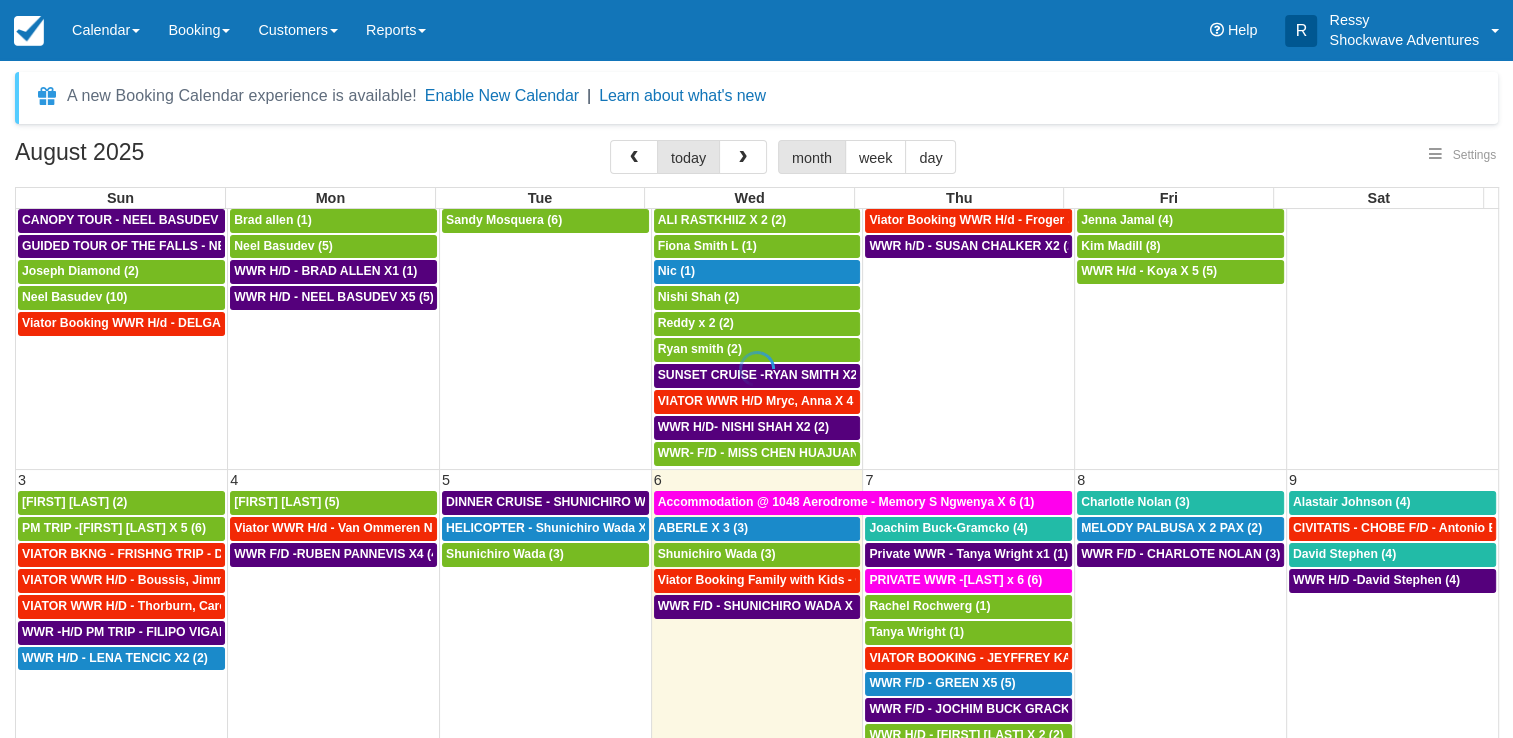 select 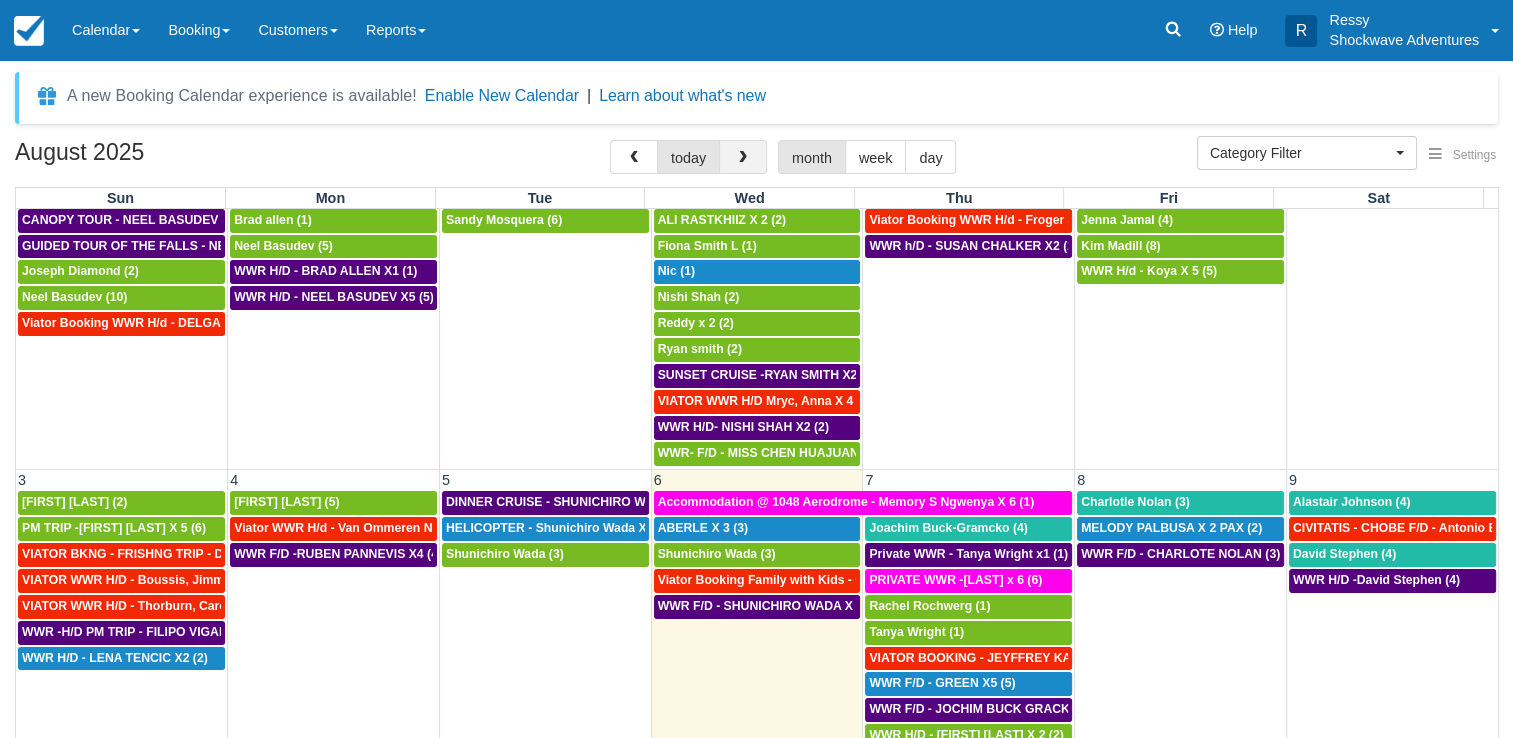 click at bounding box center [743, 157] 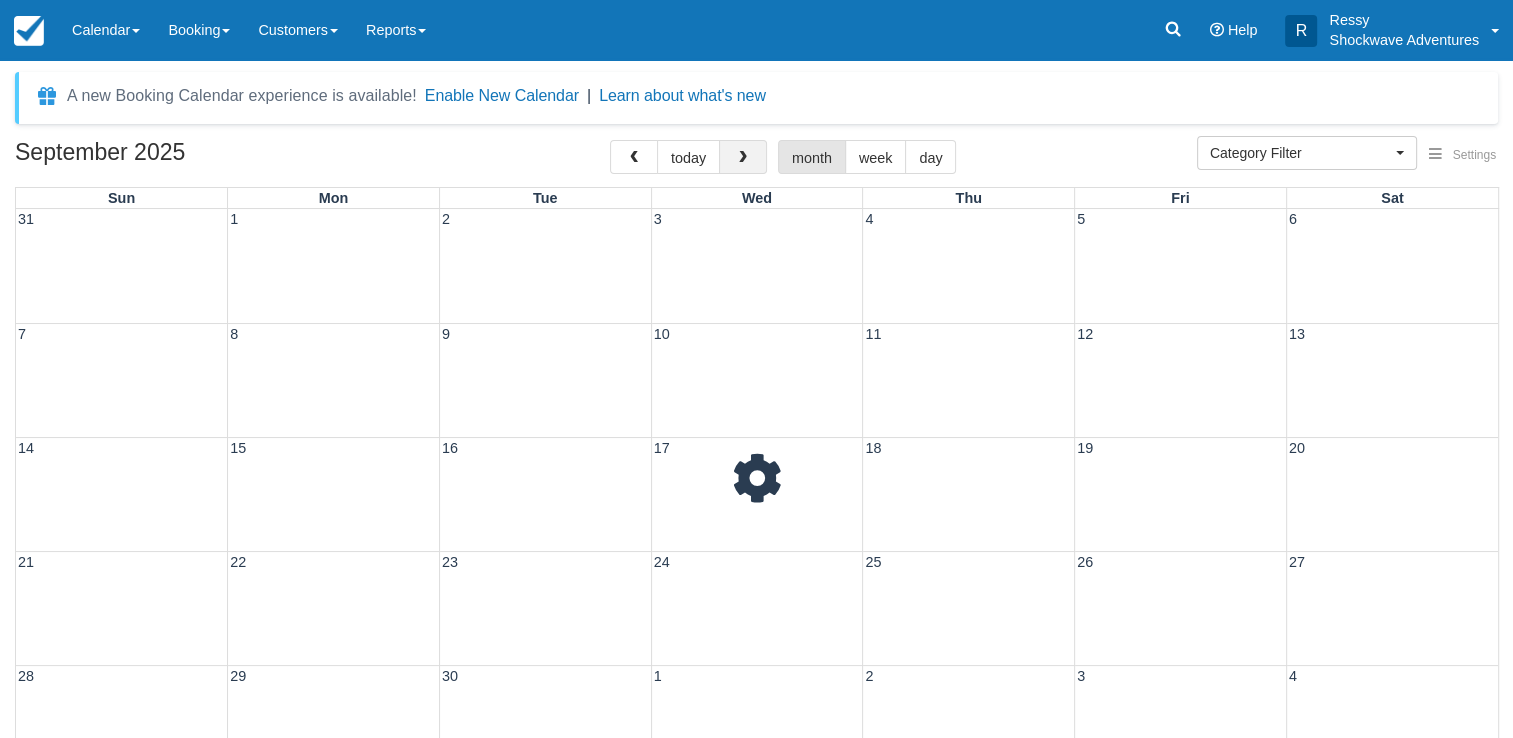 click at bounding box center [743, 157] 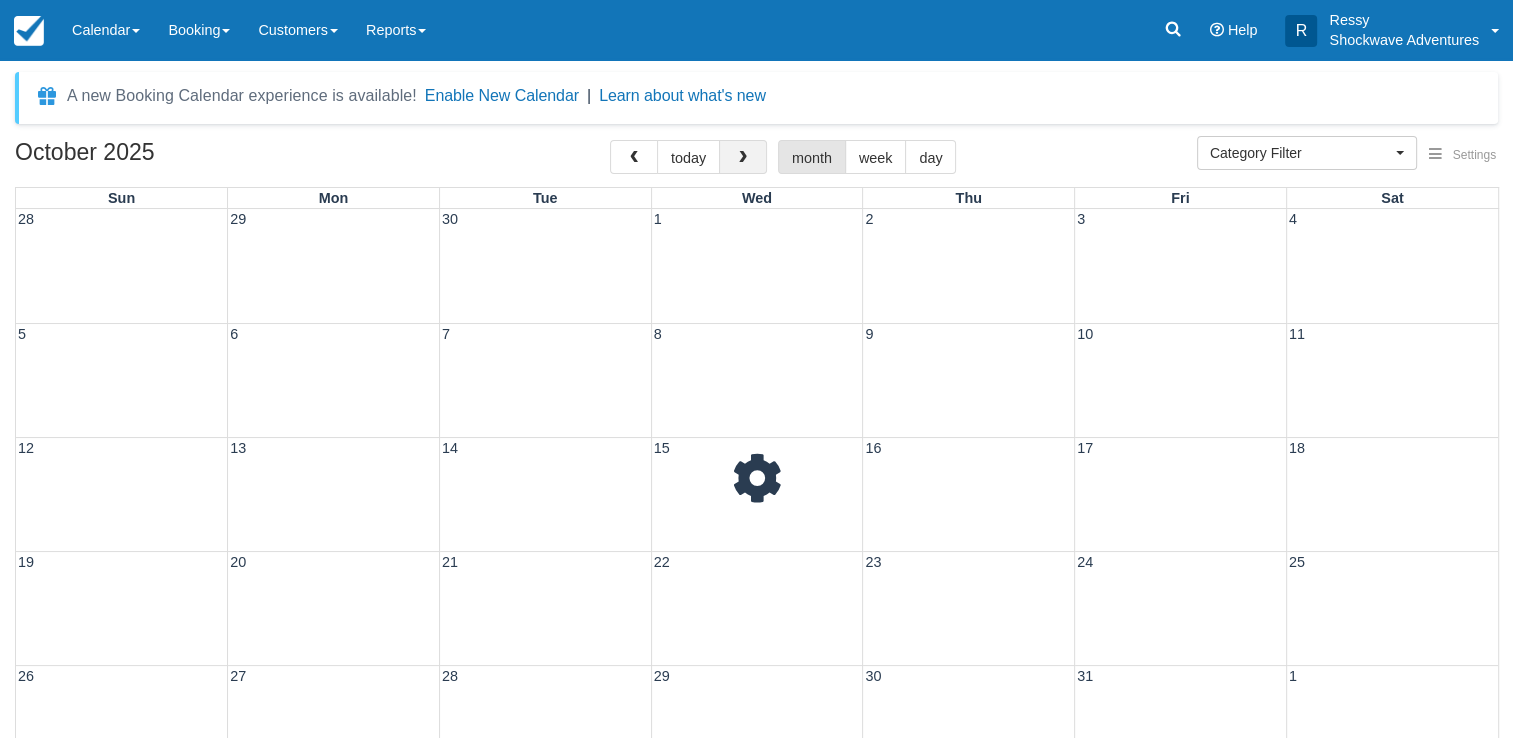 click at bounding box center (743, 157) 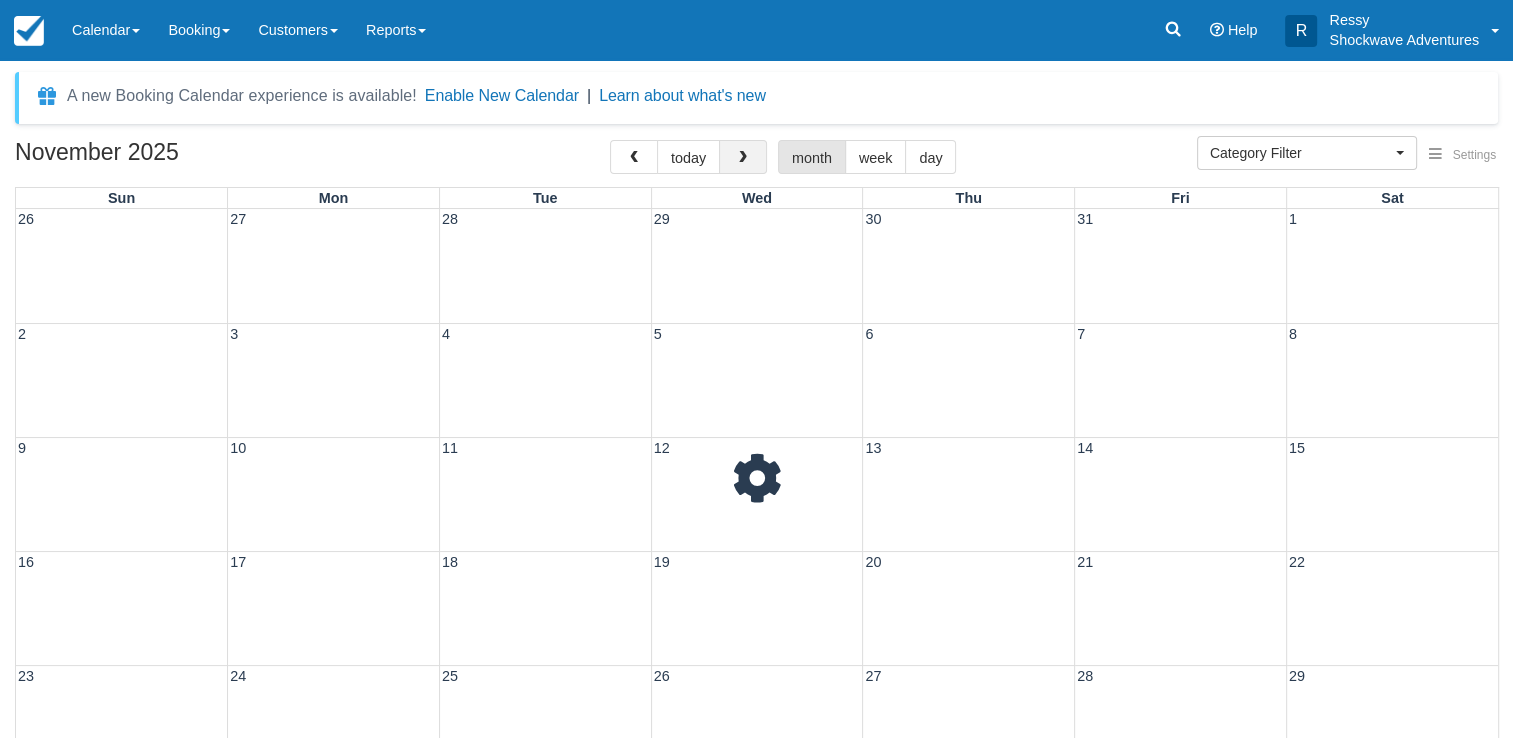 click at bounding box center (743, 157) 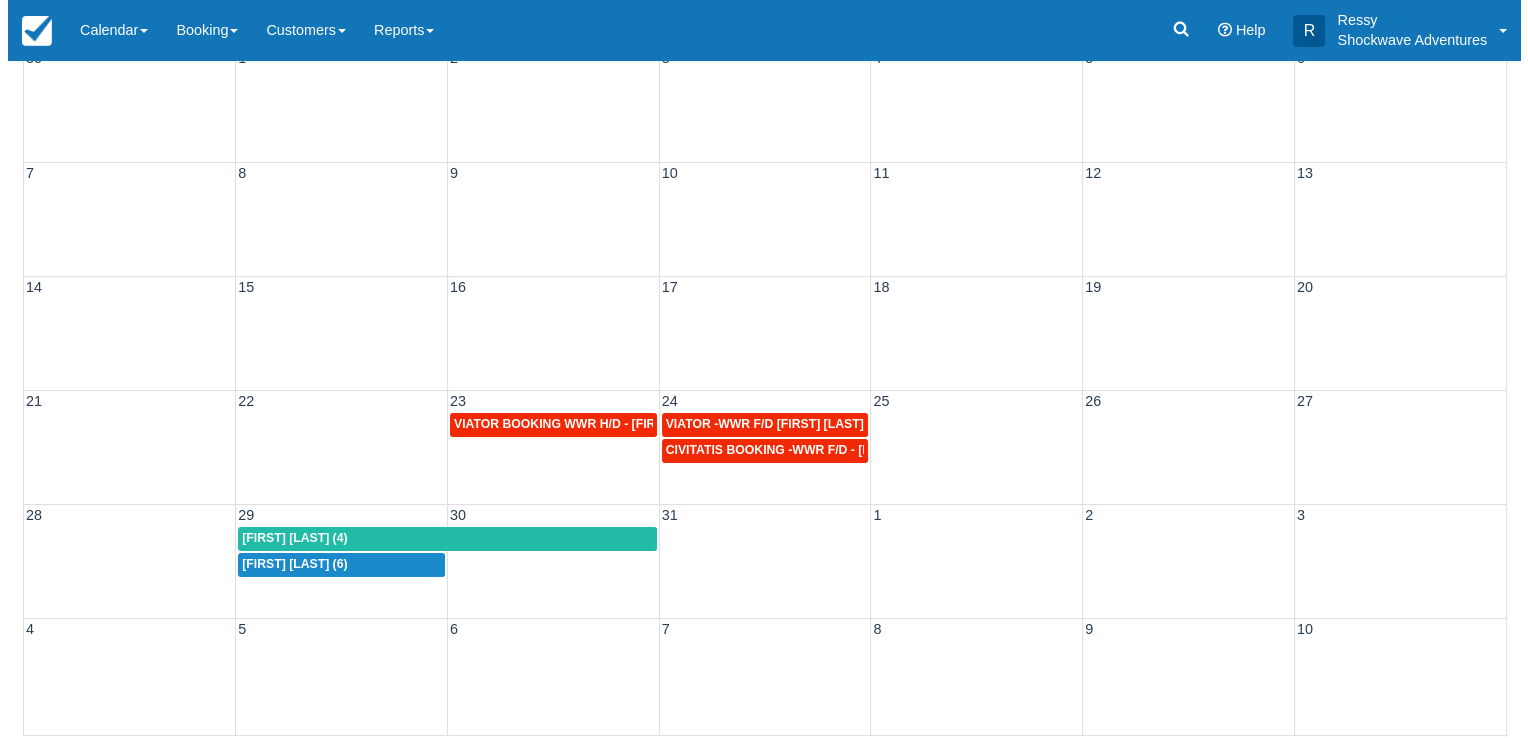 scroll, scrollTop: 163, scrollLeft: 0, axis: vertical 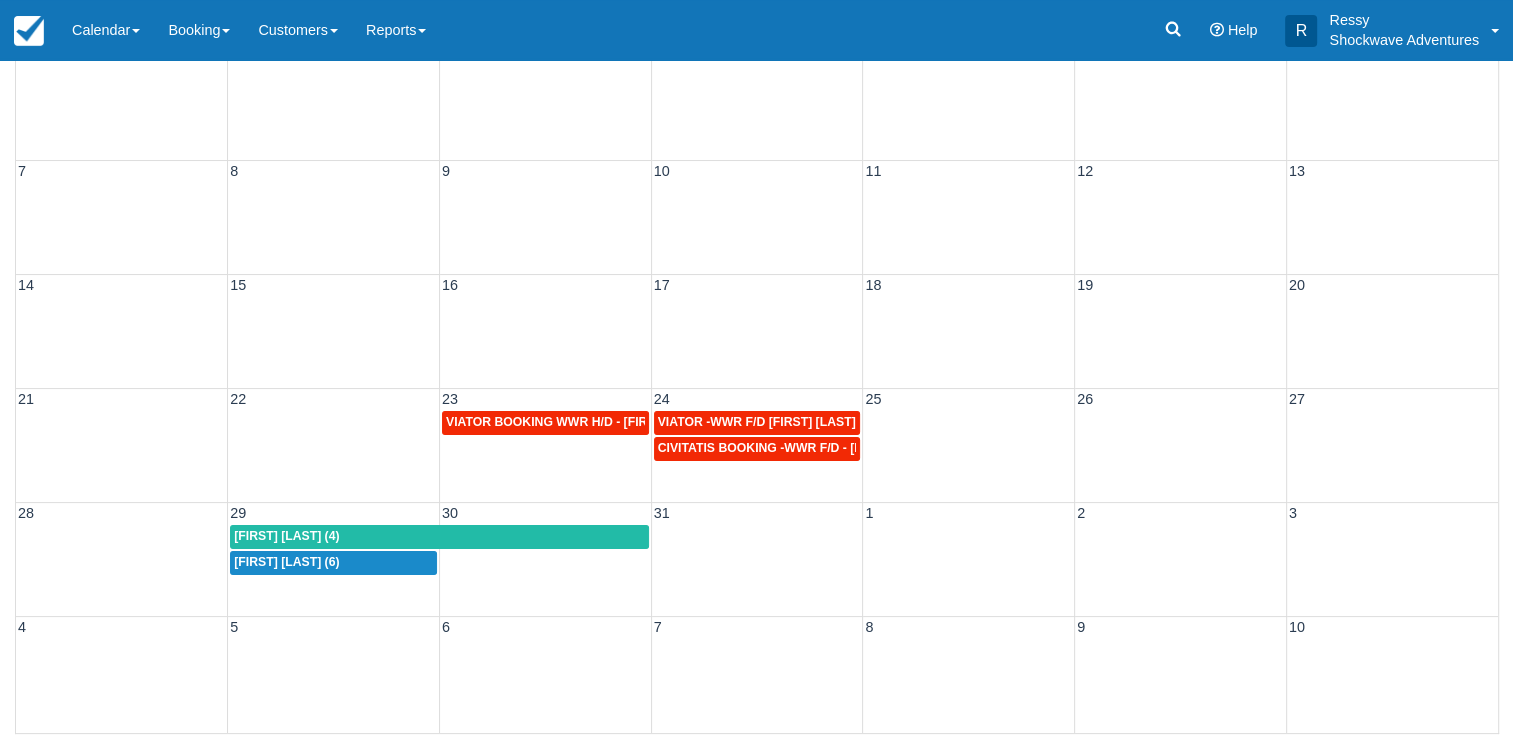click at bounding box center (757, 550) 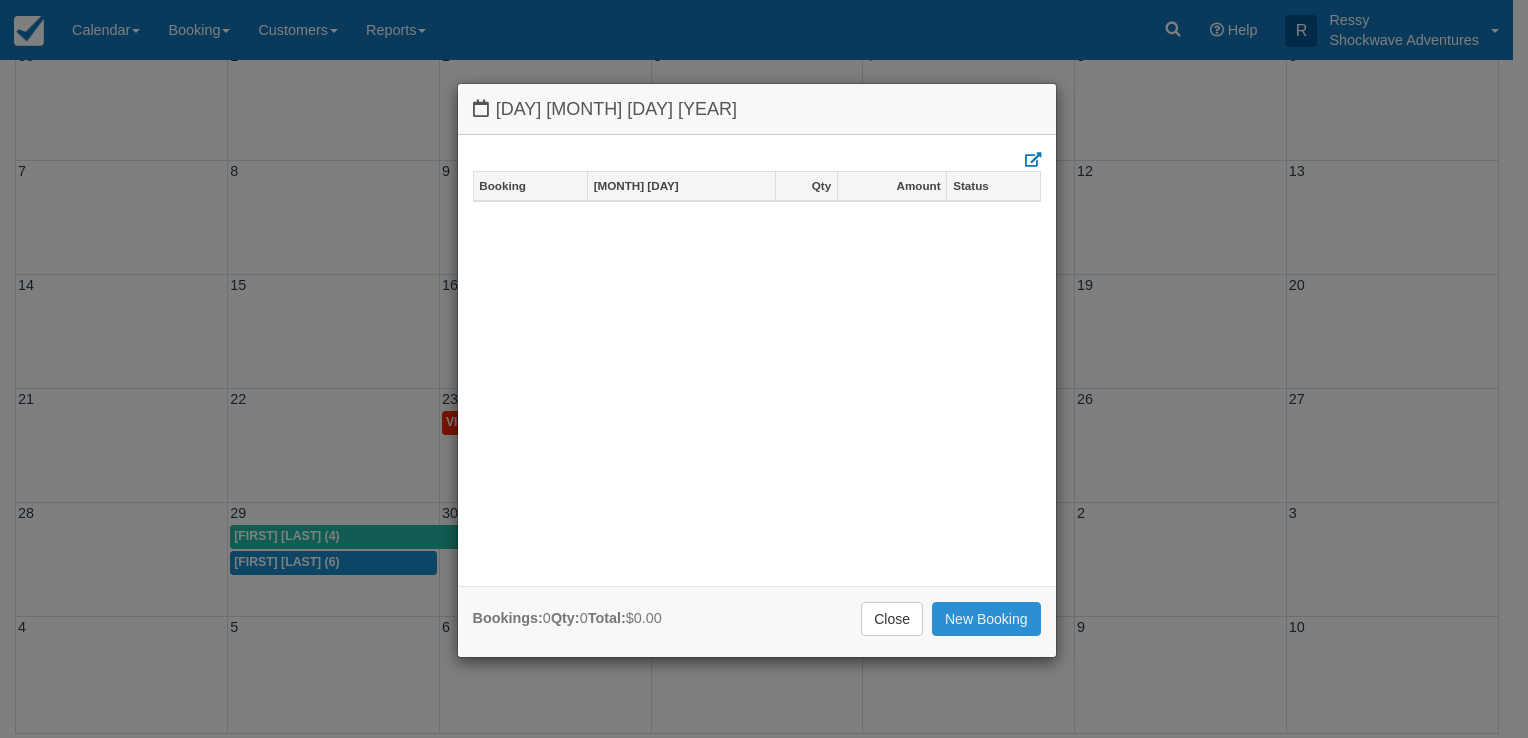 click on "New Booking" at bounding box center (986, 619) 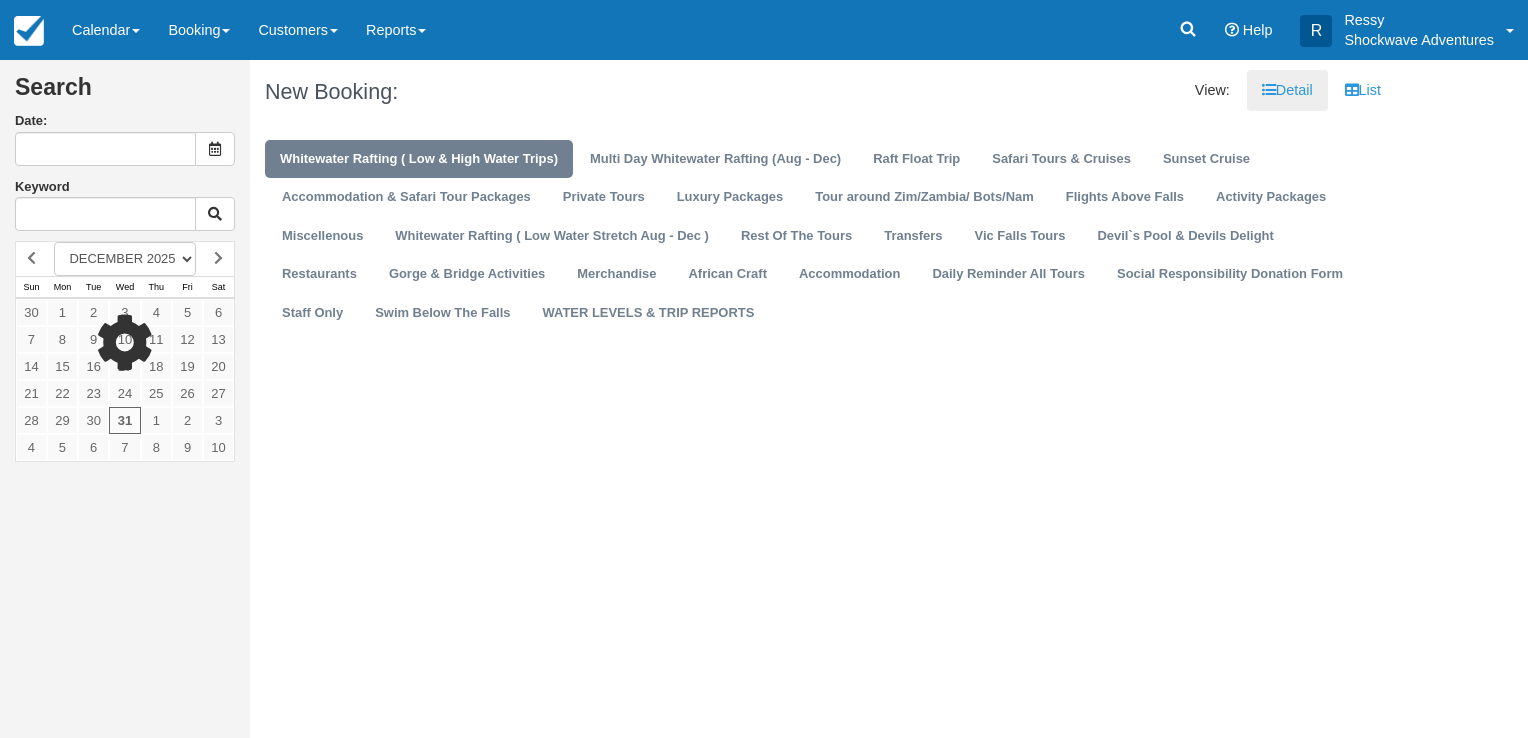 scroll, scrollTop: 0, scrollLeft: 0, axis: both 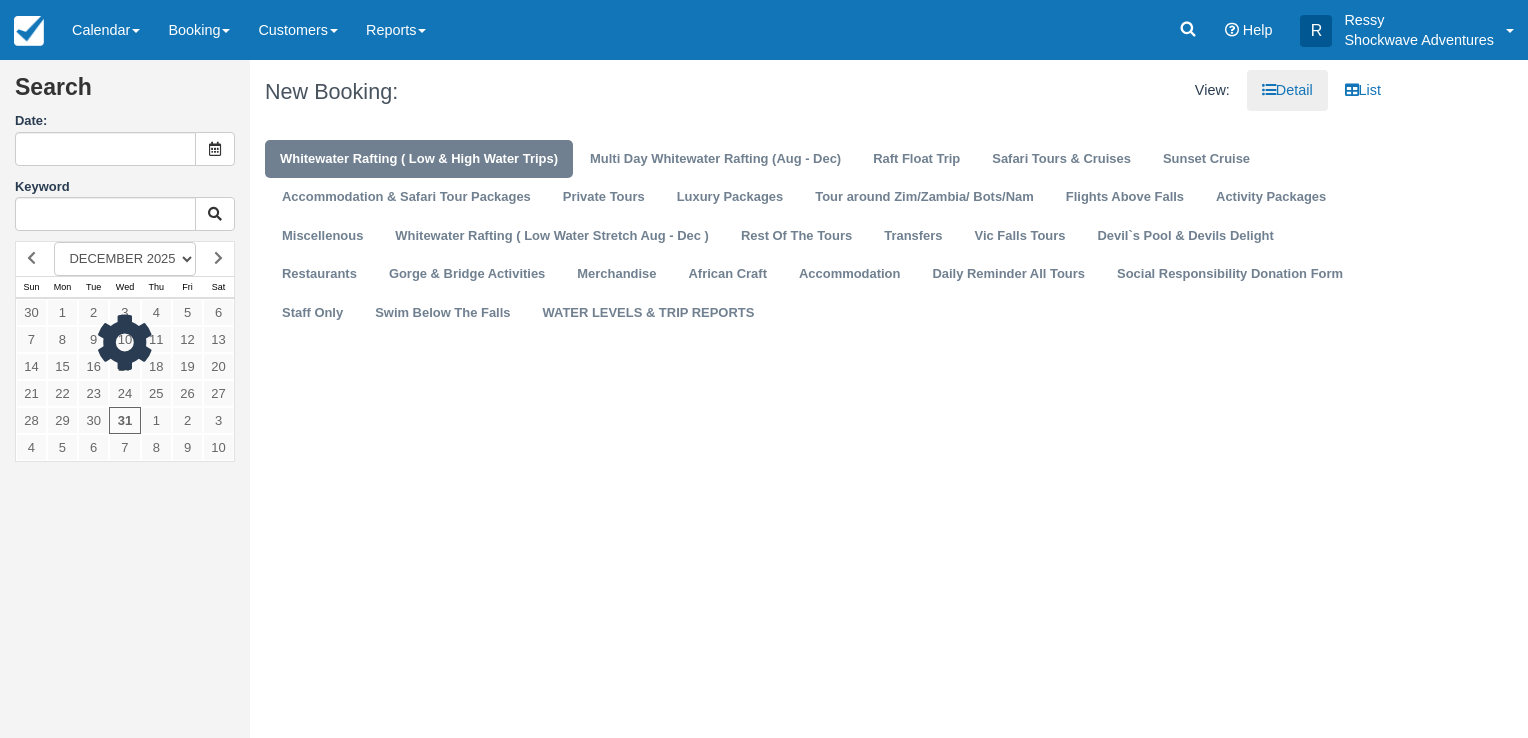 type on "[MONTH]/[DAY]/[YEAR]" 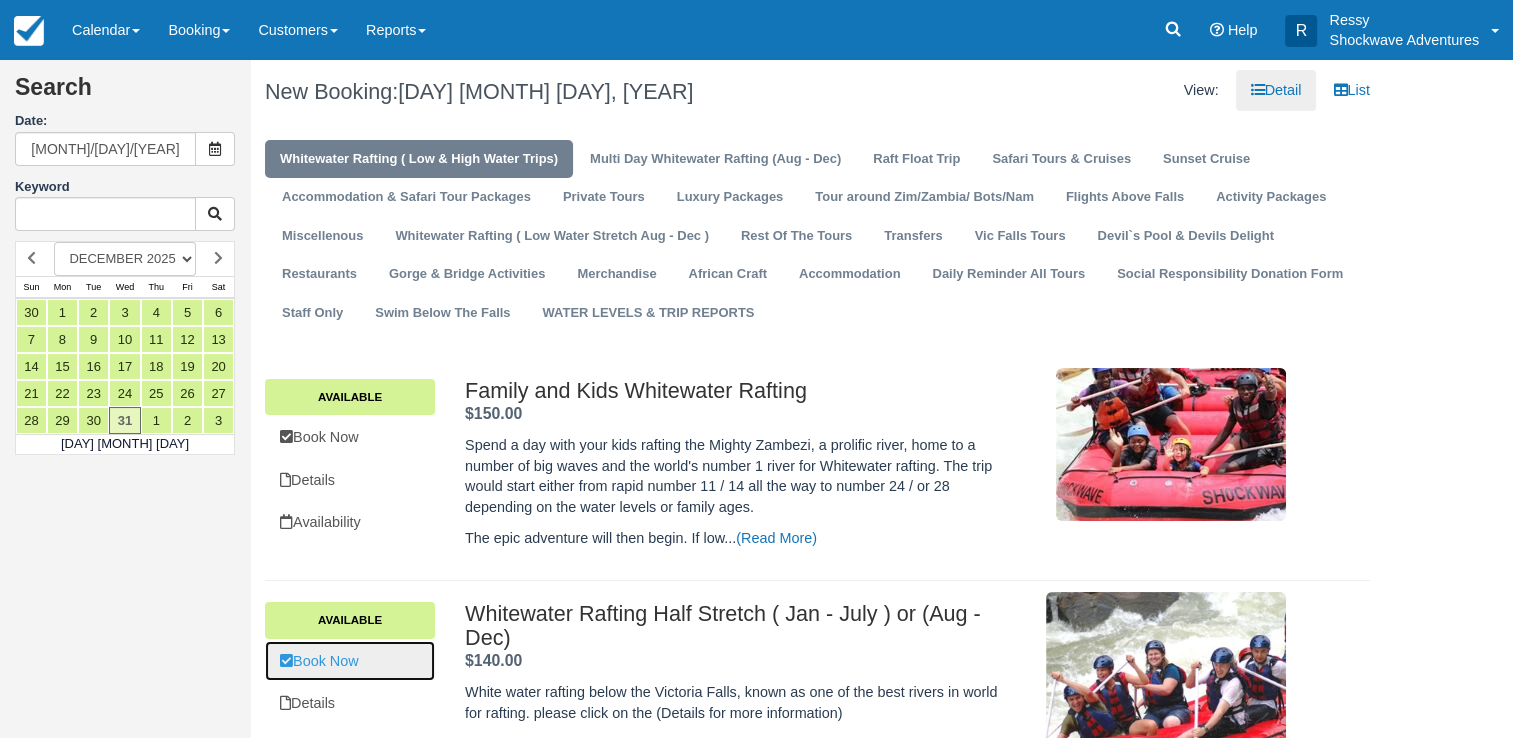 click on "Book Now" at bounding box center (350, 661) 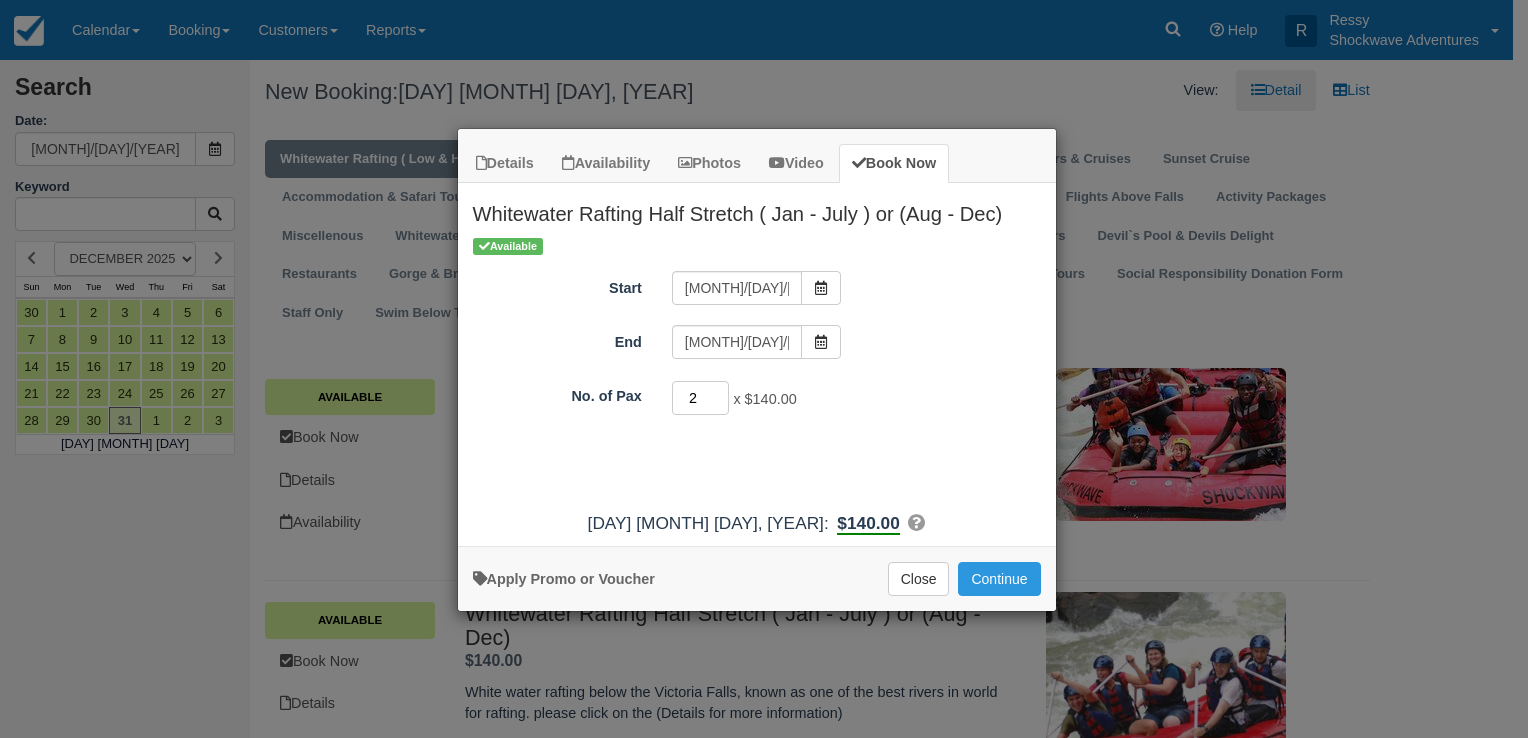 click on "2" at bounding box center (701, 398) 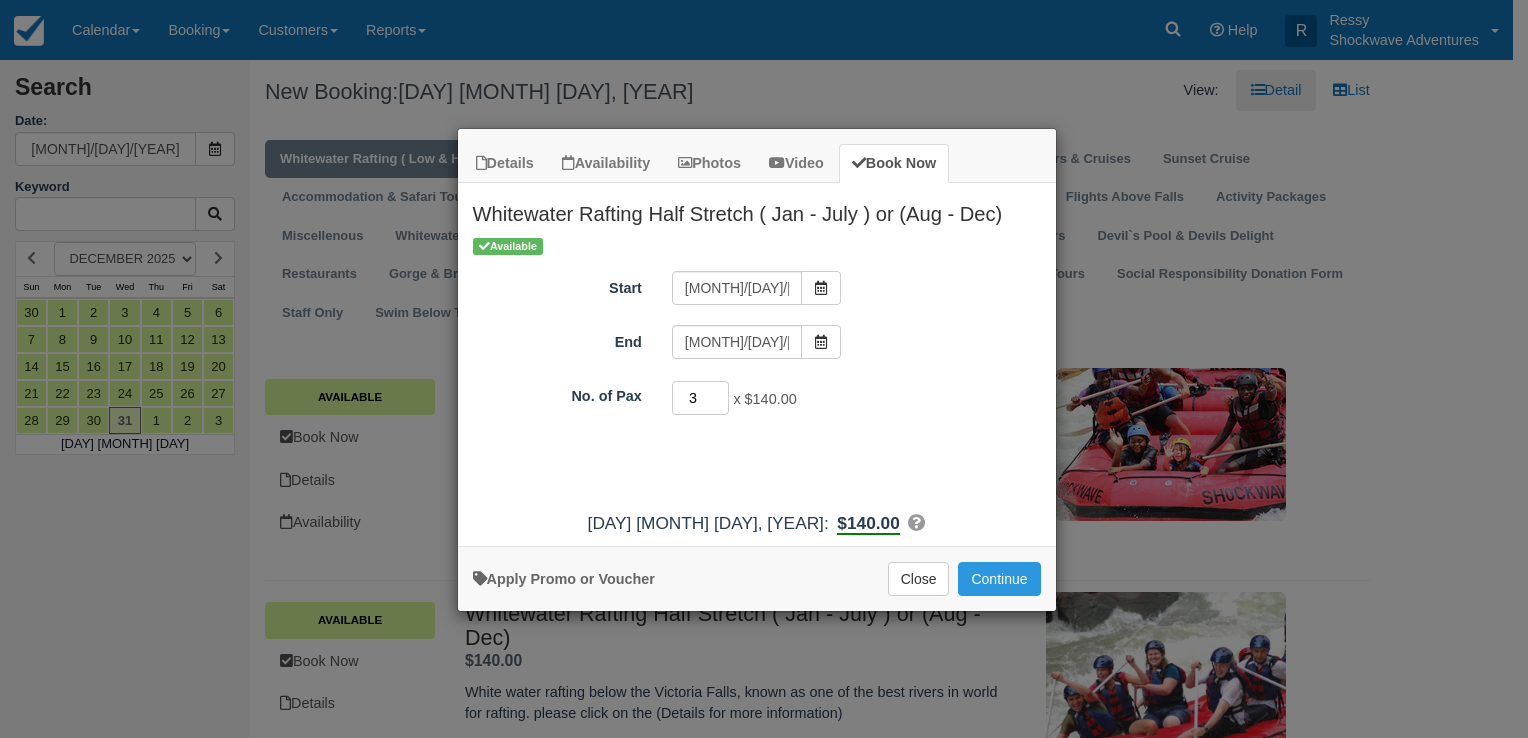 click on "3" at bounding box center [701, 398] 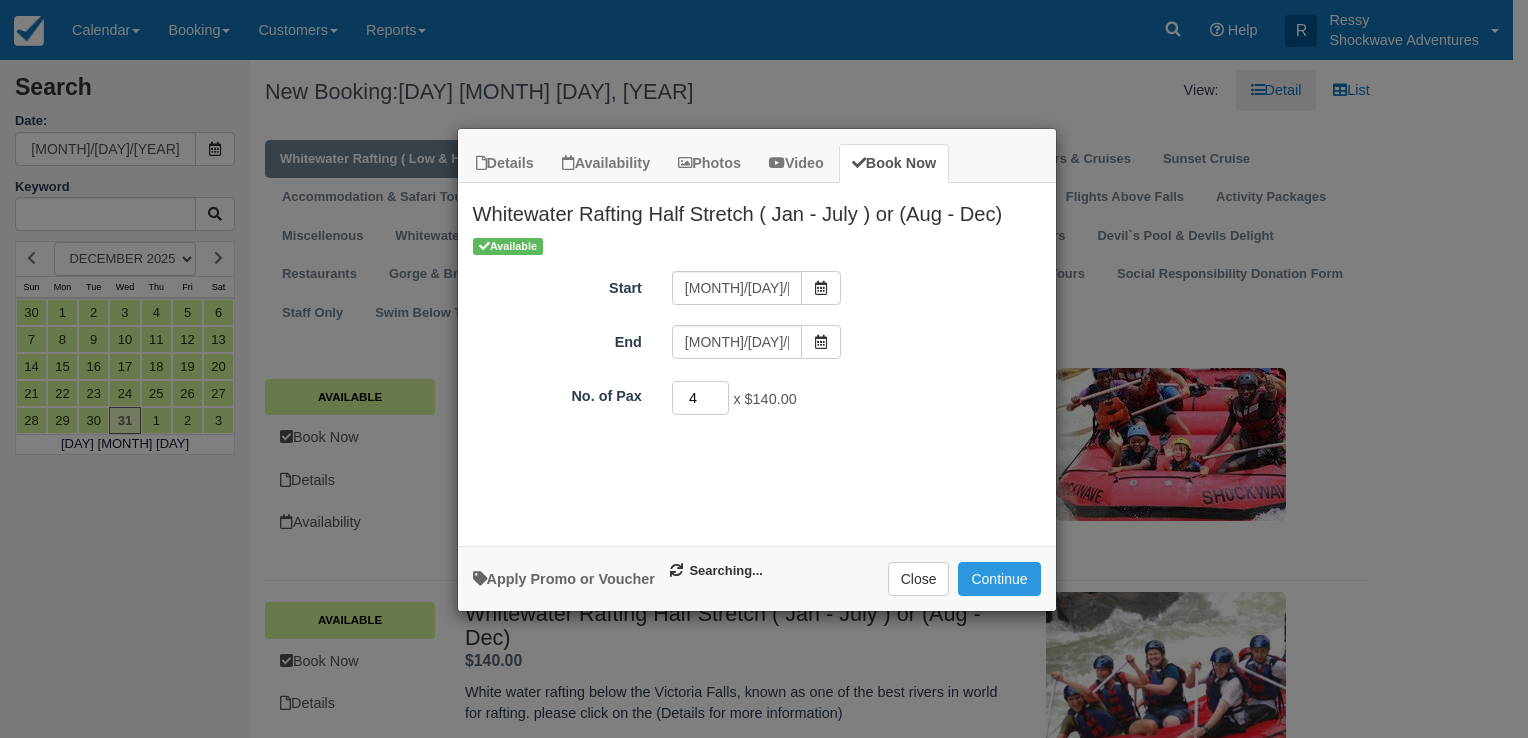click on "4" at bounding box center (701, 398) 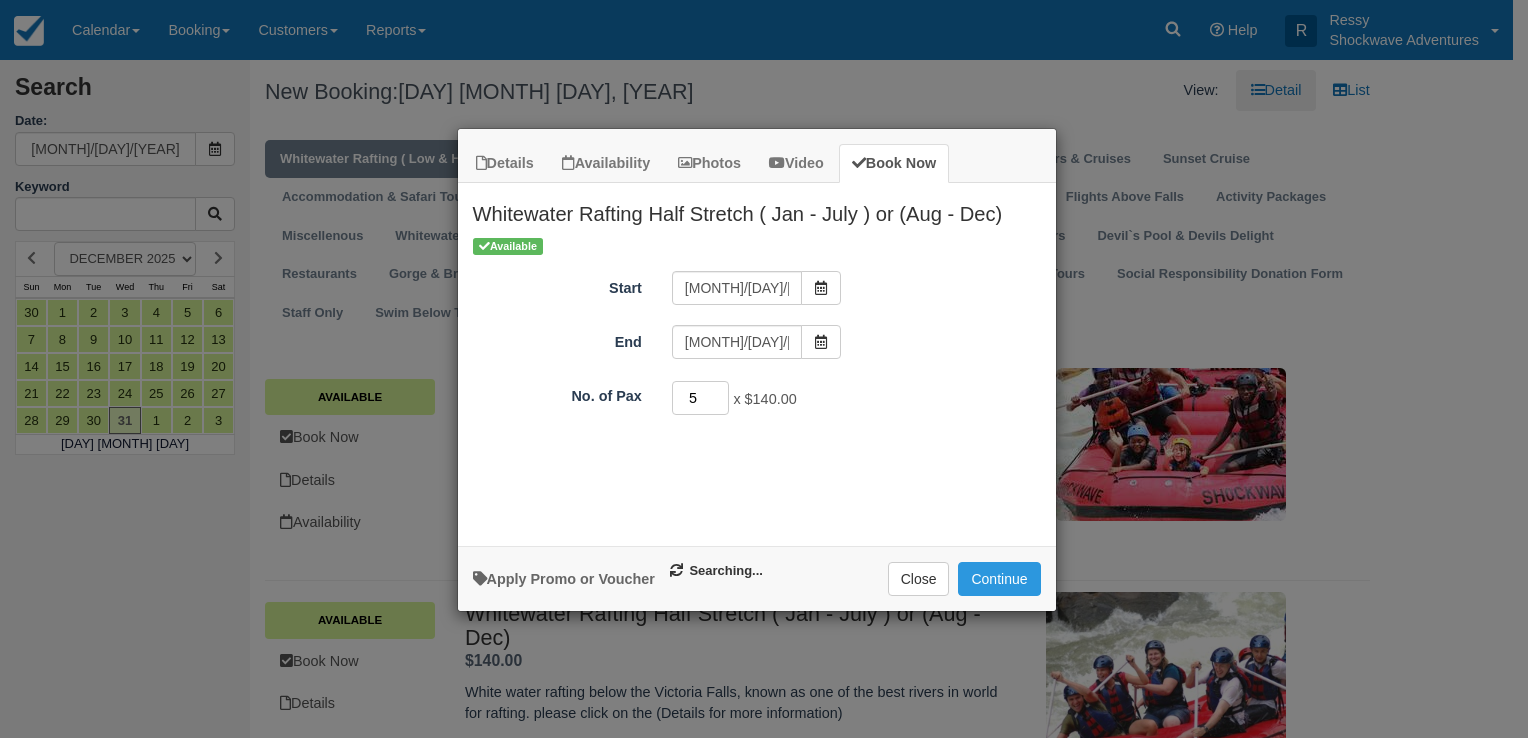 click on "5" at bounding box center (701, 398) 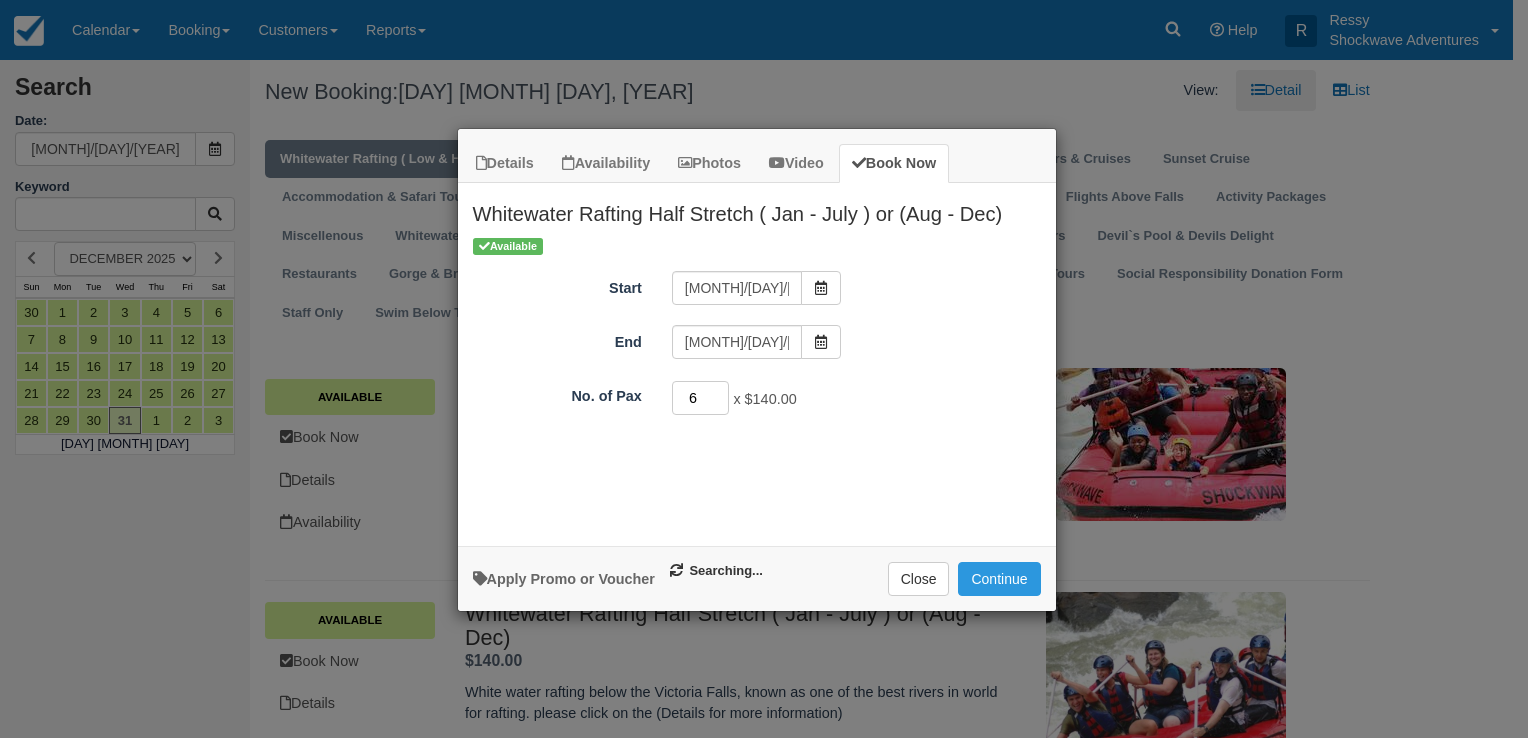 click on "6" at bounding box center [701, 398] 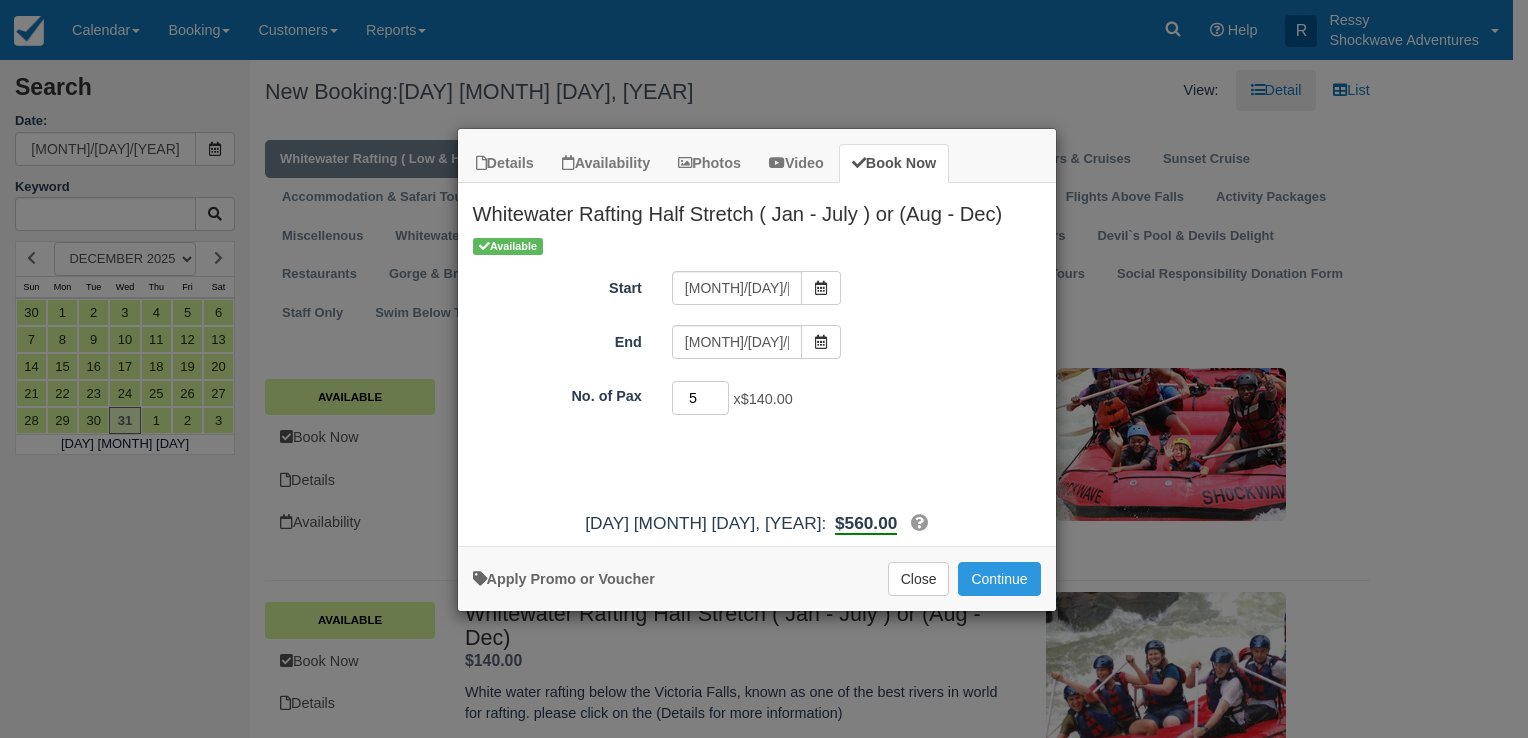 click on "5" at bounding box center [701, 398] 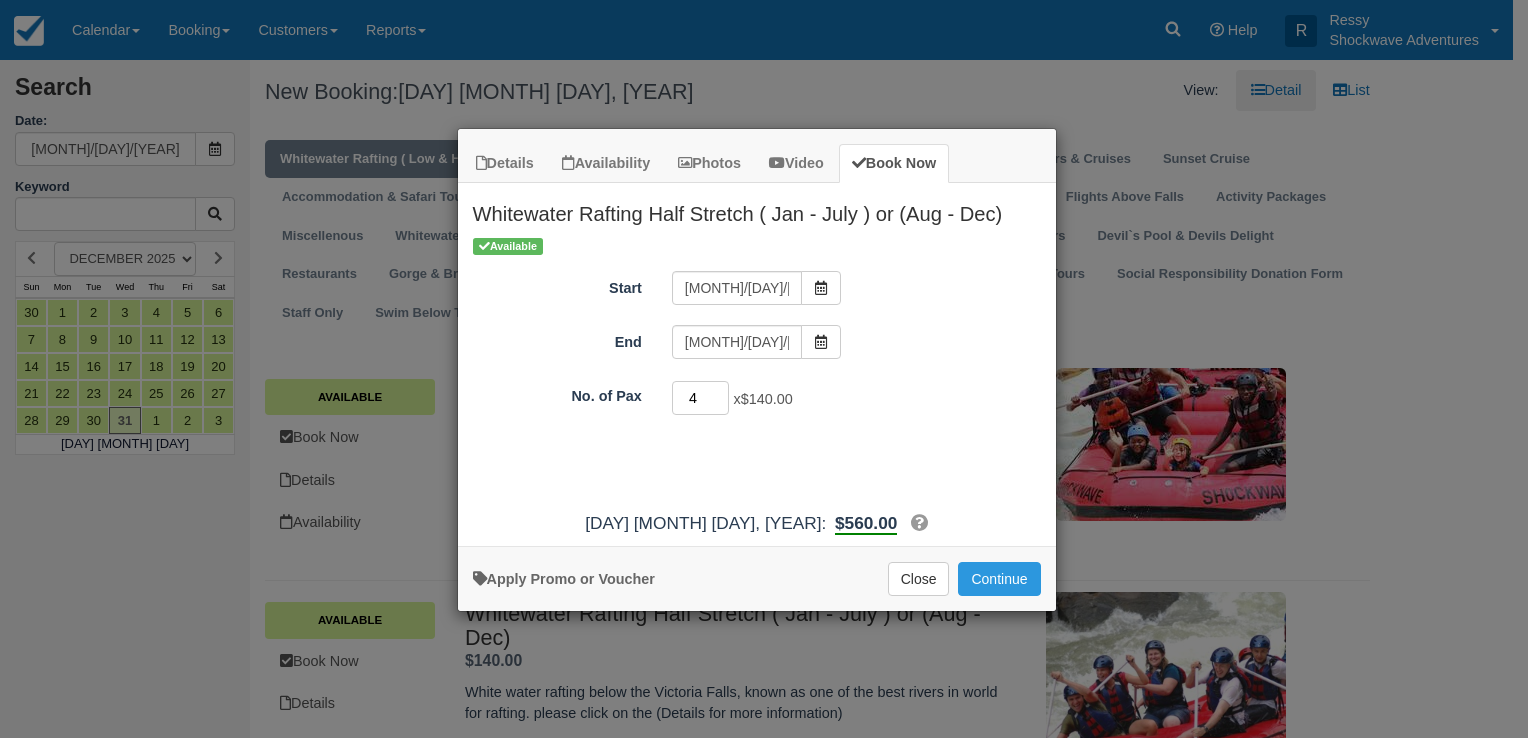 click on "4" at bounding box center (701, 398) 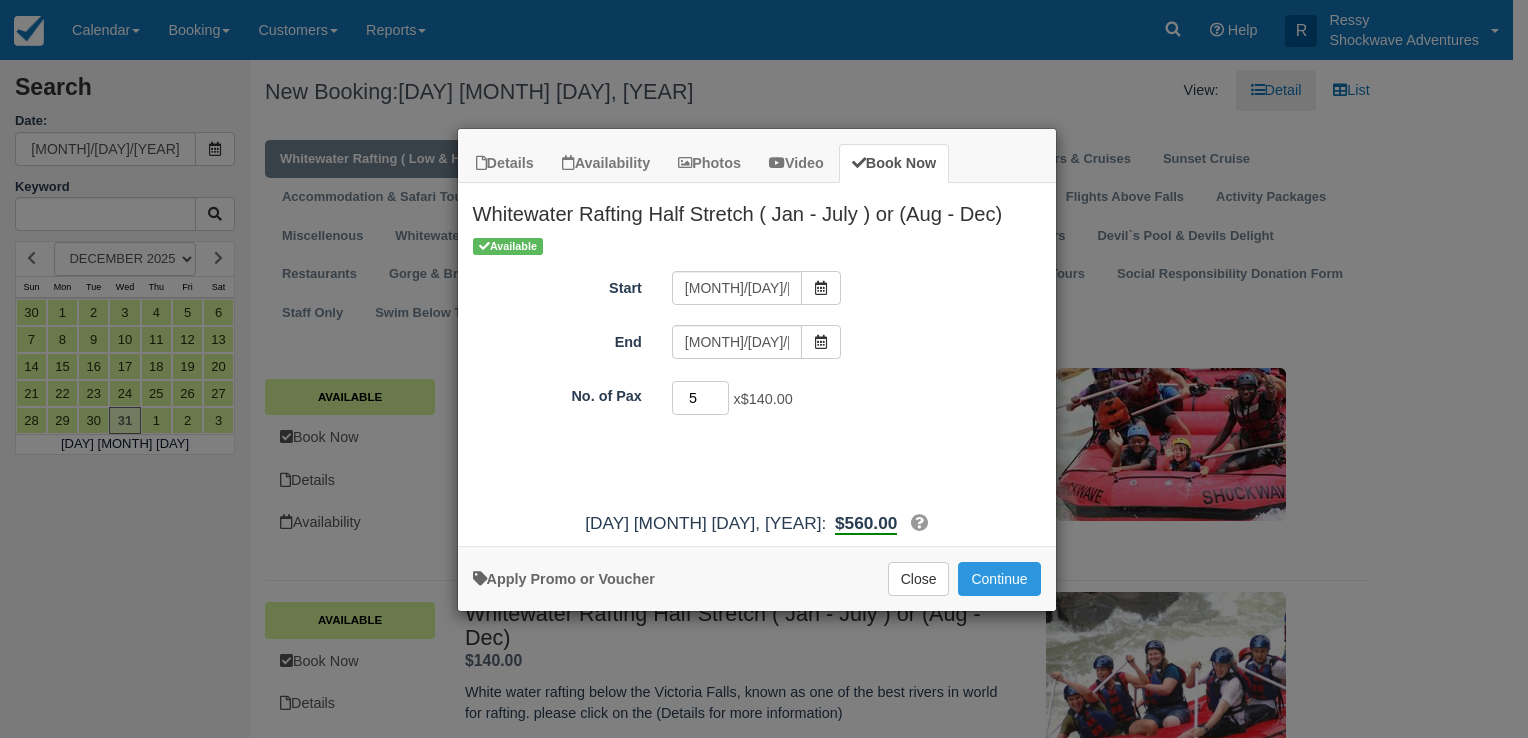 type on "5" 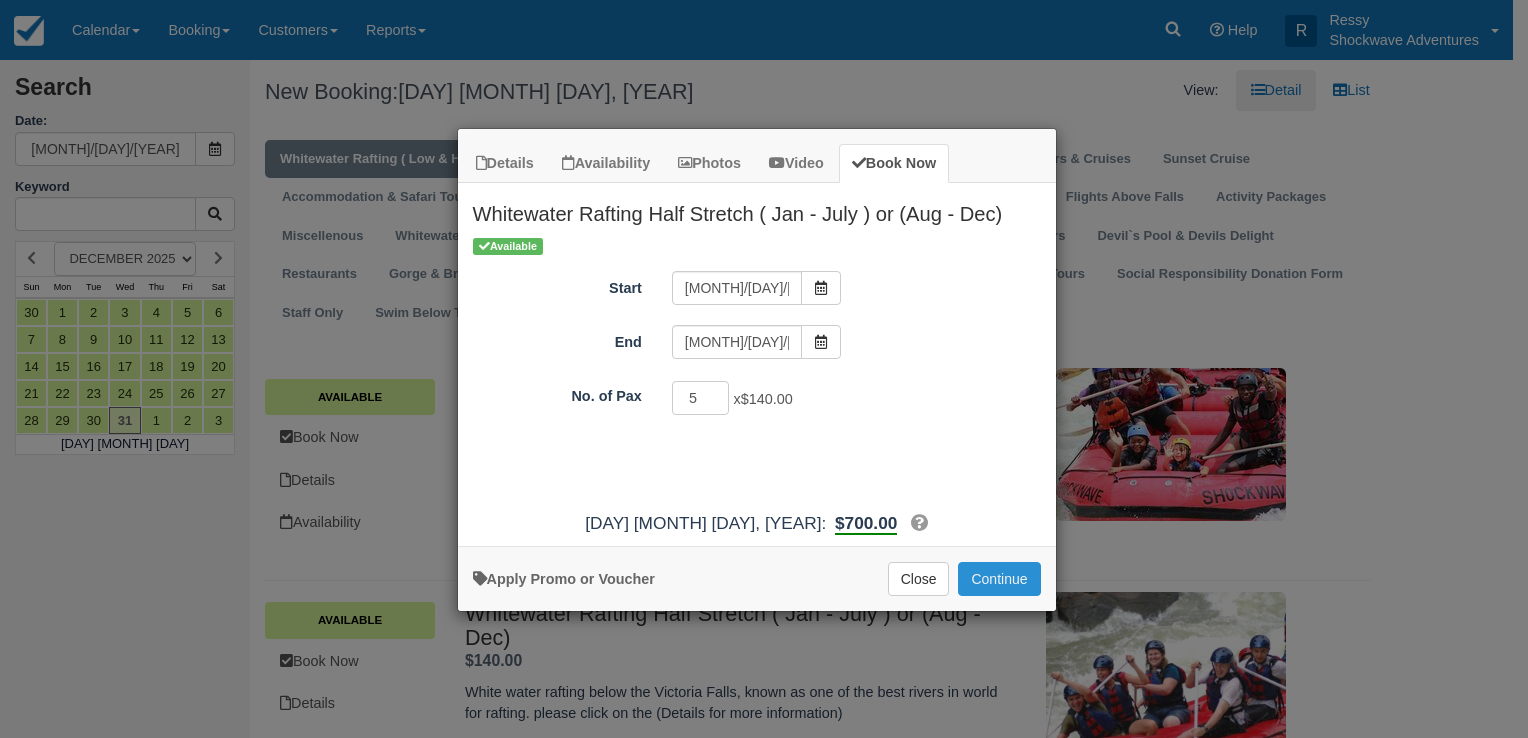 click on "Continue" at bounding box center (999, 579) 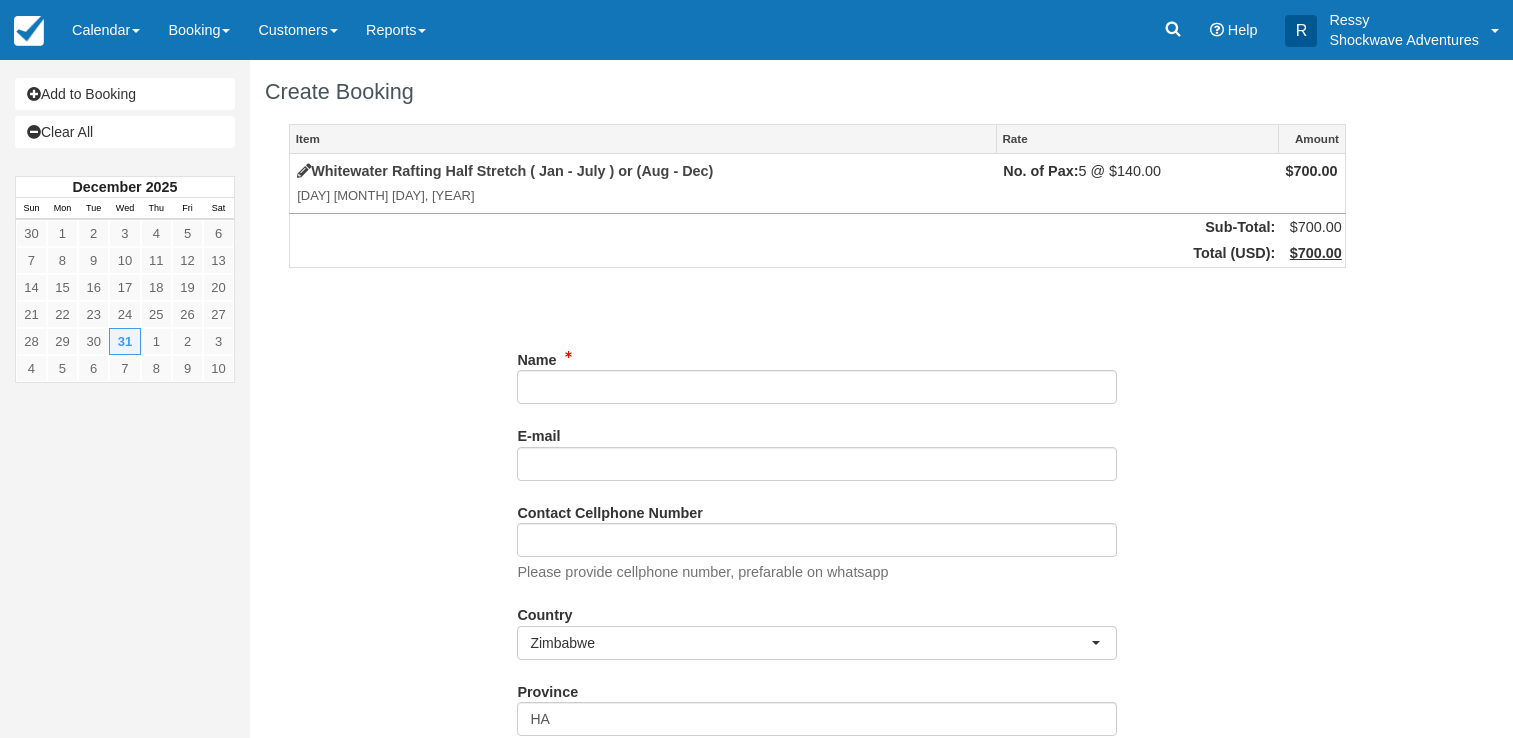 scroll, scrollTop: 0, scrollLeft: 0, axis: both 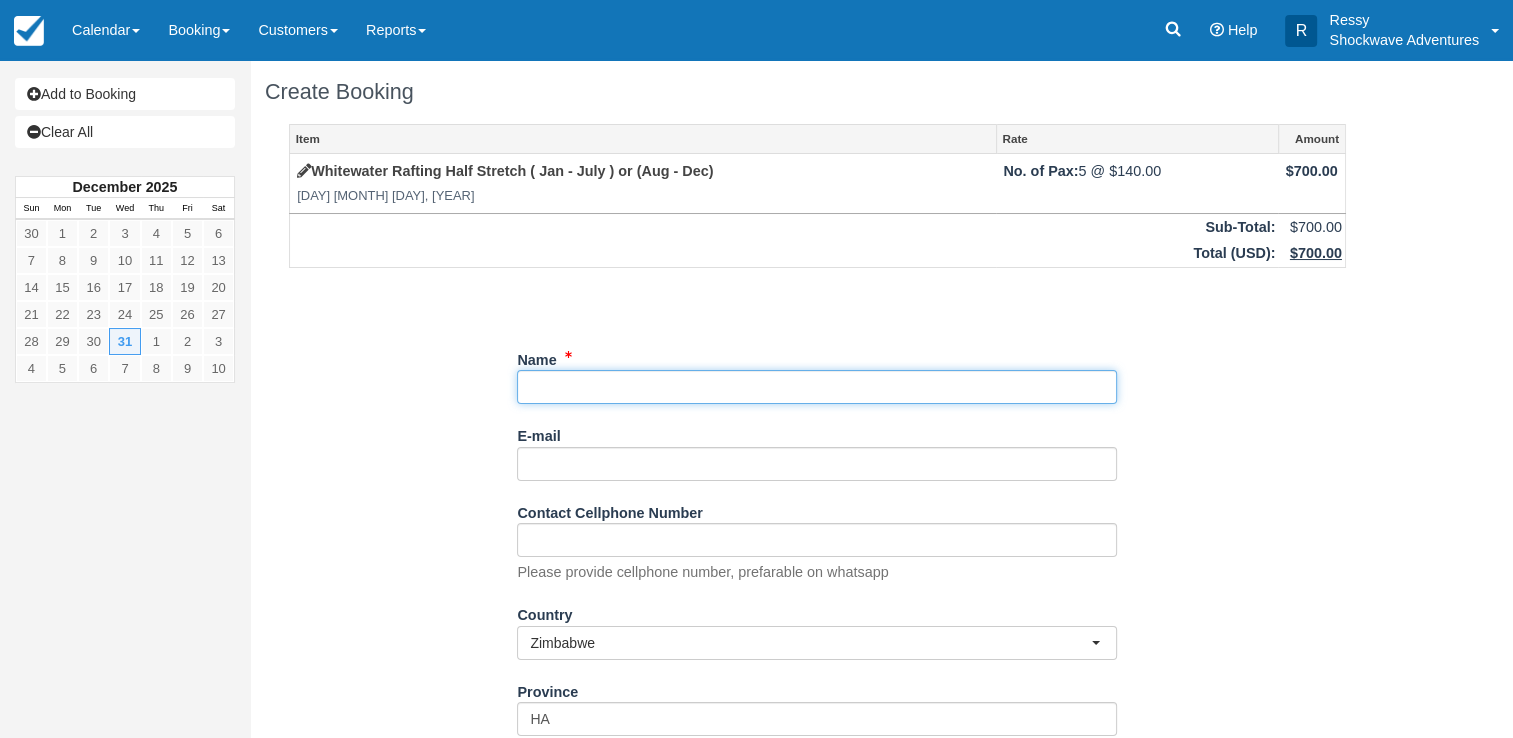 click on "Name" at bounding box center [817, 387] 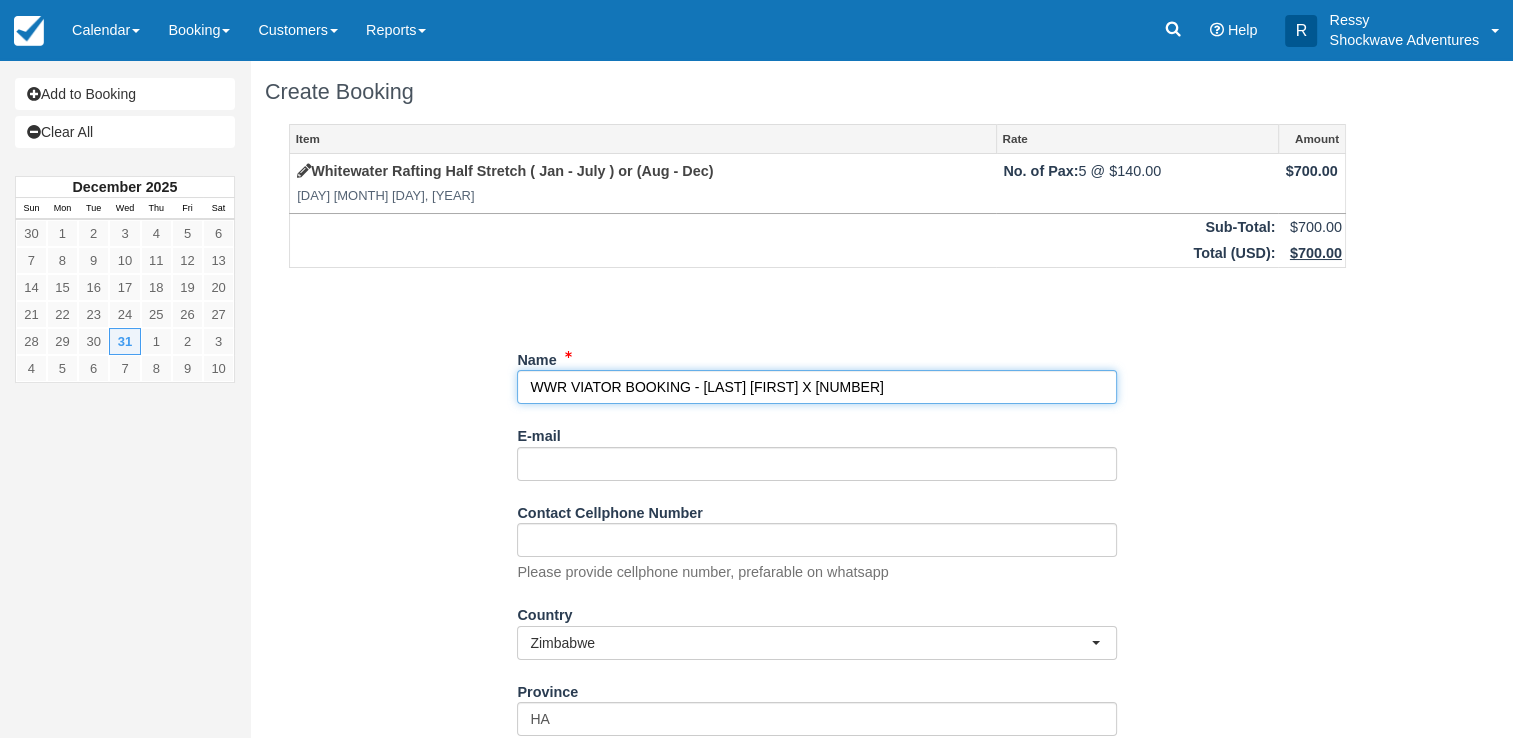 type on "WWR VIATOR BOOKING - [LAST] [FIRST] X [NUMBER]" 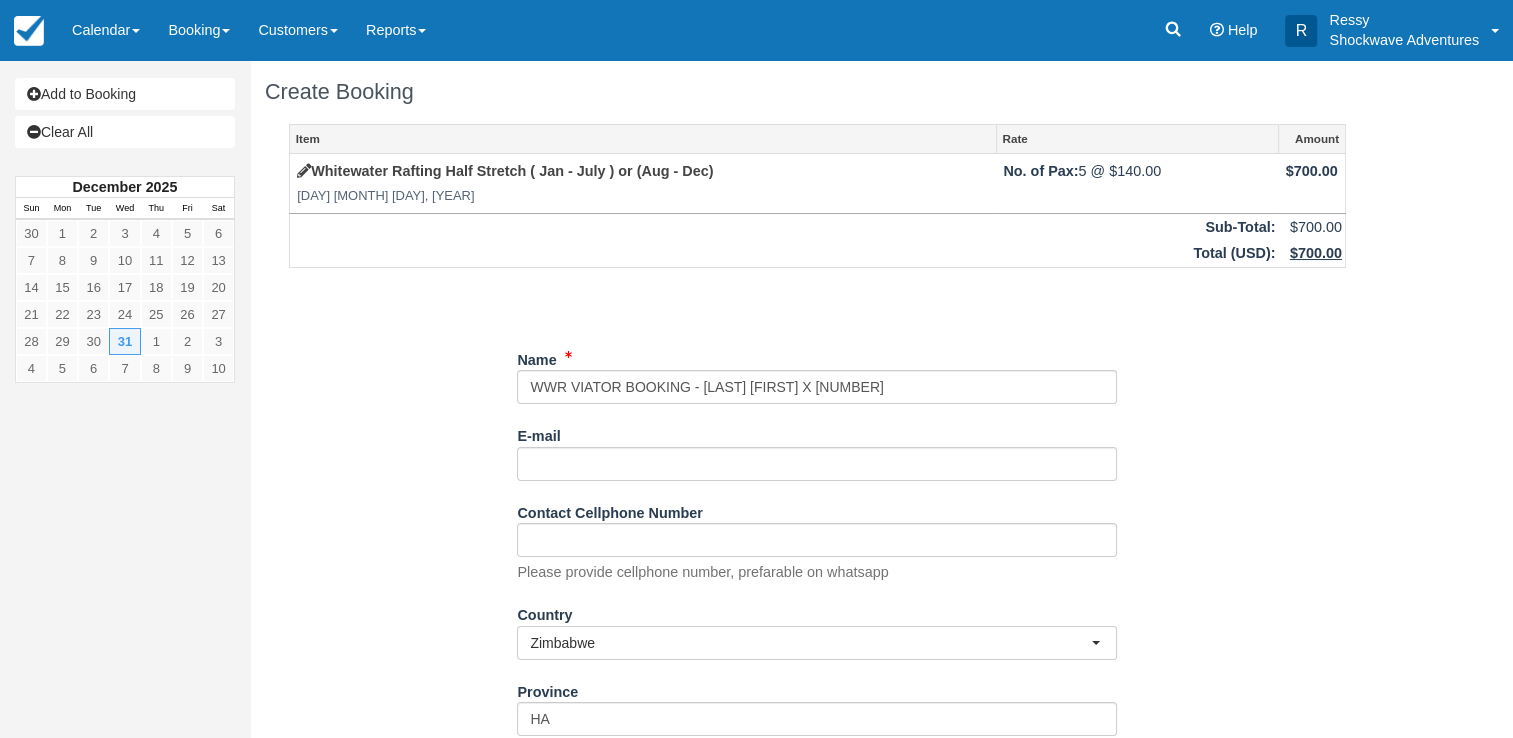 drag, startPoint x: 1440, startPoint y: 668, endPoint x: 1432, endPoint y: 657, distance: 13.601471 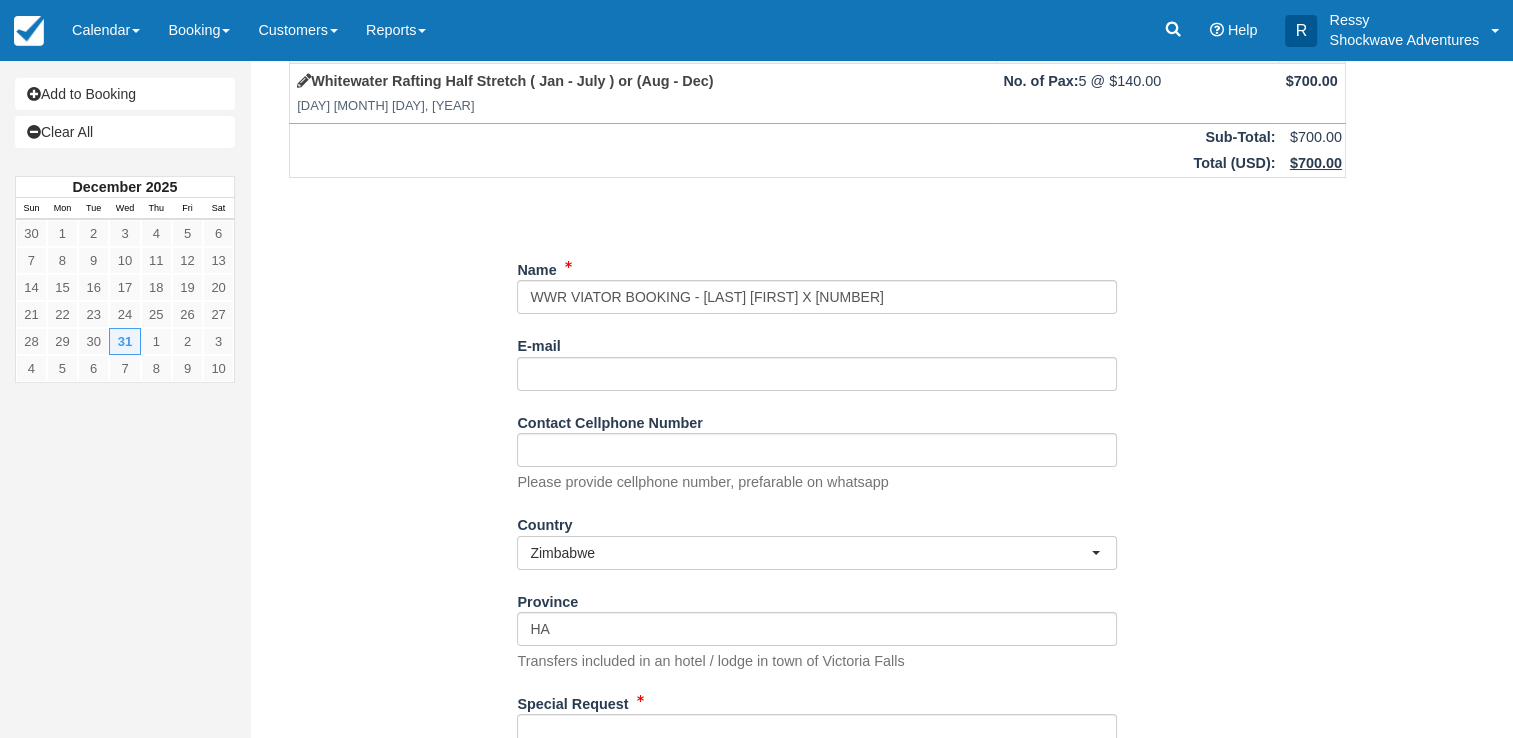 scroll, scrollTop: 284, scrollLeft: 0, axis: vertical 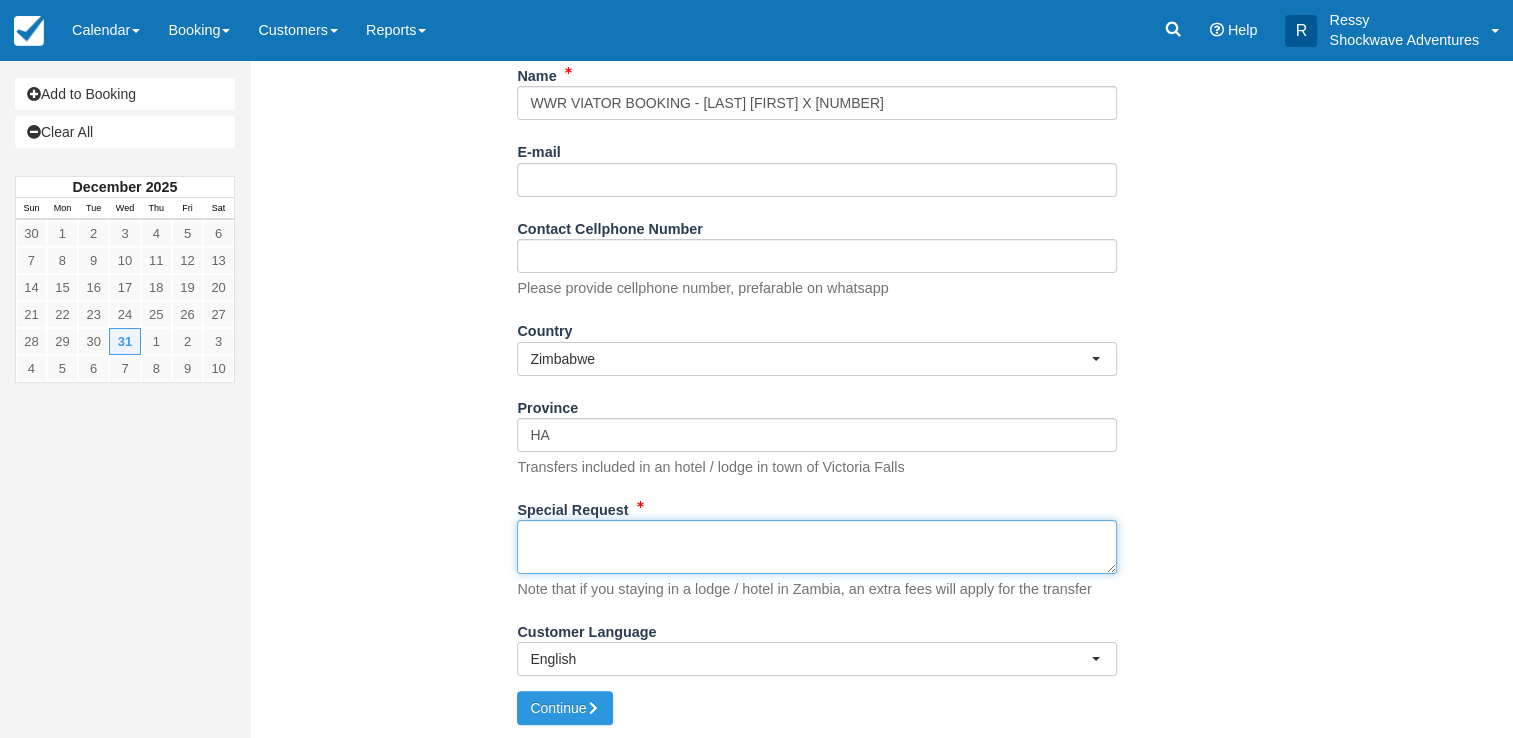 click on "Special Request" at bounding box center (817, 547) 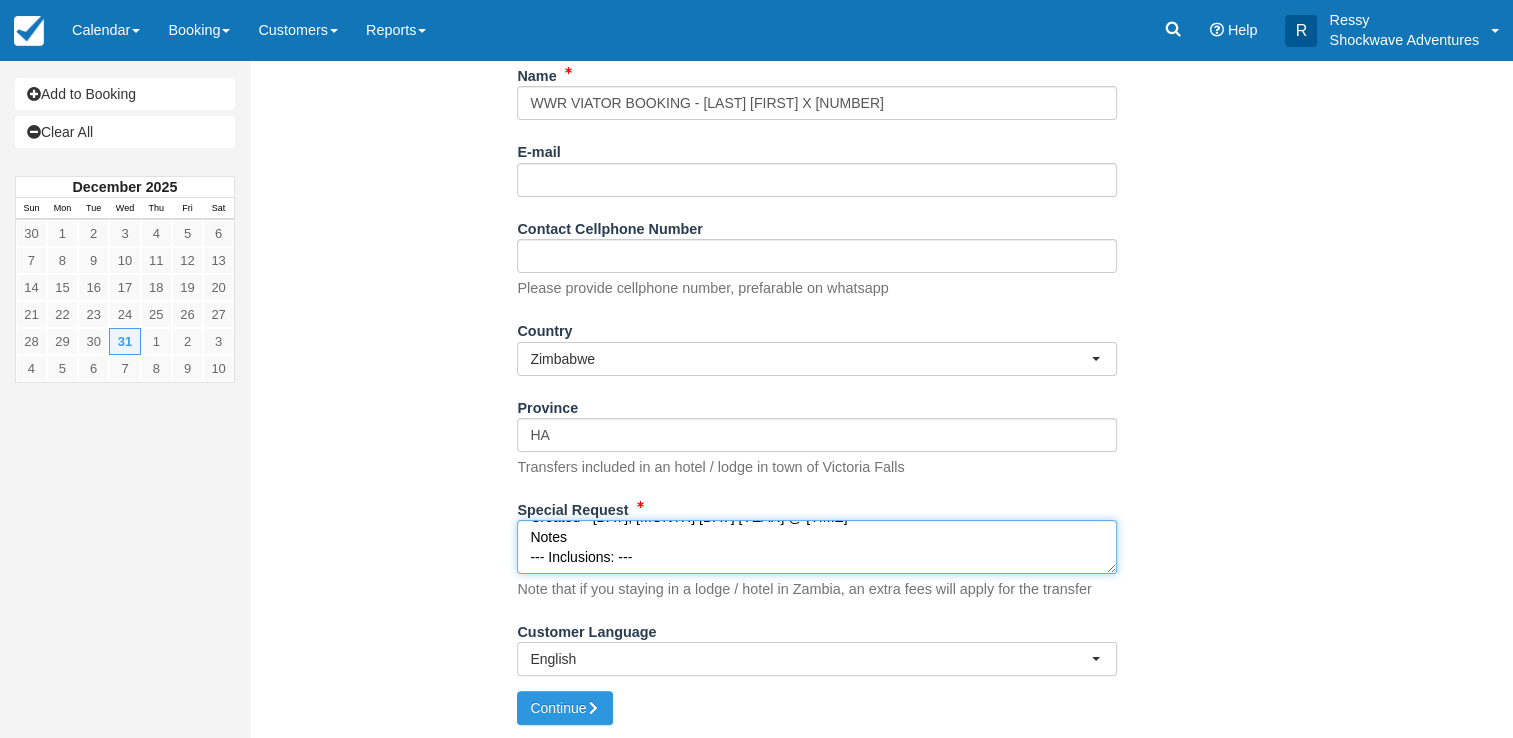 scroll, scrollTop: 240, scrollLeft: 0, axis: vertical 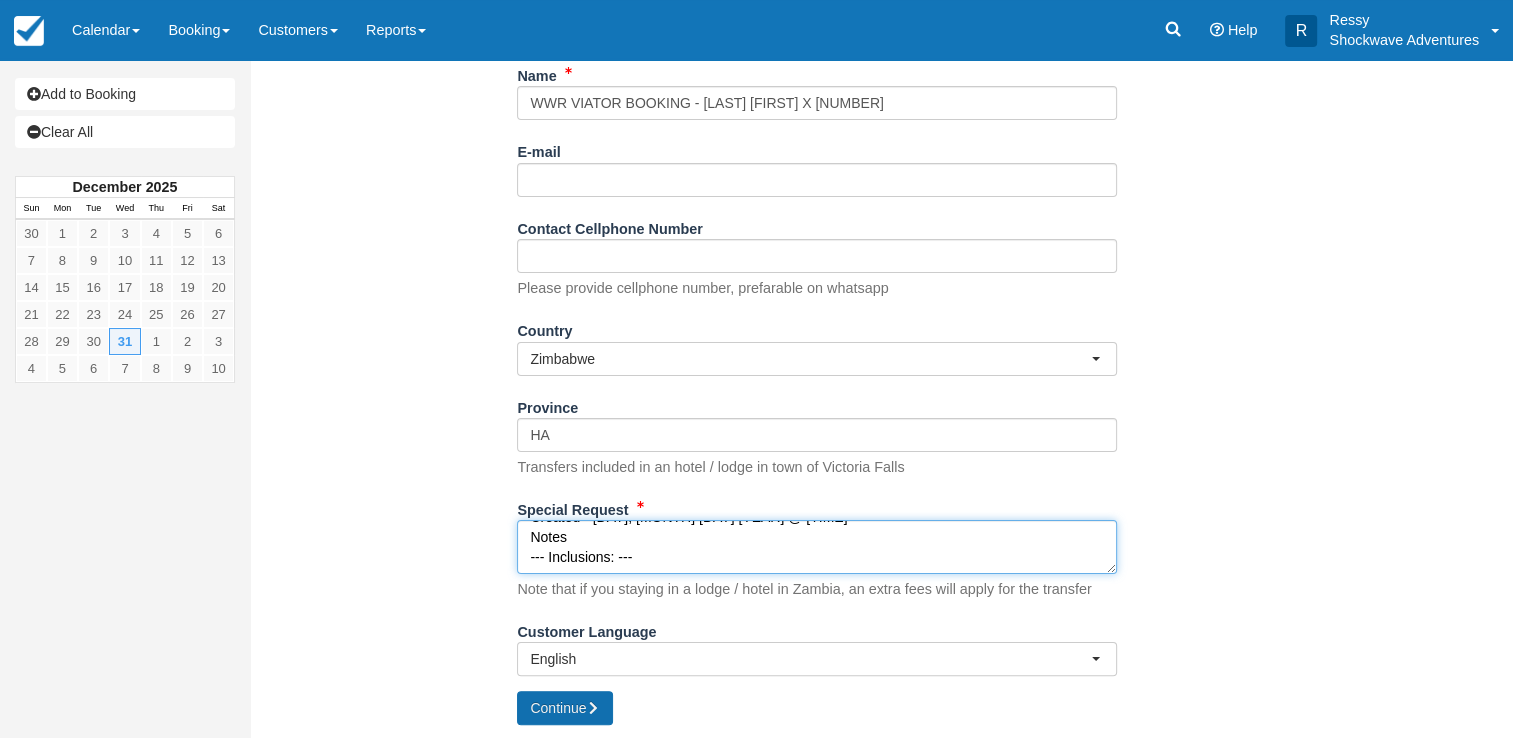 type on "Customer 	GAMBERONI, JOSEPH
Customer email 	S-9f1dfab0f783448ba47bc9e73a08519a+1298192611-2fb21l48n4wcn@expmessaging.tripadvisor.com
Customer phone 	1-866-259-7766
Date 	Wed 31.Dec '25 @ 07:30
Rate 	Full Stretch Rafting
PAX 	5 Adult
Pick-up
I will meet at the departure point
Guided languages 	(Guided language: English)
Extras
Created 	Tue, August 05 2025 @ 20:30
Notes
--- Inclusions: ---" 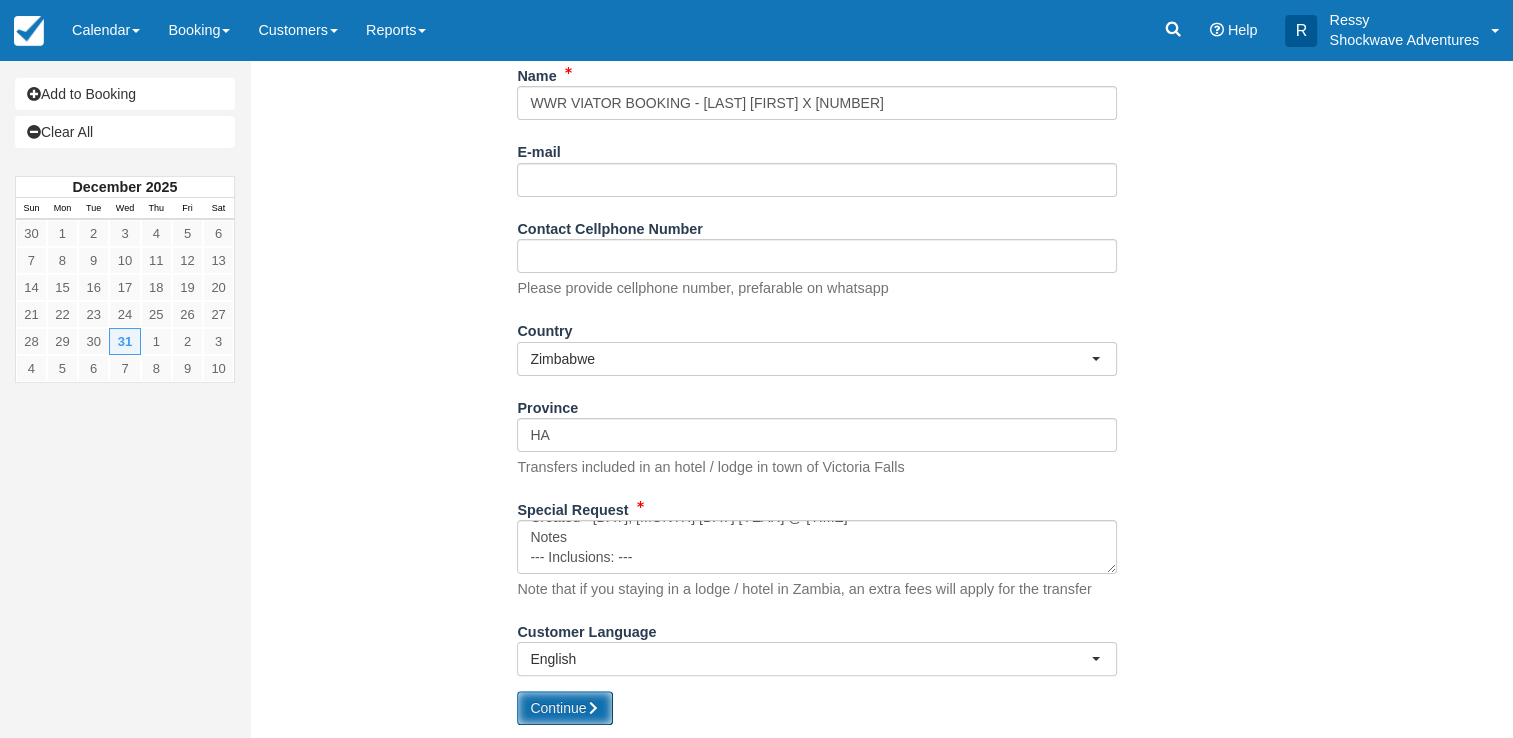 click on "Continue" at bounding box center (565, 708) 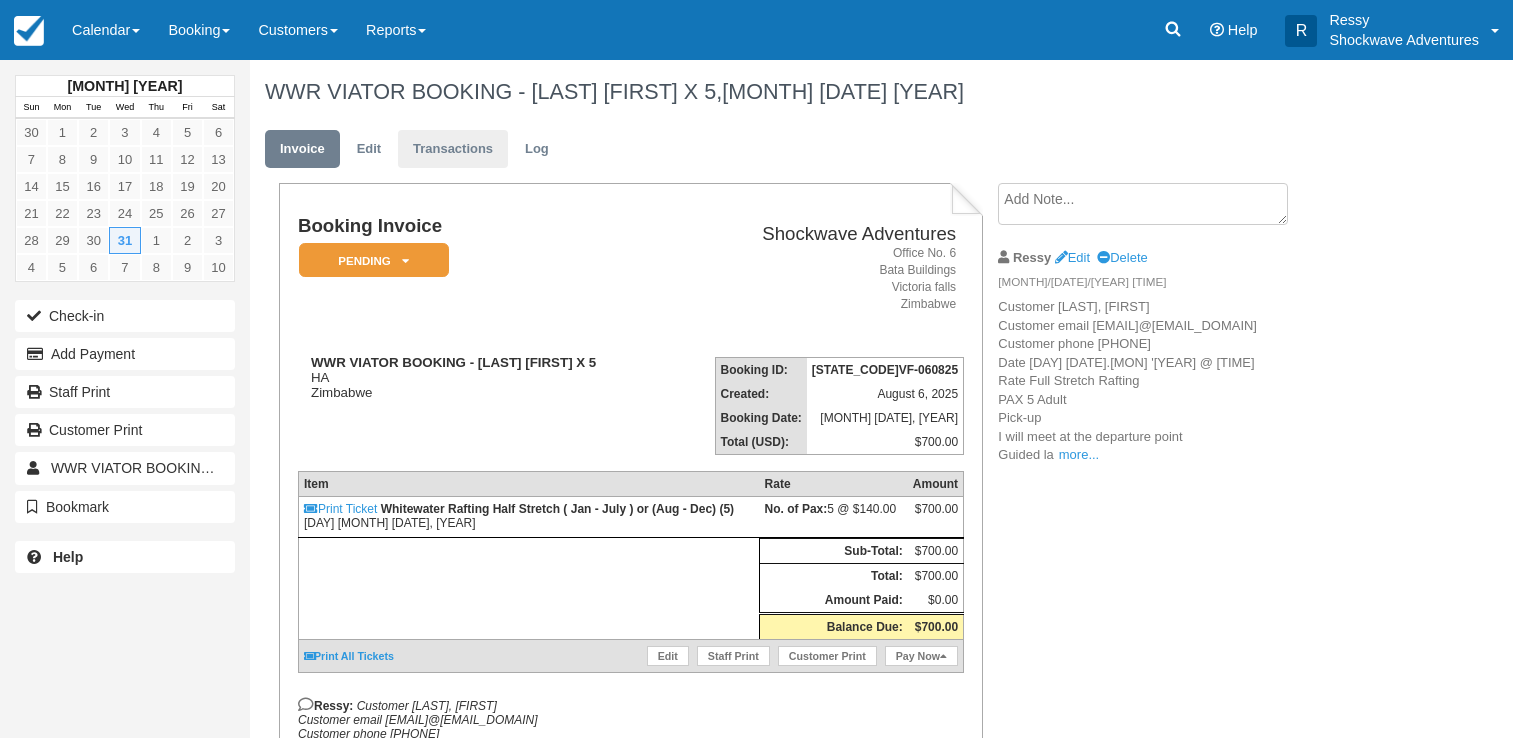 scroll, scrollTop: 0, scrollLeft: 0, axis: both 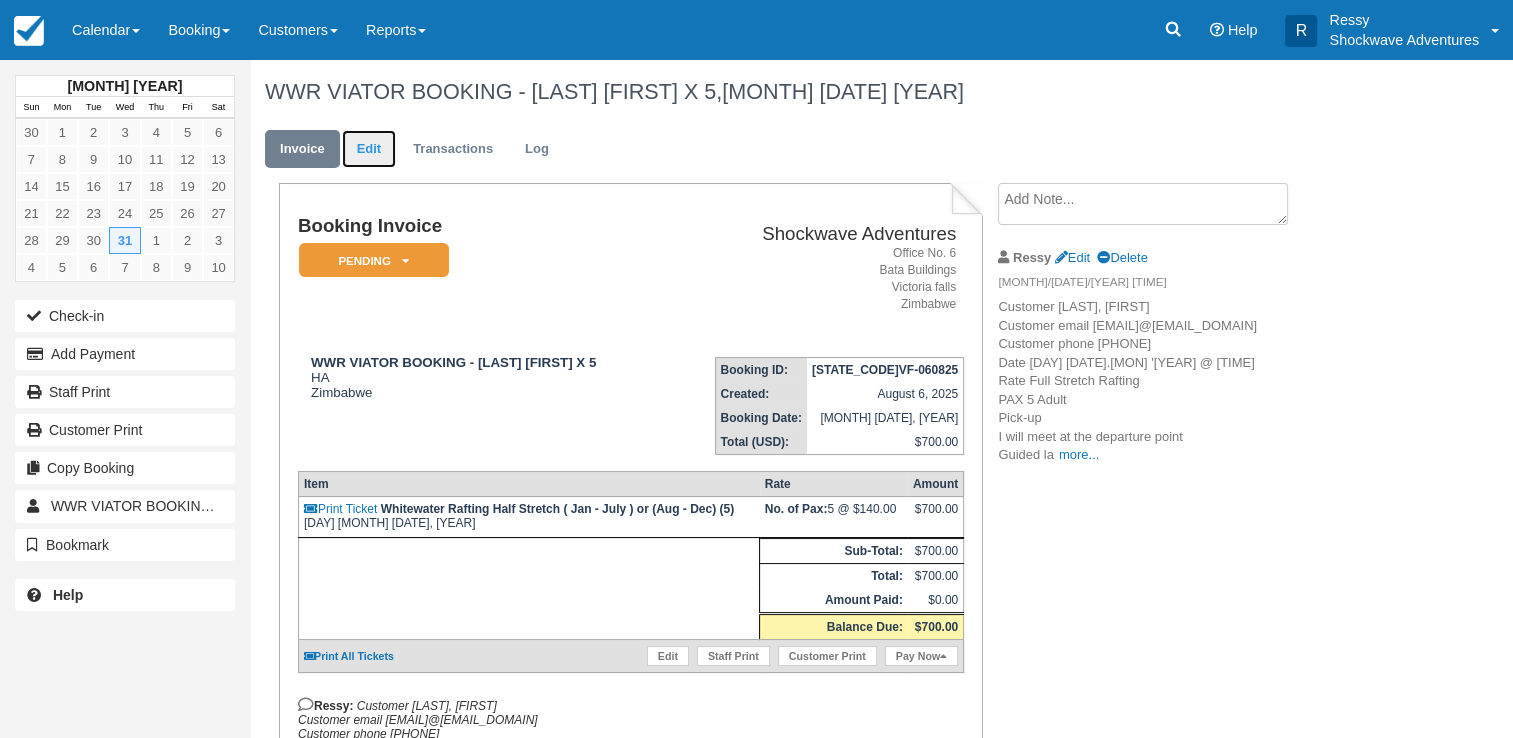 click on "Edit" at bounding box center [369, 149] 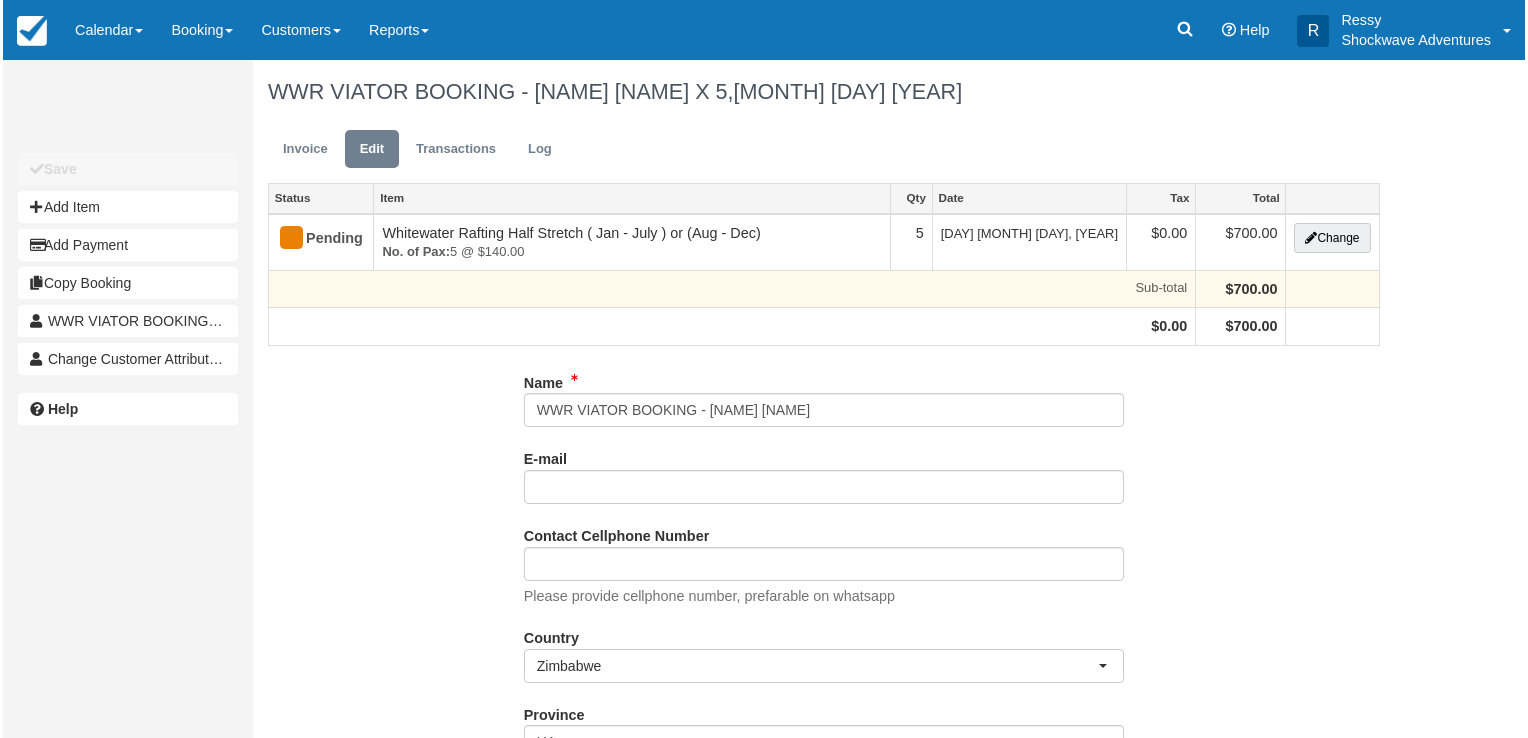 scroll, scrollTop: 0, scrollLeft: 0, axis: both 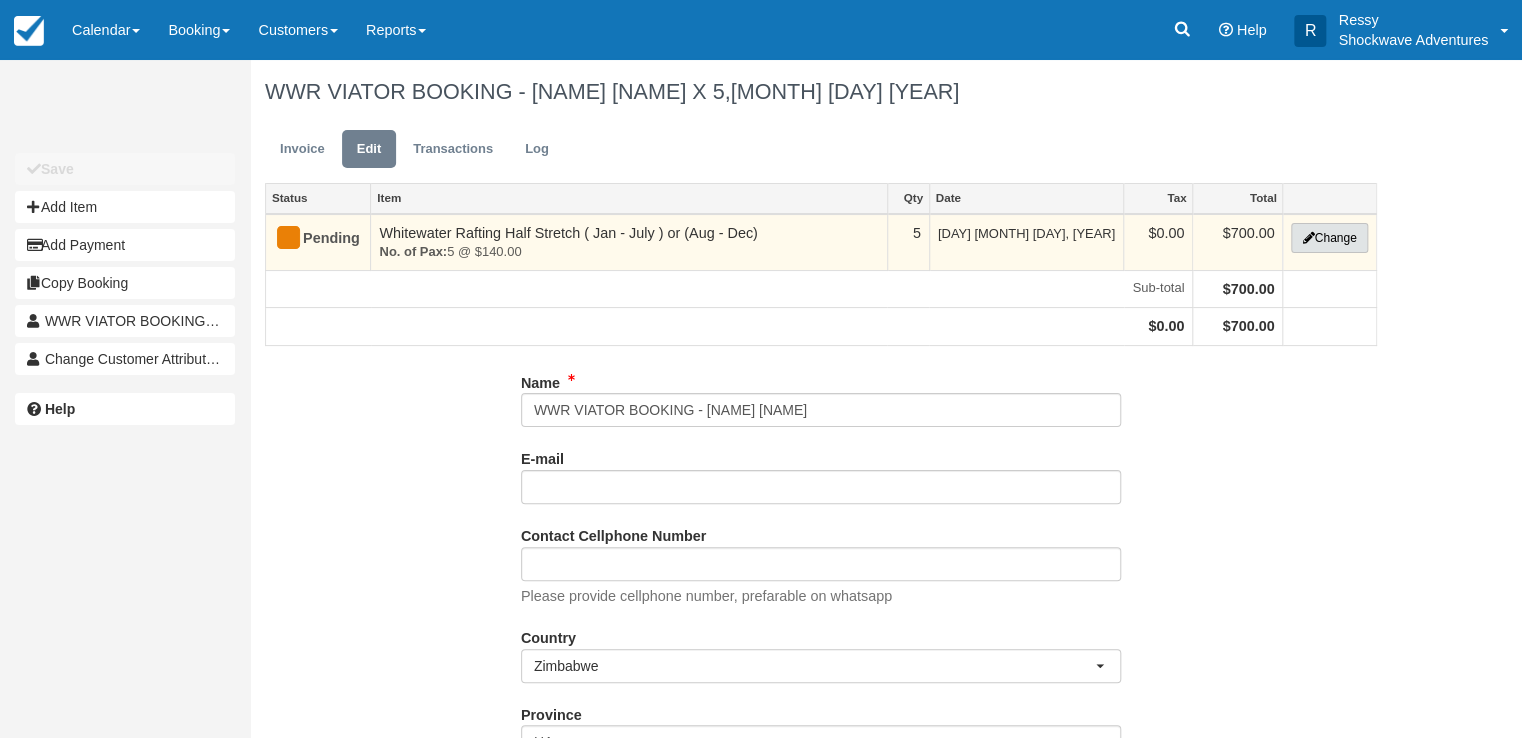 click on "Change" at bounding box center [1329, 238] 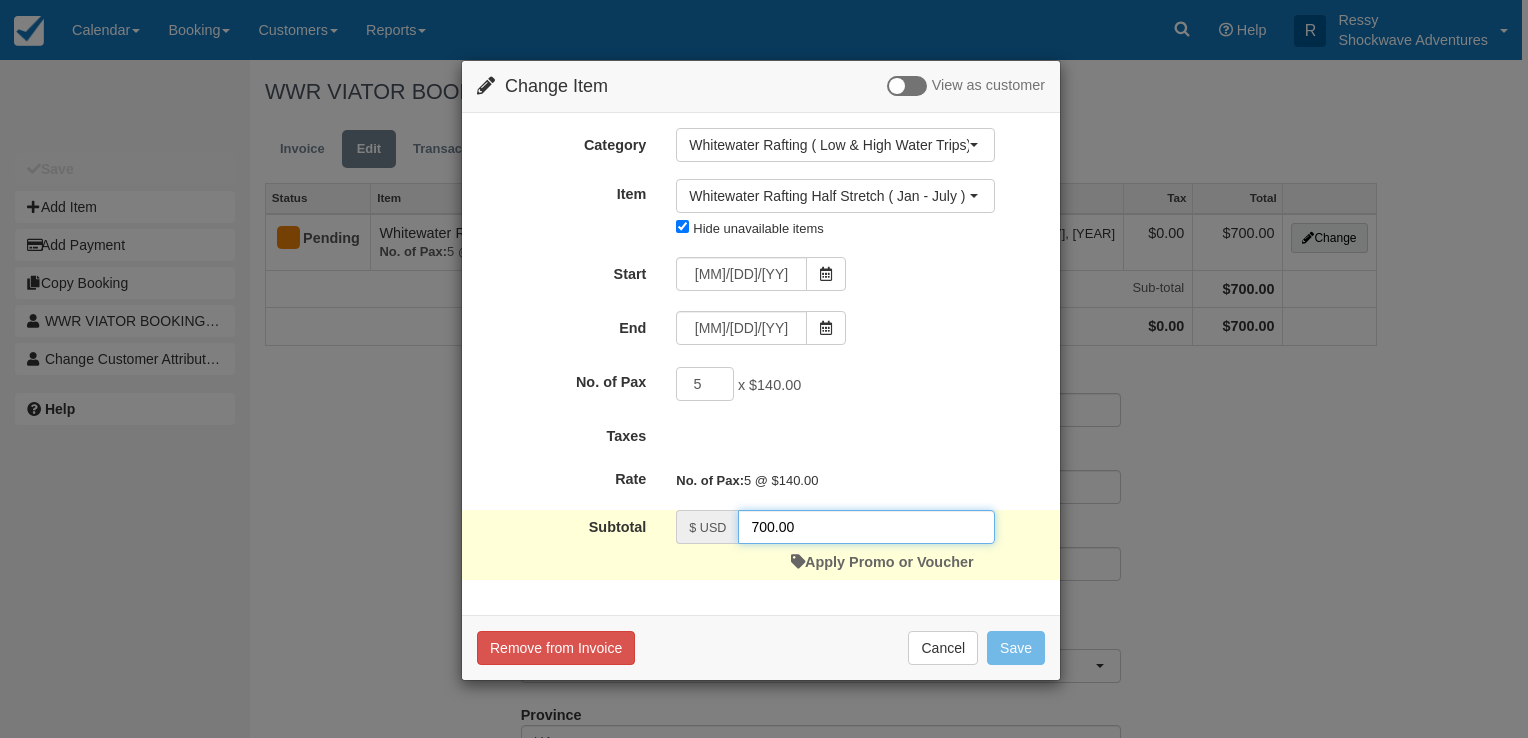 click on "700.00" at bounding box center (866, 527) 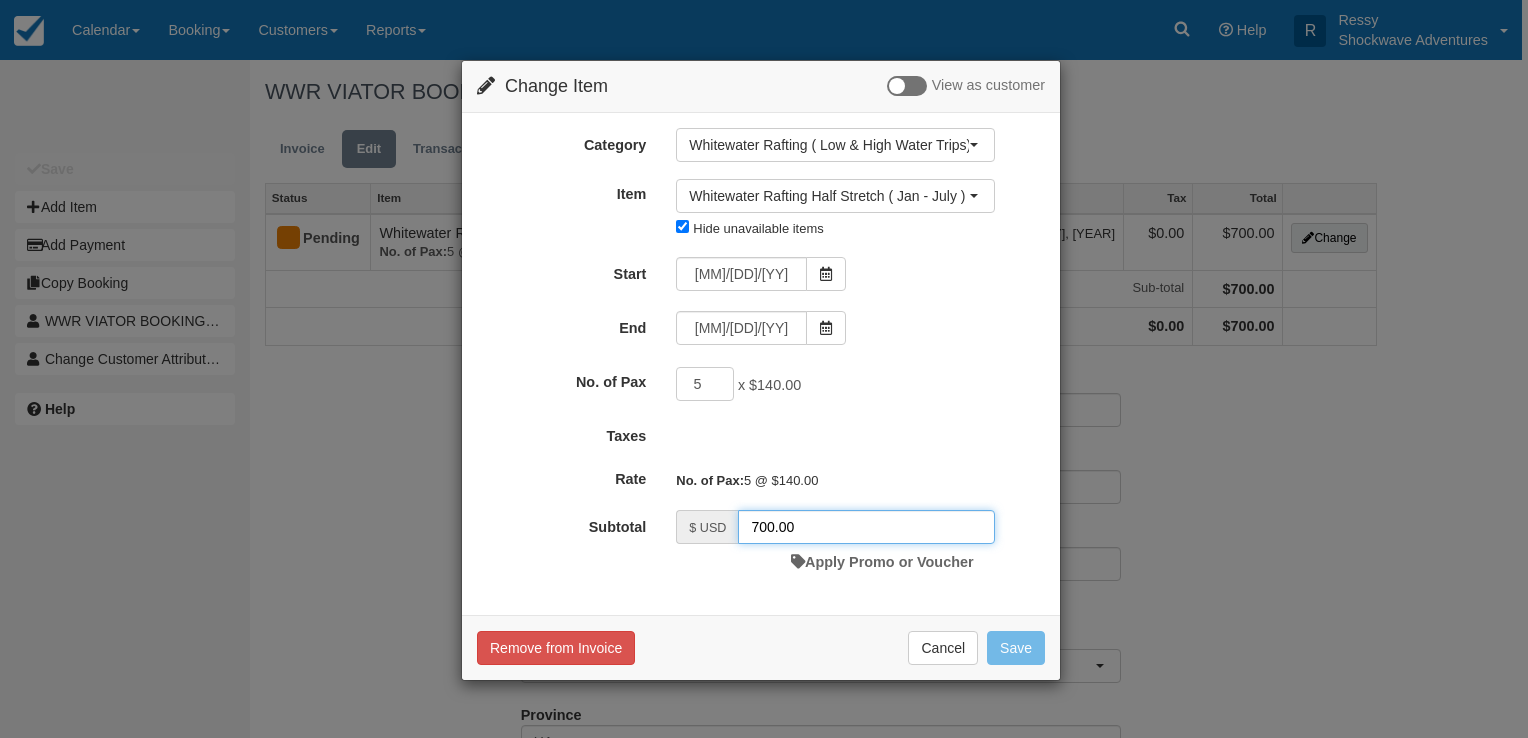 click on "700.00" at bounding box center [866, 527] 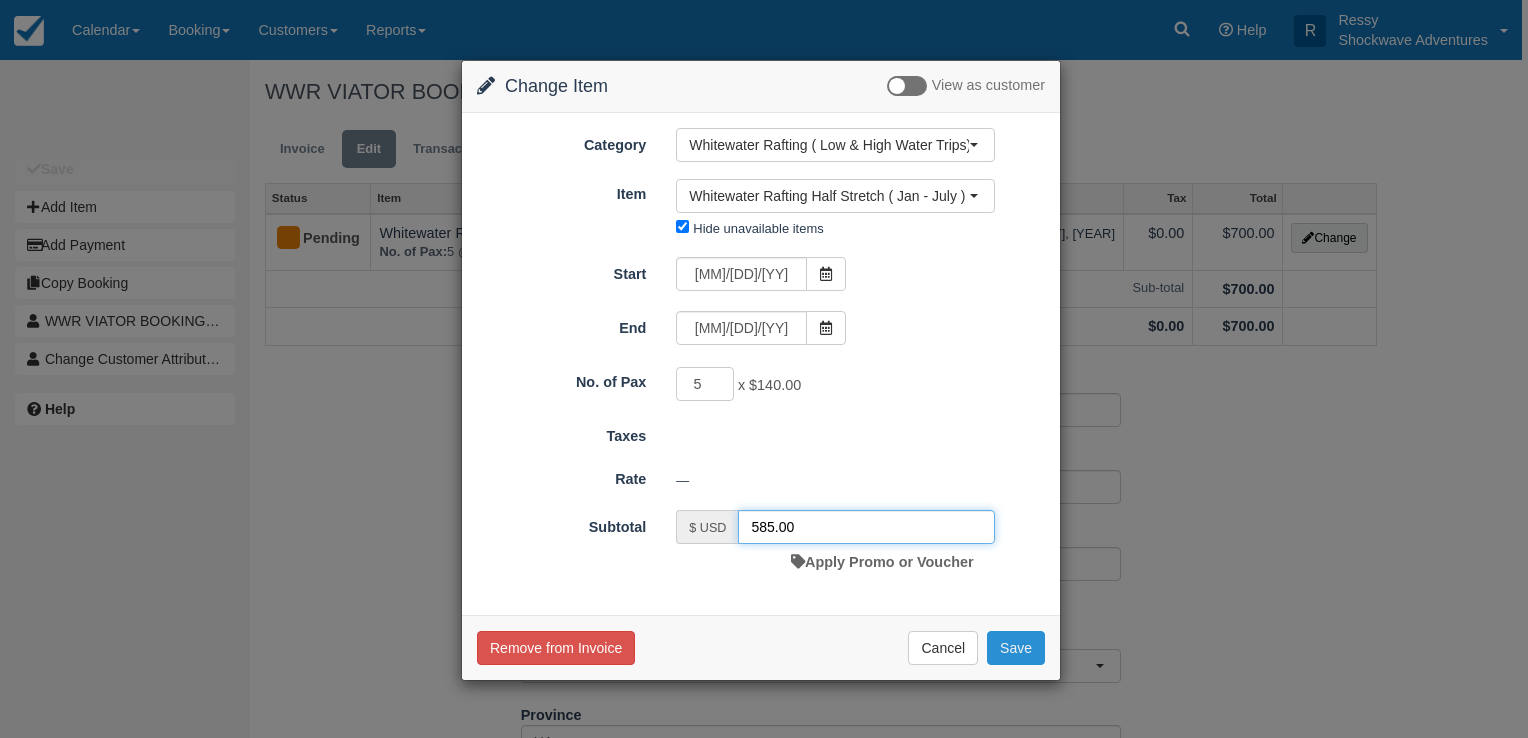 type on "585.00" 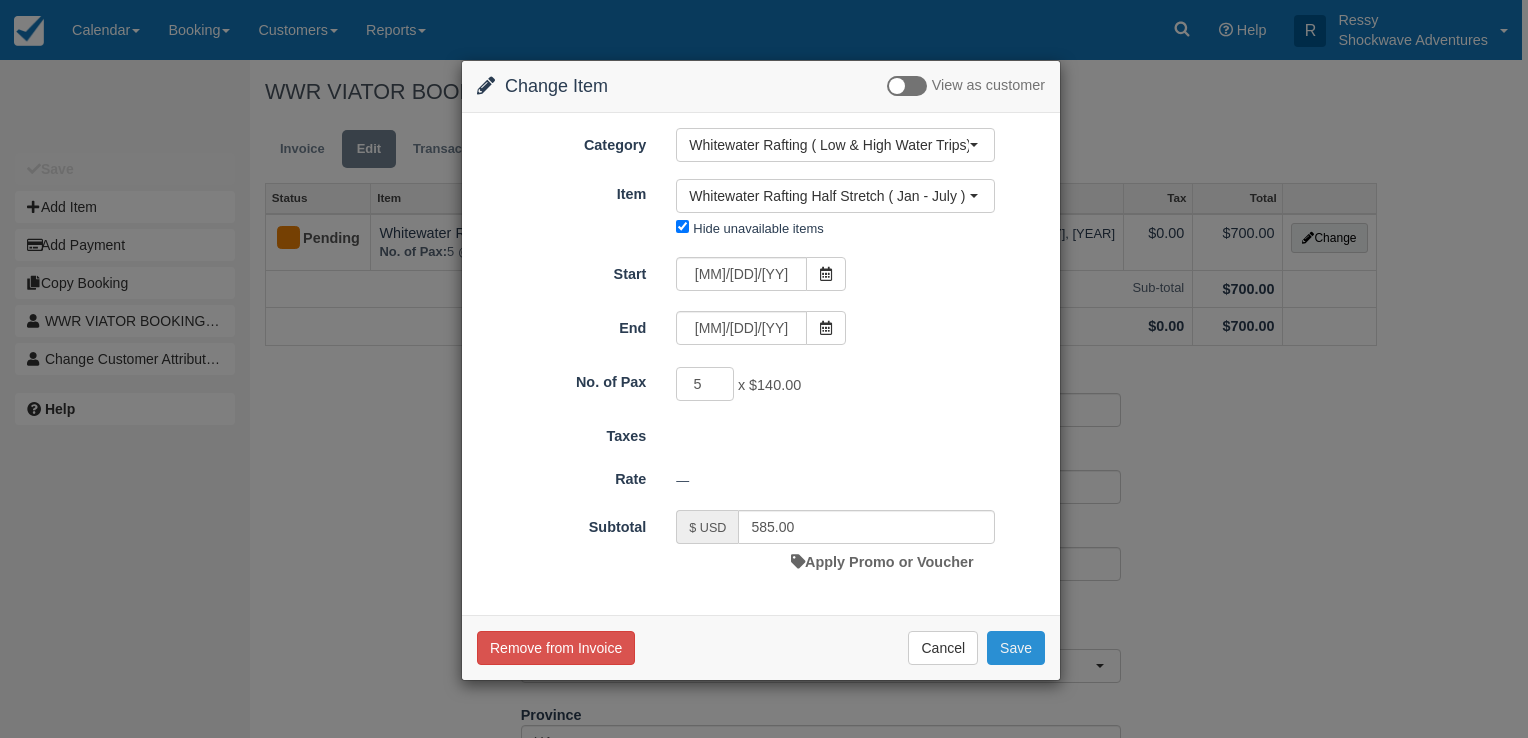 click on "Save" at bounding box center (1016, 648) 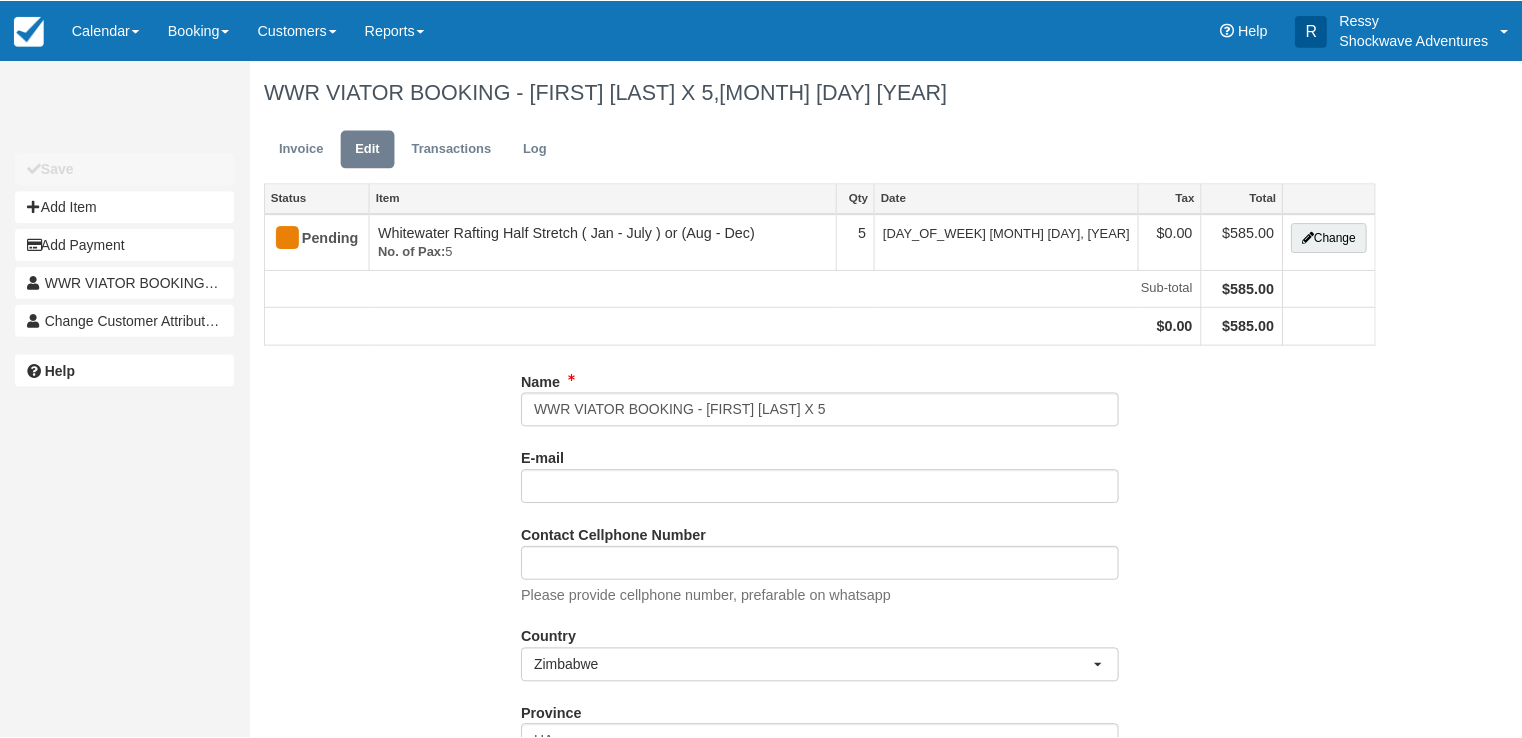 scroll, scrollTop: 0, scrollLeft: 0, axis: both 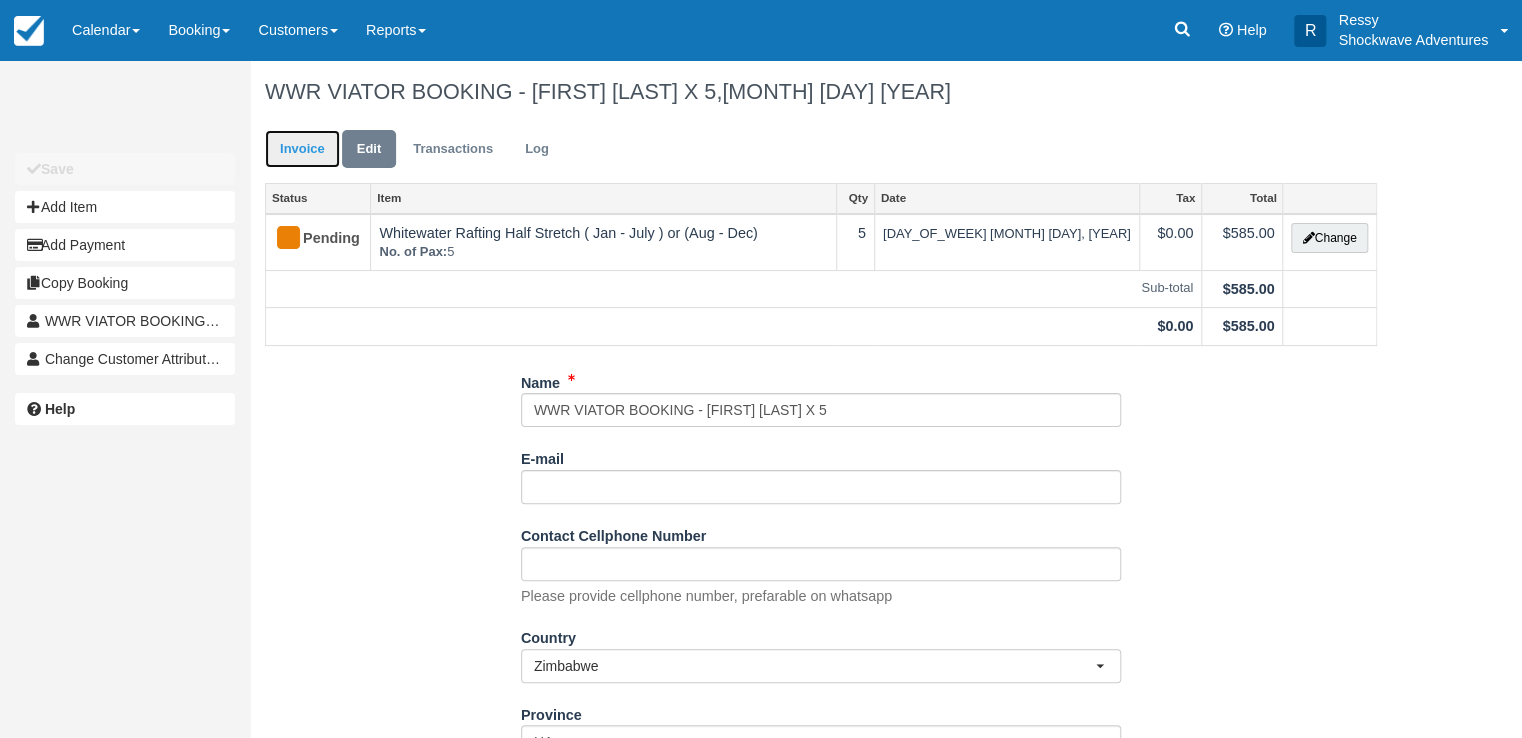 click on "Invoice" at bounding box center [302, 149] 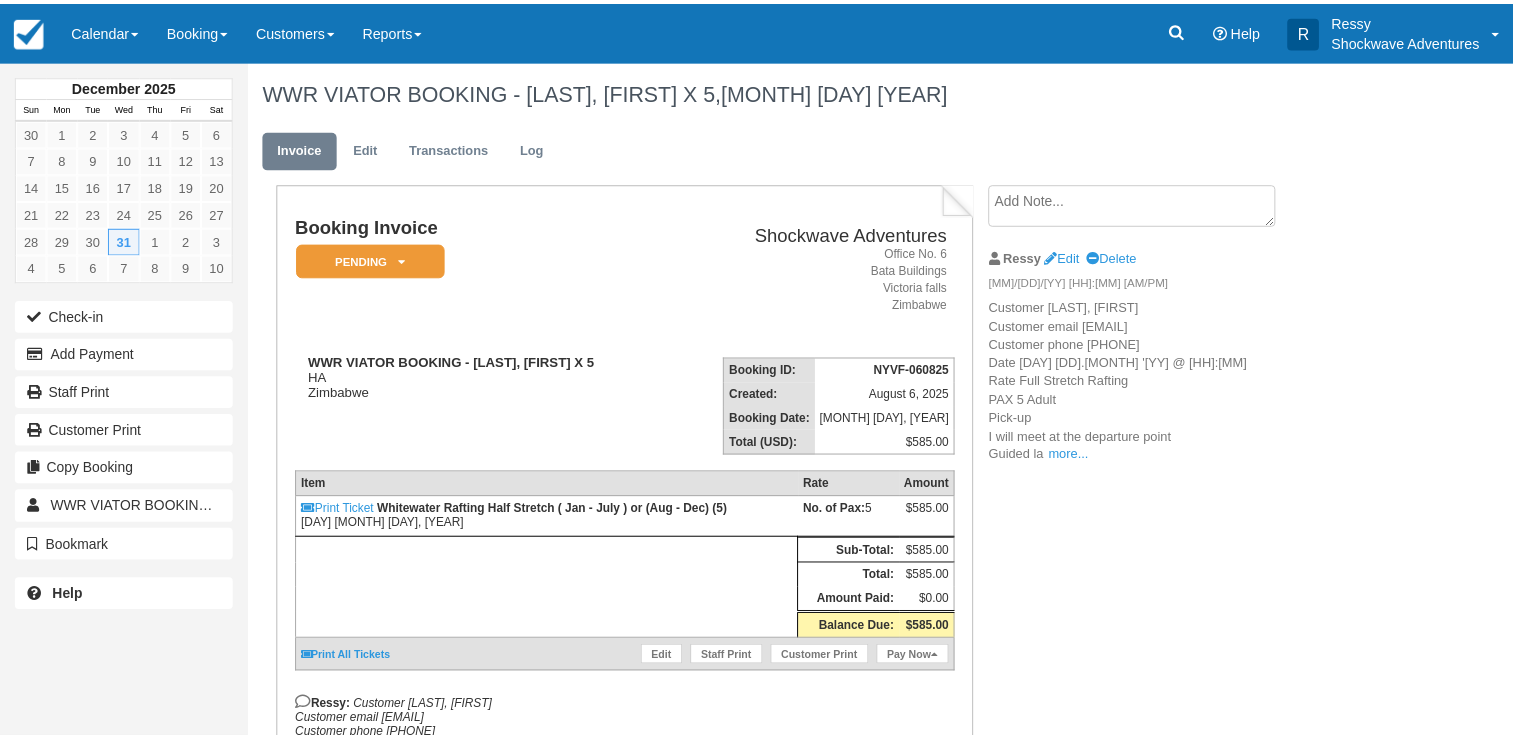 scroll, scrollTop: 0, scrollLeft: 0, axis: both 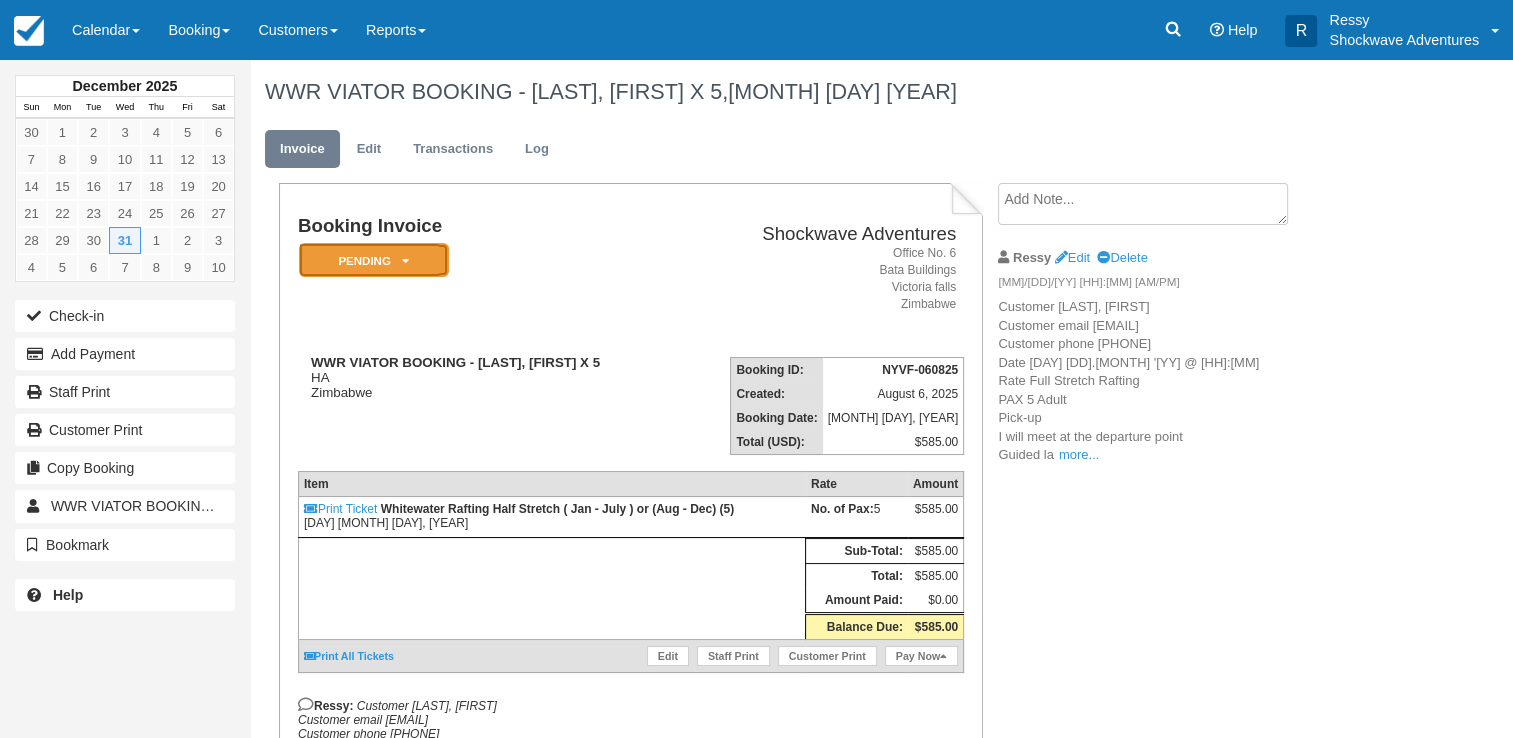 click on "Pending" at bounding box center [374, 260] 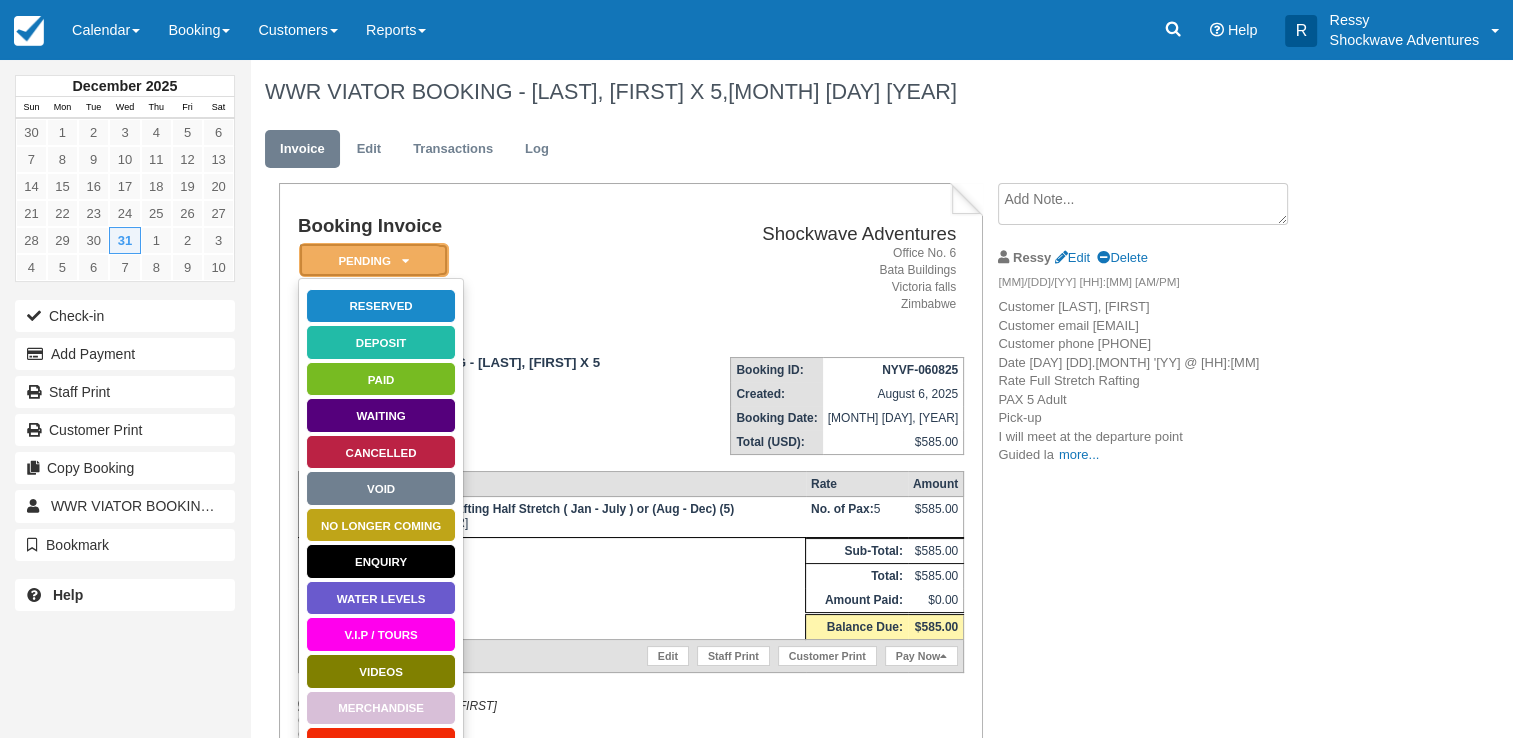 scroll, scrollTop: 235, scrollLeft: 0, axis: vertical 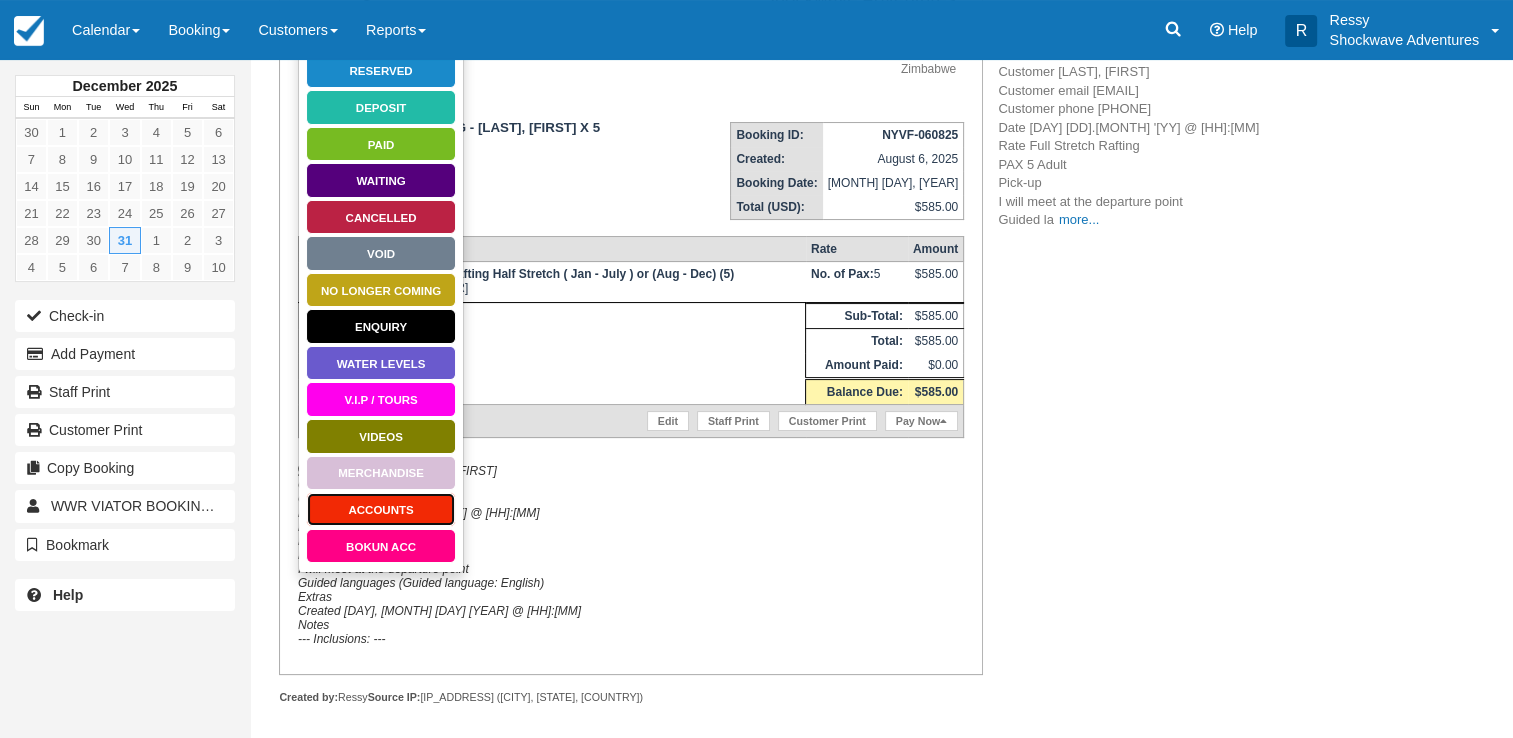 click on "ACCOUNTS" at bounding box center [381, 509] 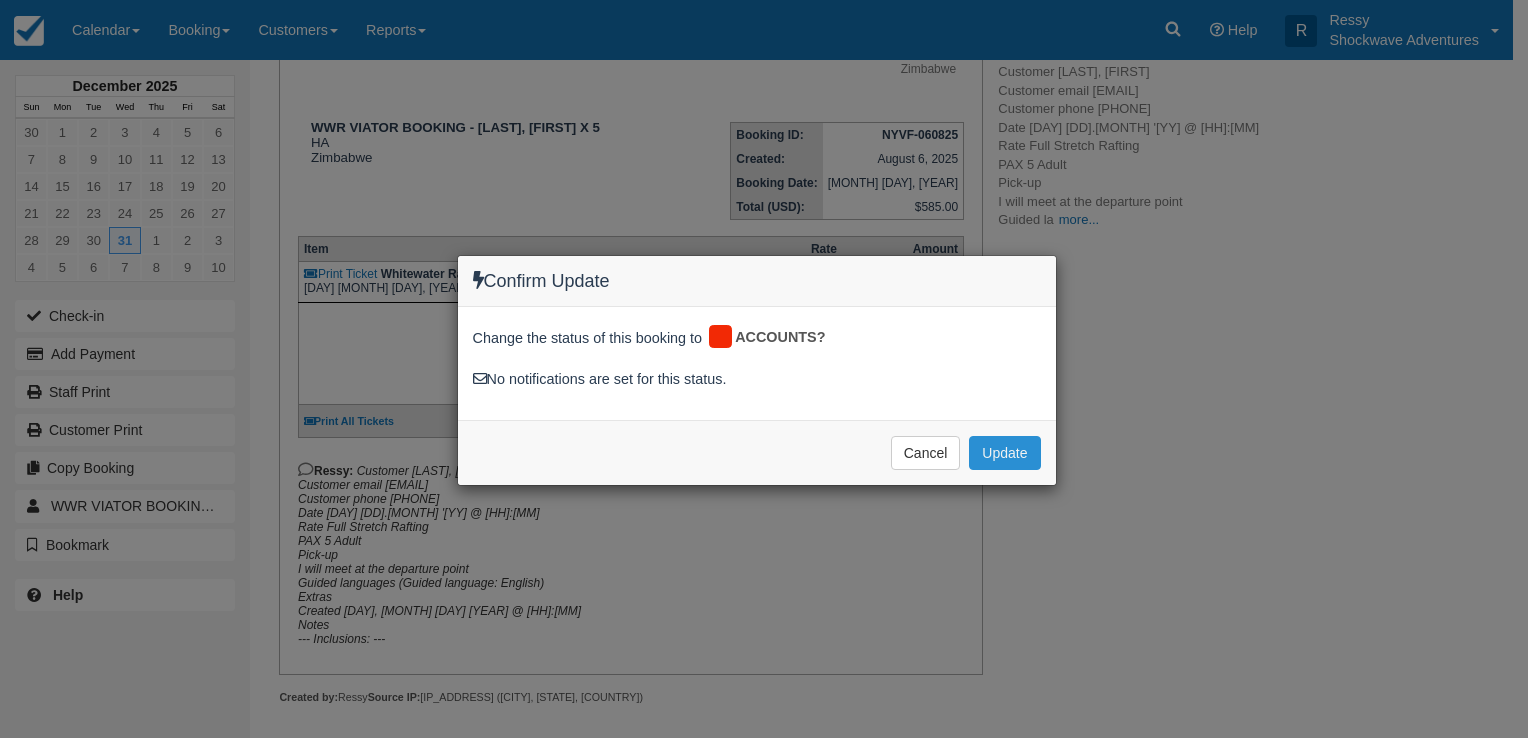 click on "Update" at bounding box center [1004, 453] 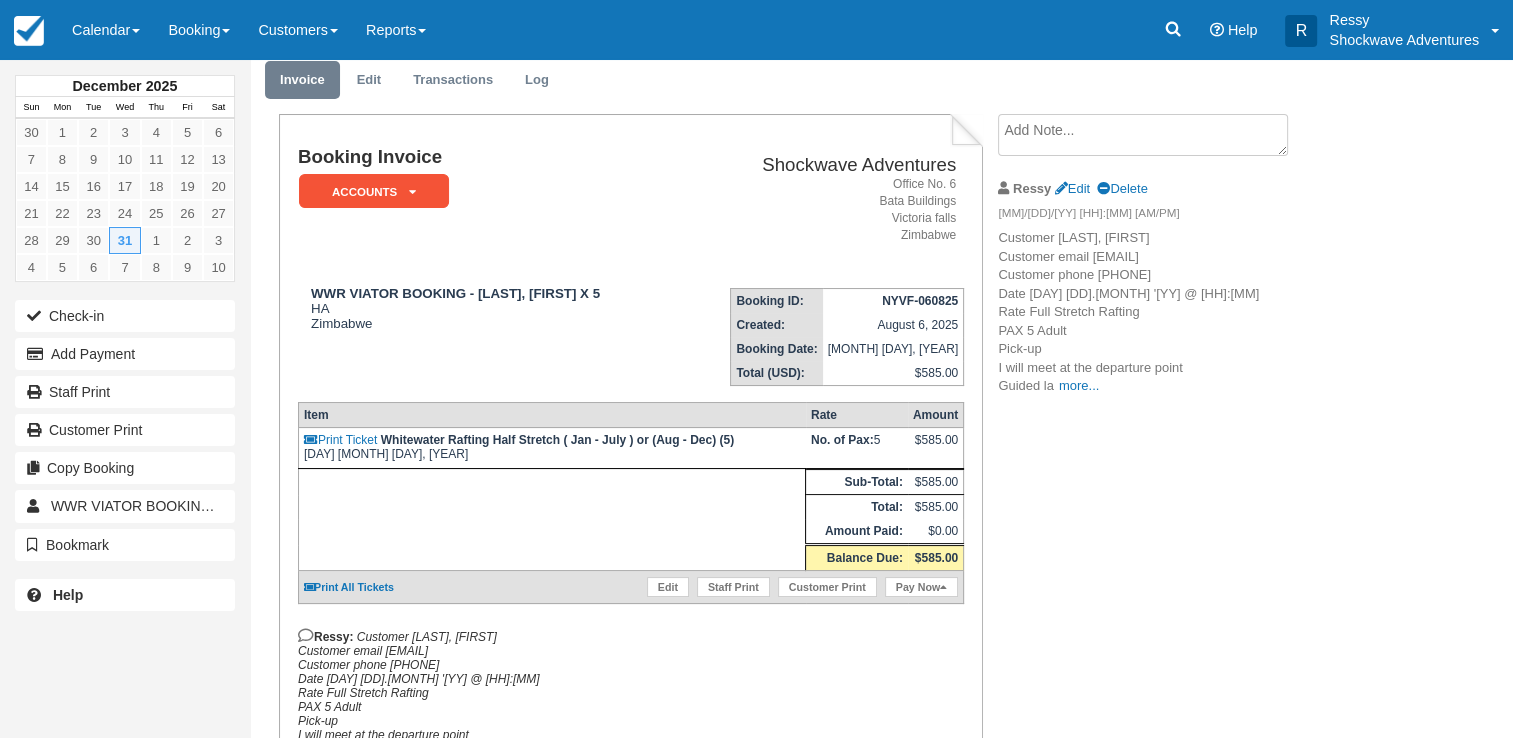 scroll, scrollTop: 0, scrollLeft: 0, axis: both 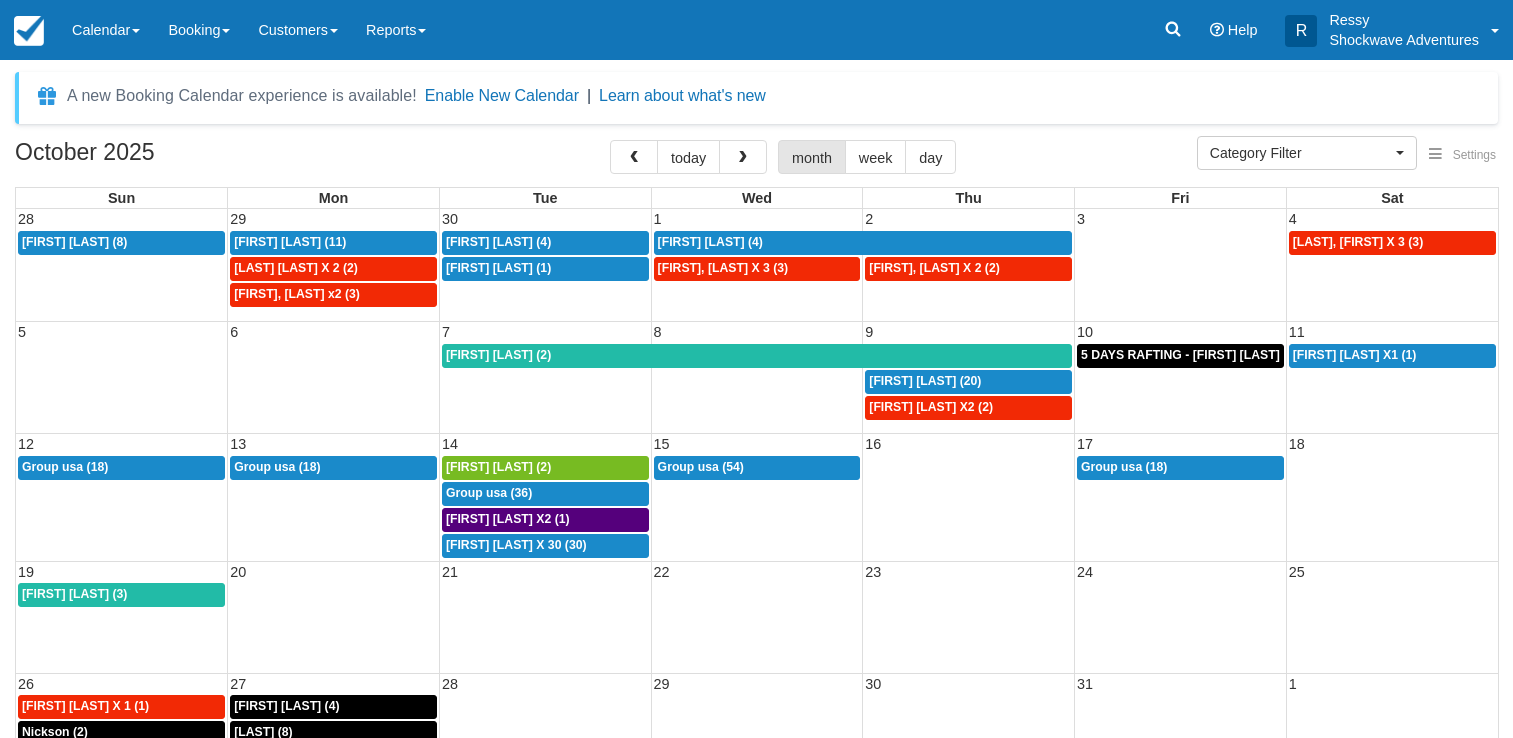 select 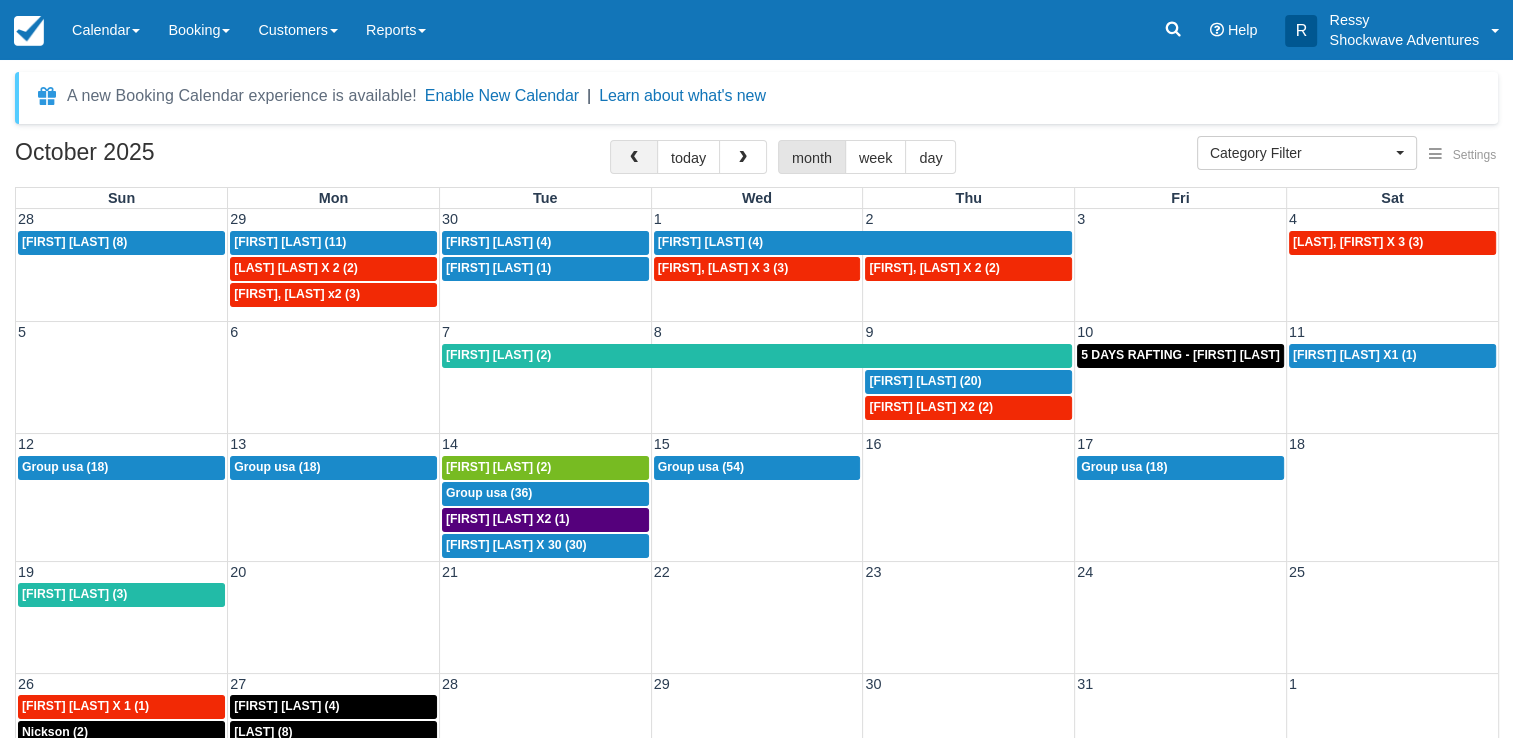 click at bounding box center (634, 157) 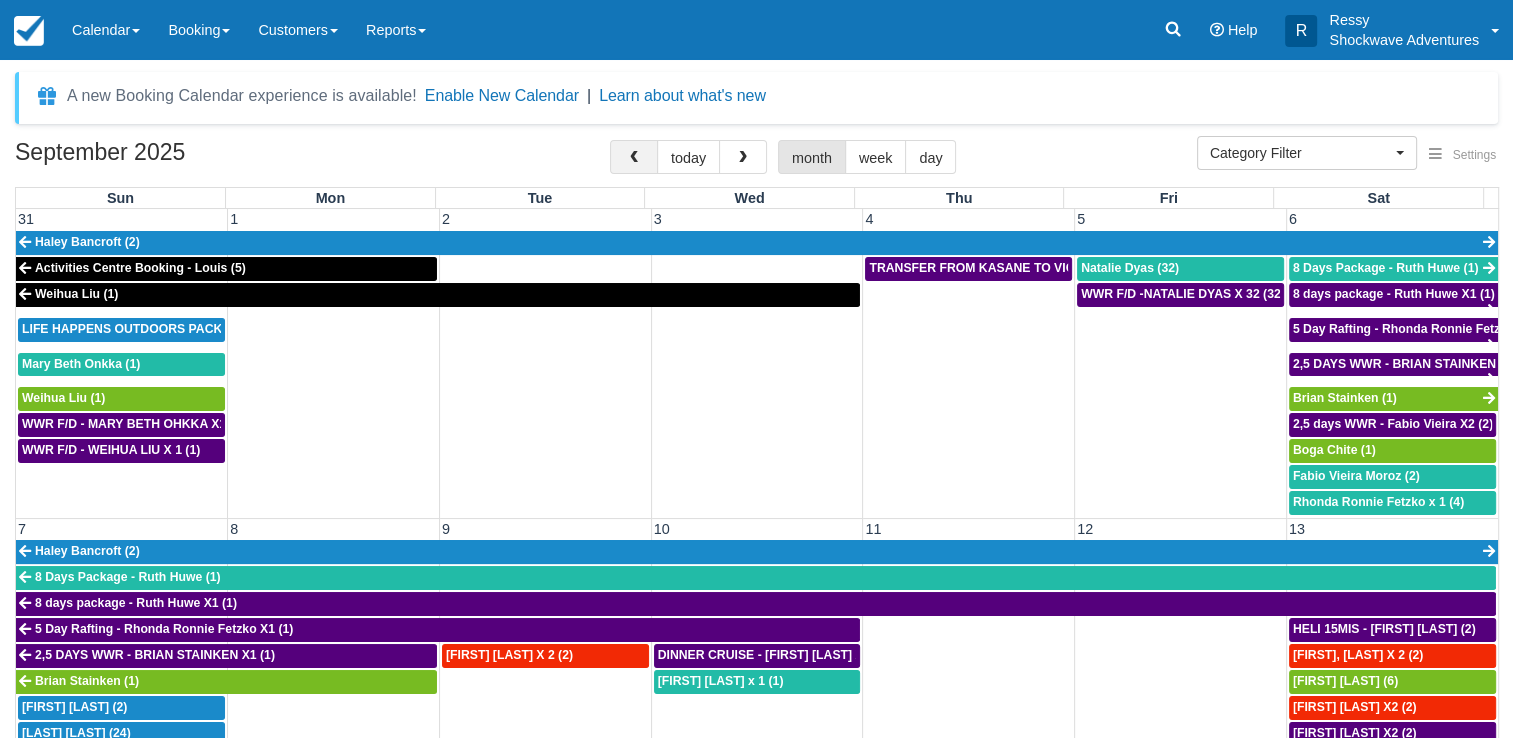 click at bounding box center (634, 157) 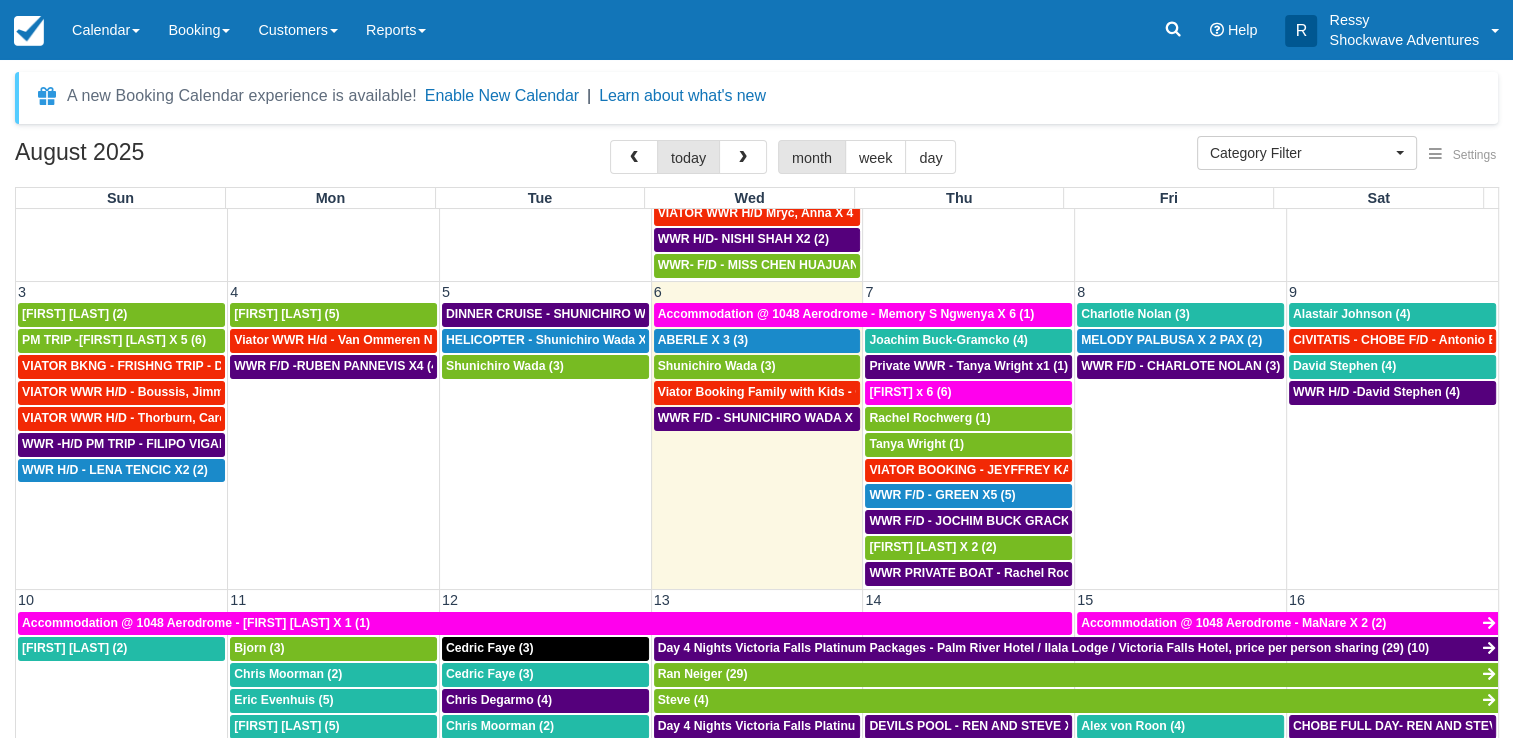 scroll, scrollTop: 300, scrollLeft: 0, axis: vertical 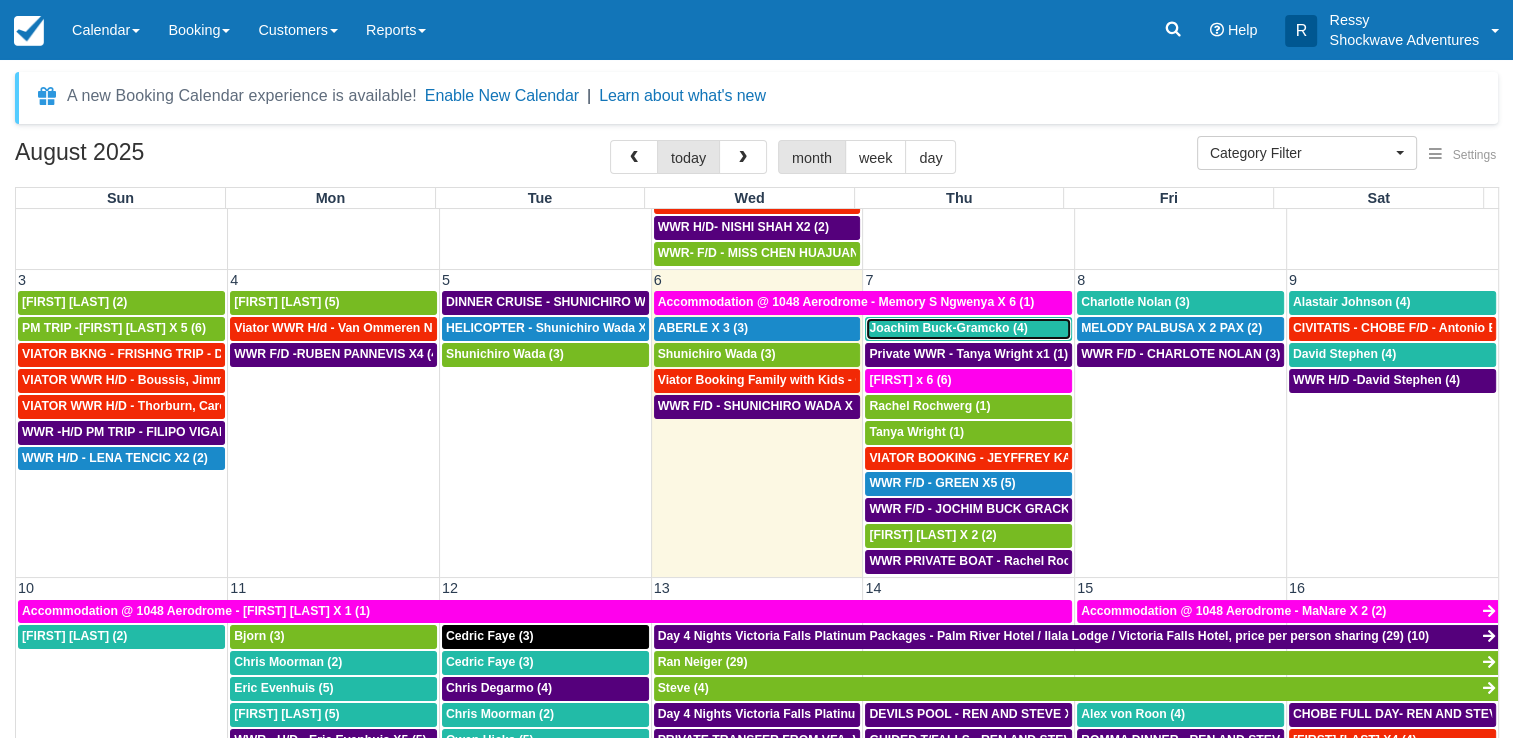 click on "Joachim Buck-Gramcko (4)" at bounding box center (948, 328) 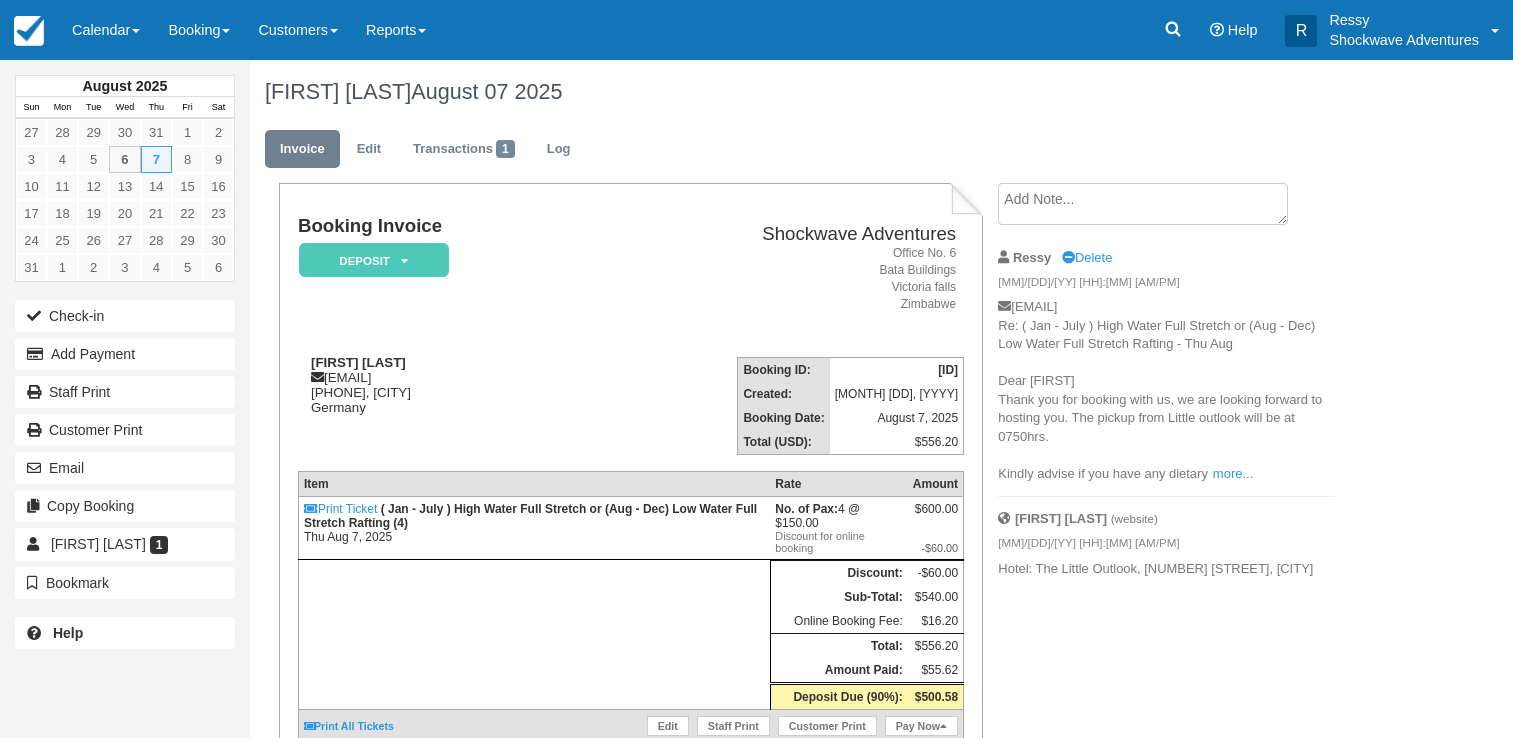 scroll, scrollTop: 0, scrollLeft: 0, axis: both 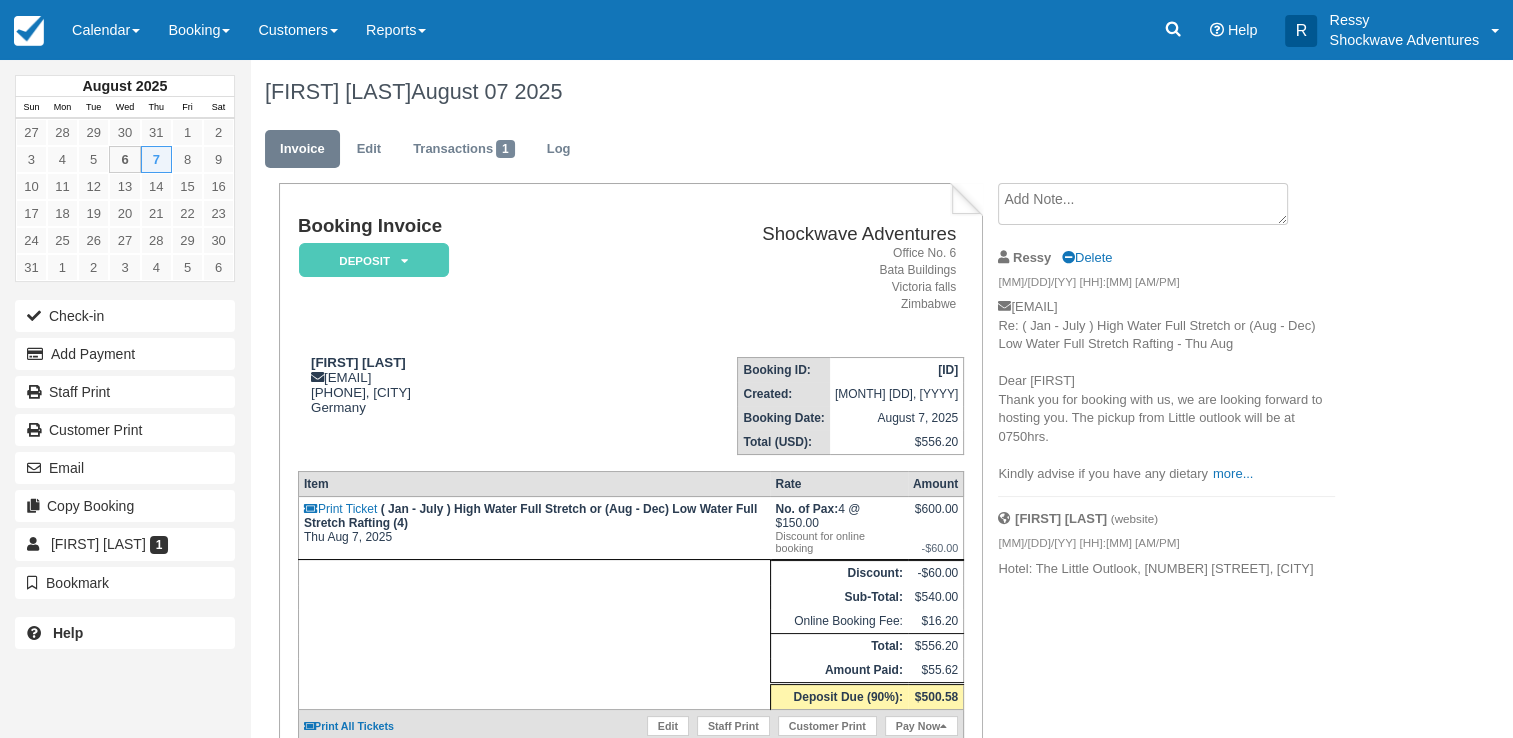 click on "[EMAIL],
Re: ( Jan - July ) High Water Full Stretch or  (Aug - Dec) Low Water Full Stretch Rafting - Thu Aug
Dear [FIRST]
Thank you for booking with us, we are looking forward to hosting you. The pickup from Little outlook will be at 0750hrs.
Kindly advise if you have any dietary more...  restrictions?
Inclusions
Buffet lunch included
Free drinks included
Free hotel pickup and drop-off included
Mineral water during rafting
Professional local guide through out
All rafting gear - life vets, helmets, paddles and rain jackets
Exclusions
Rafting shoes, rafting shorts
National Park fees $10 per person
Photos and Videos (available upon confirmation before the trip)
Bring Sunscreen lotion, and your medication if you are on so that our guides can keep it safe and dry inside our first aid kits and dry bags. DO NOT TAKE ANYTHING THAT YOU DO NOT WANT TO LOSE OR GET WET! We recommend that you leave everything with our drivers at top of the canyon or in your hotel room." at bounding box center (1166, 390) 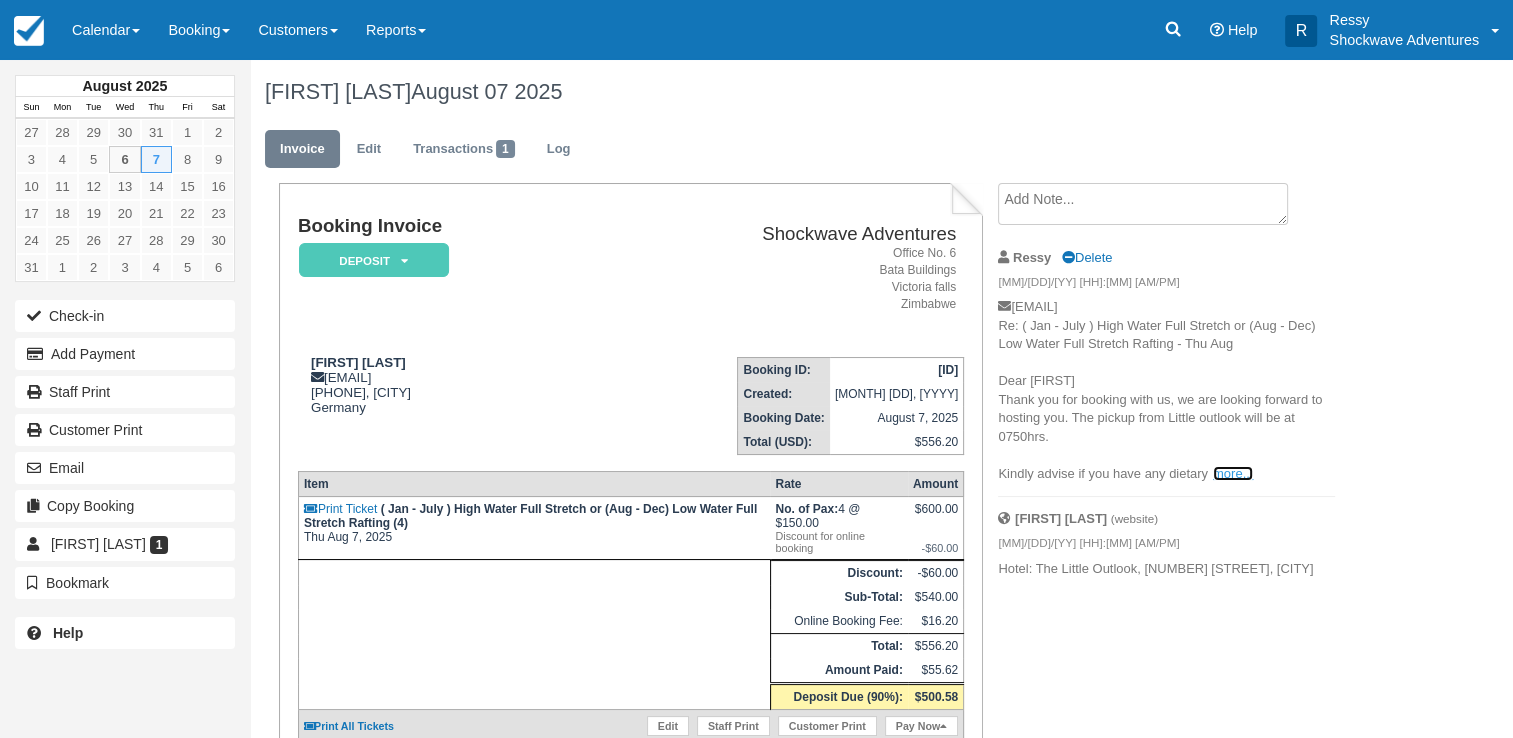 click on "more..." at bounding box center [1233, 473] 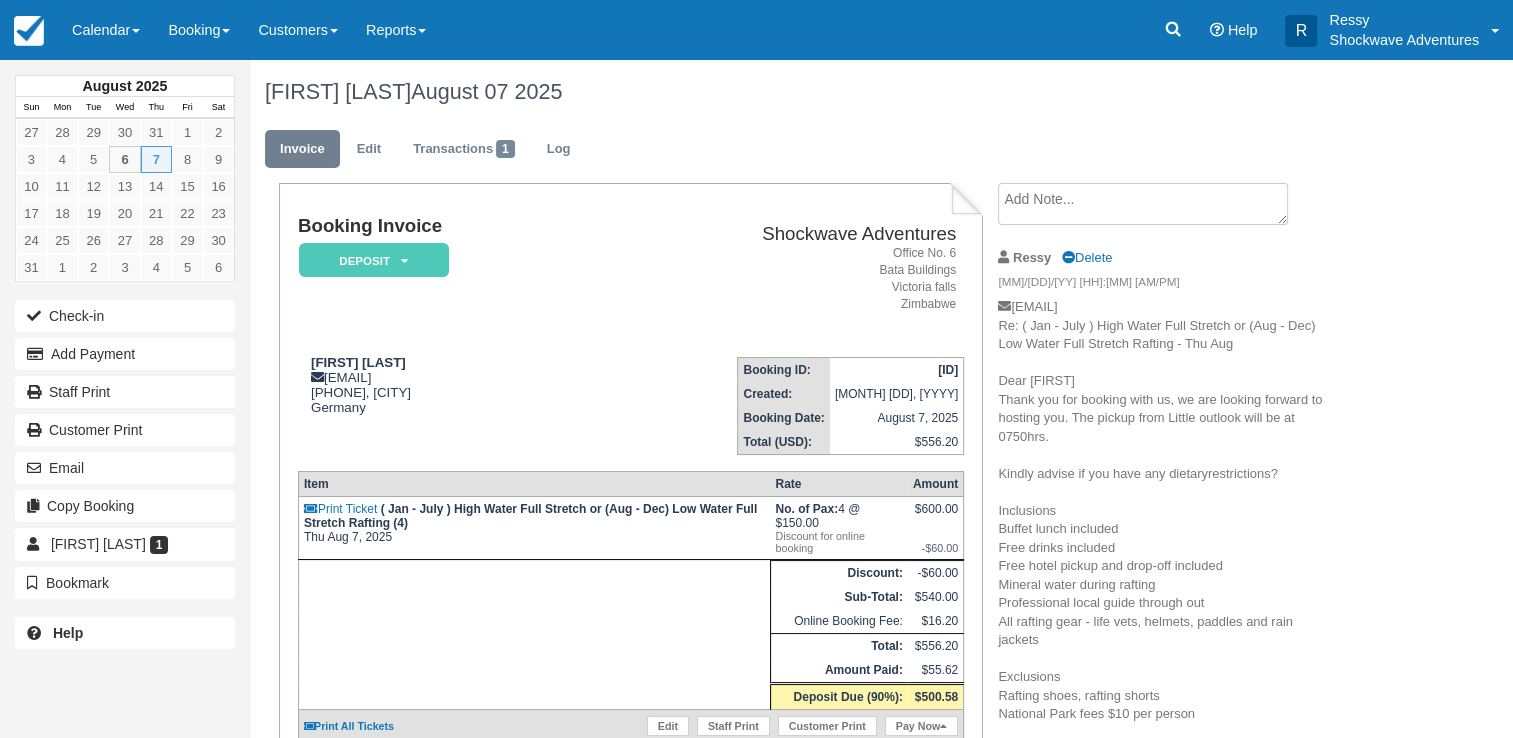 scroll, scrollTop: 100, scrollLeft: 0, axis: vertical 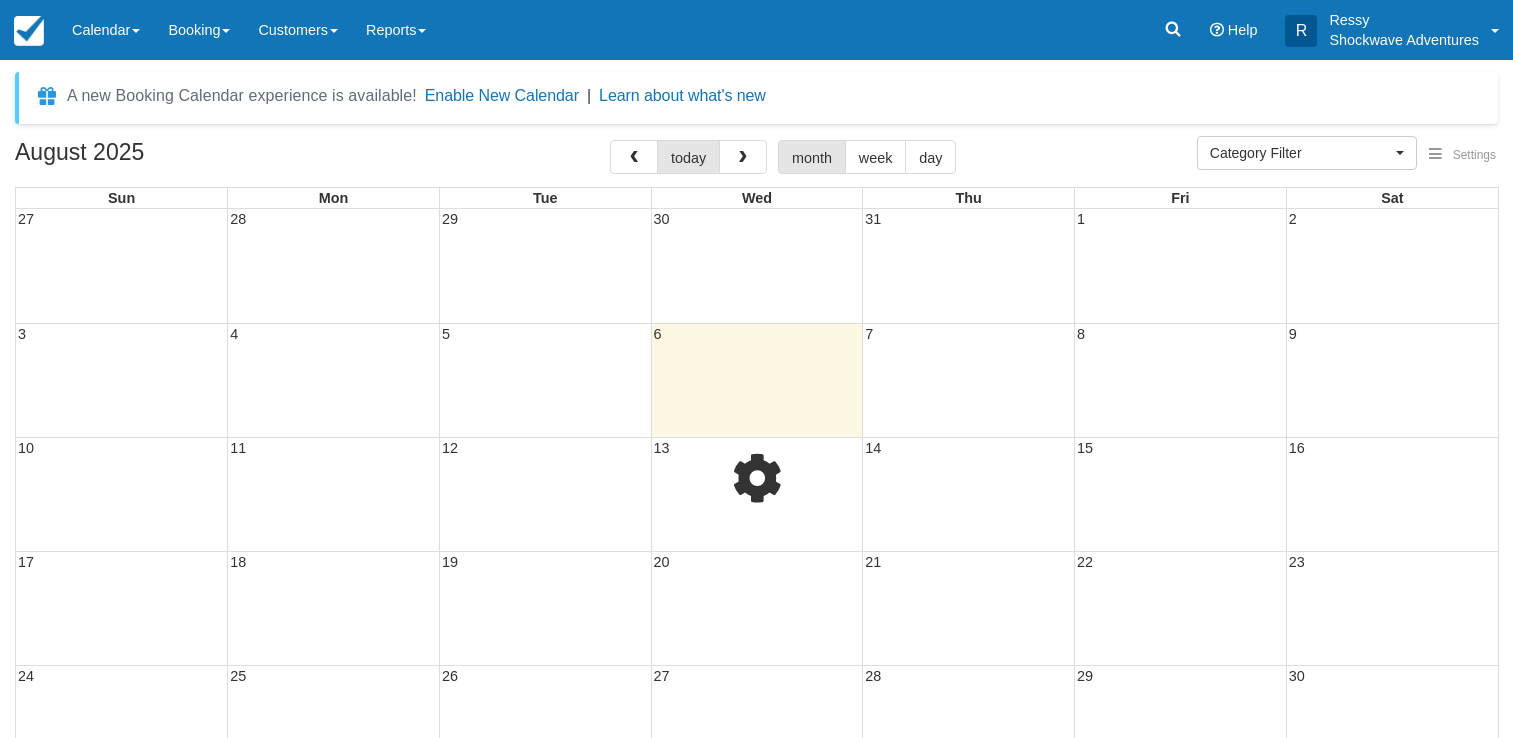 select 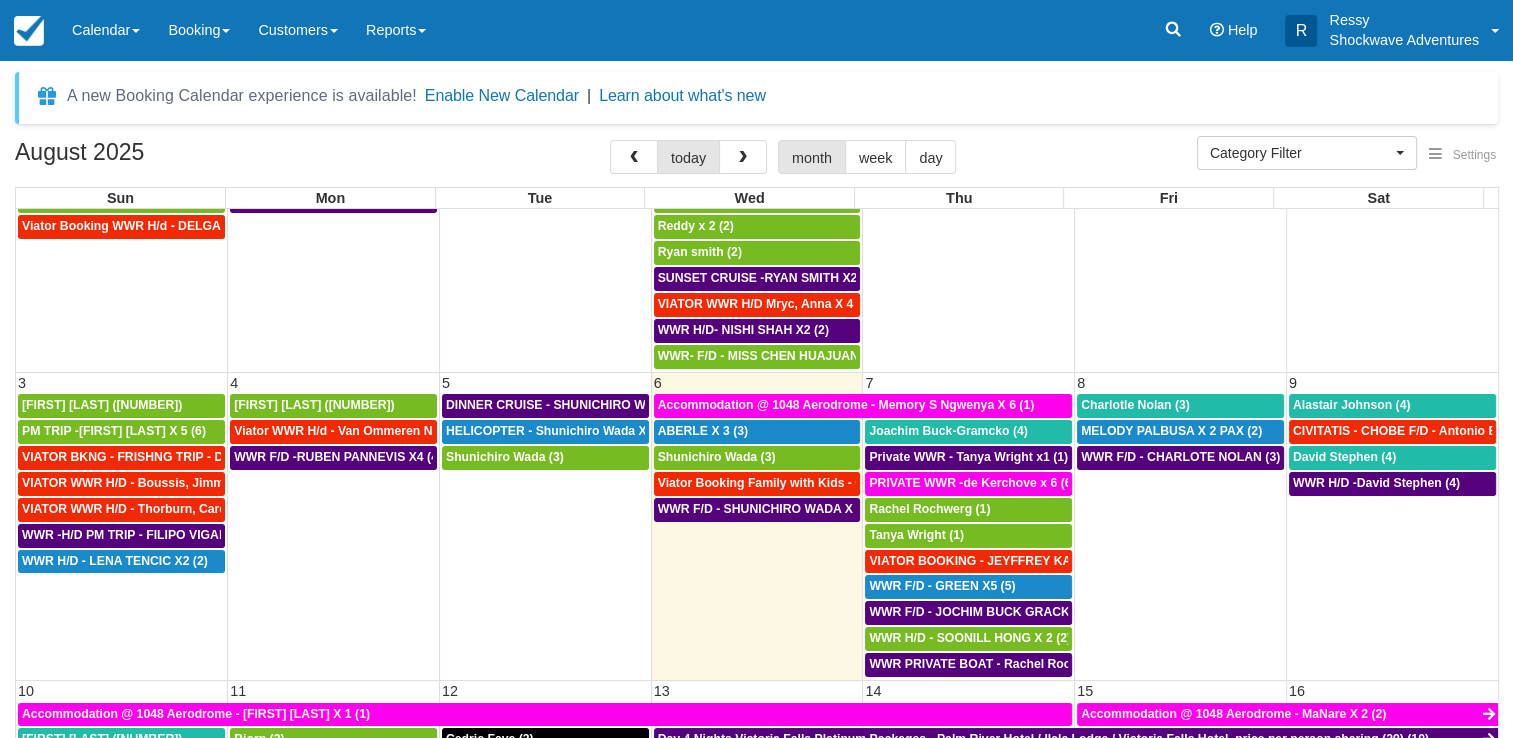 scroll, scrollTop: 200, scrollLeft: 0, axis: vertical 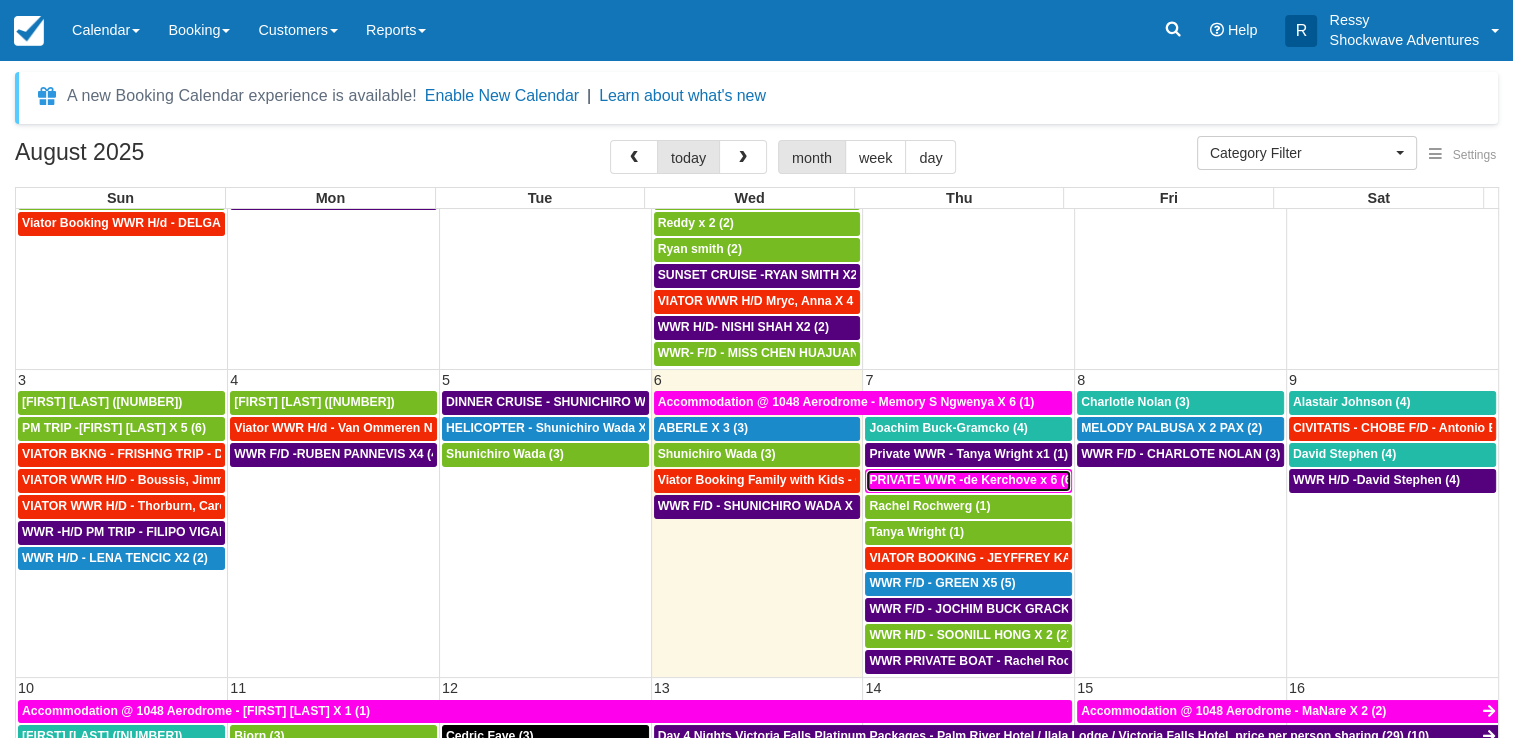 click on "PRIVATE WWR -de  Kerchove x 6 (6)" at bounding box center [972, 480] 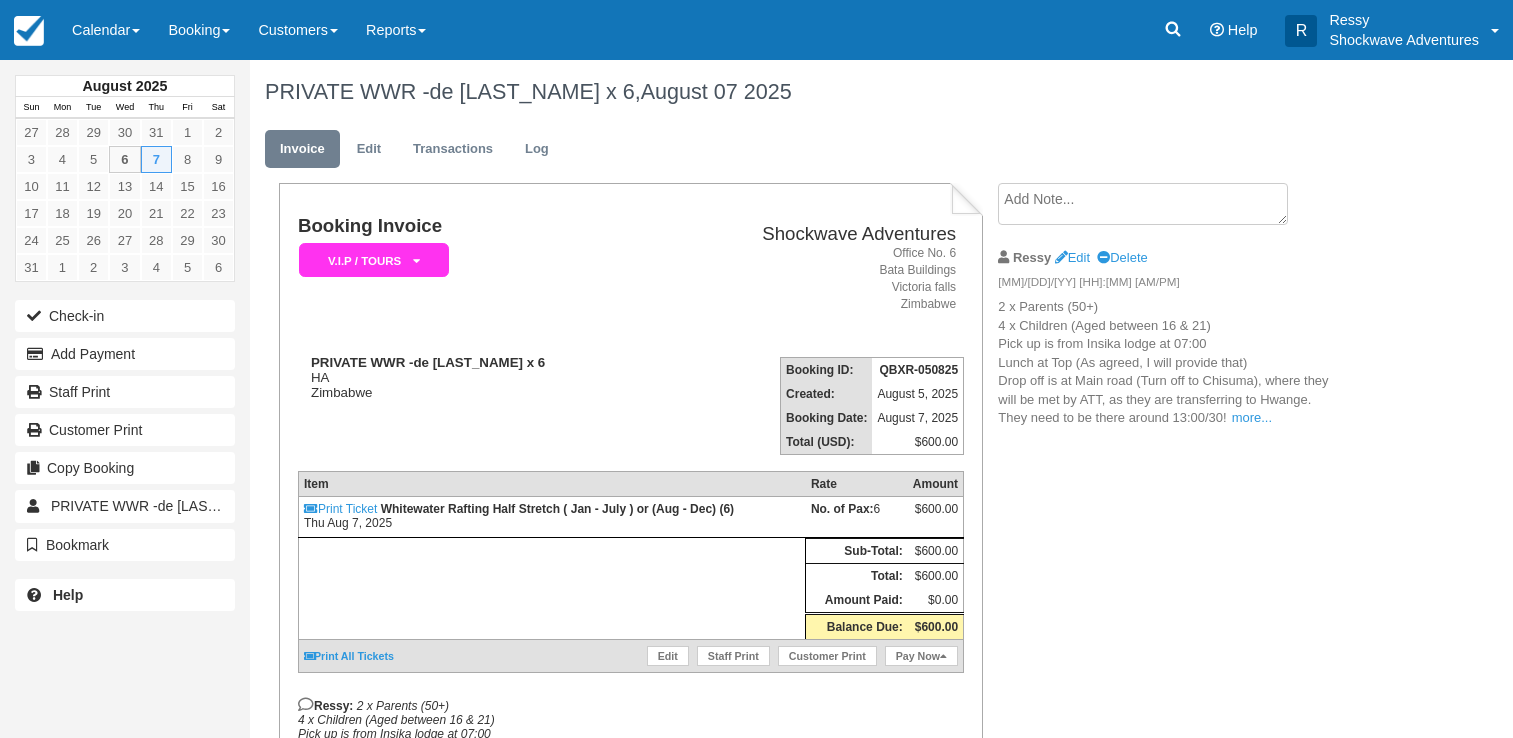 scroll, scrollTop: 0, scrollLeft: 0, axis: both 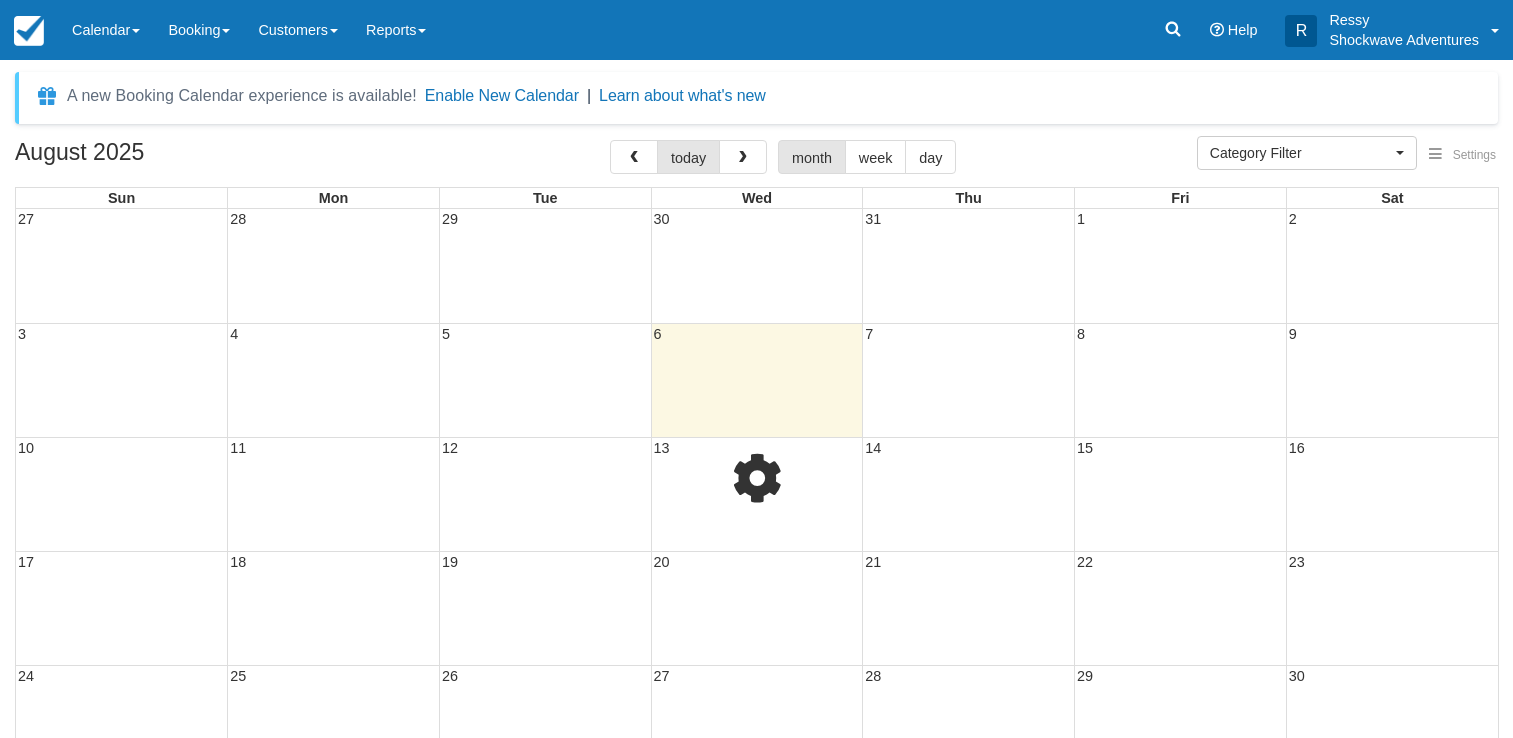 select 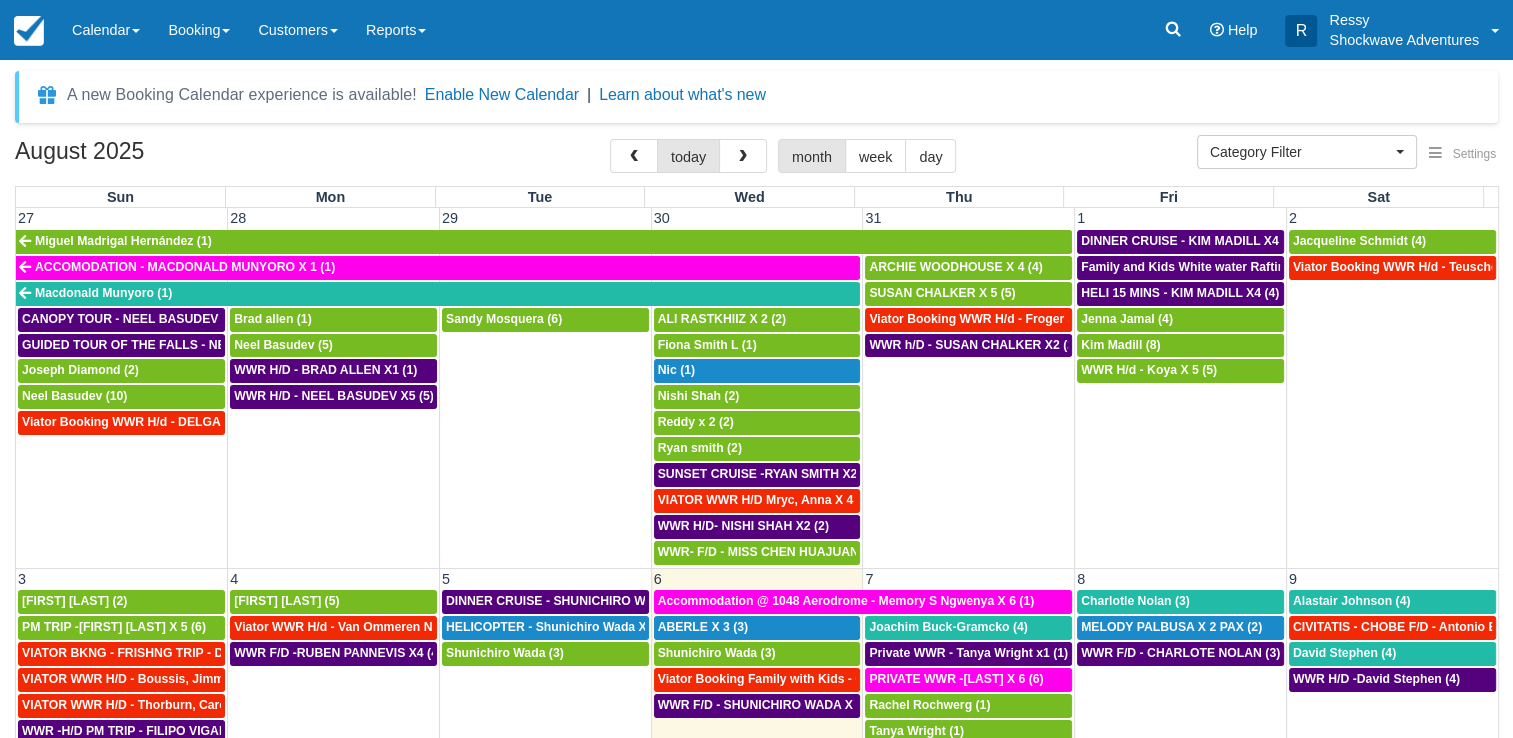 scroll, scrollTop: 0, scrollLeft: 0, axis: both 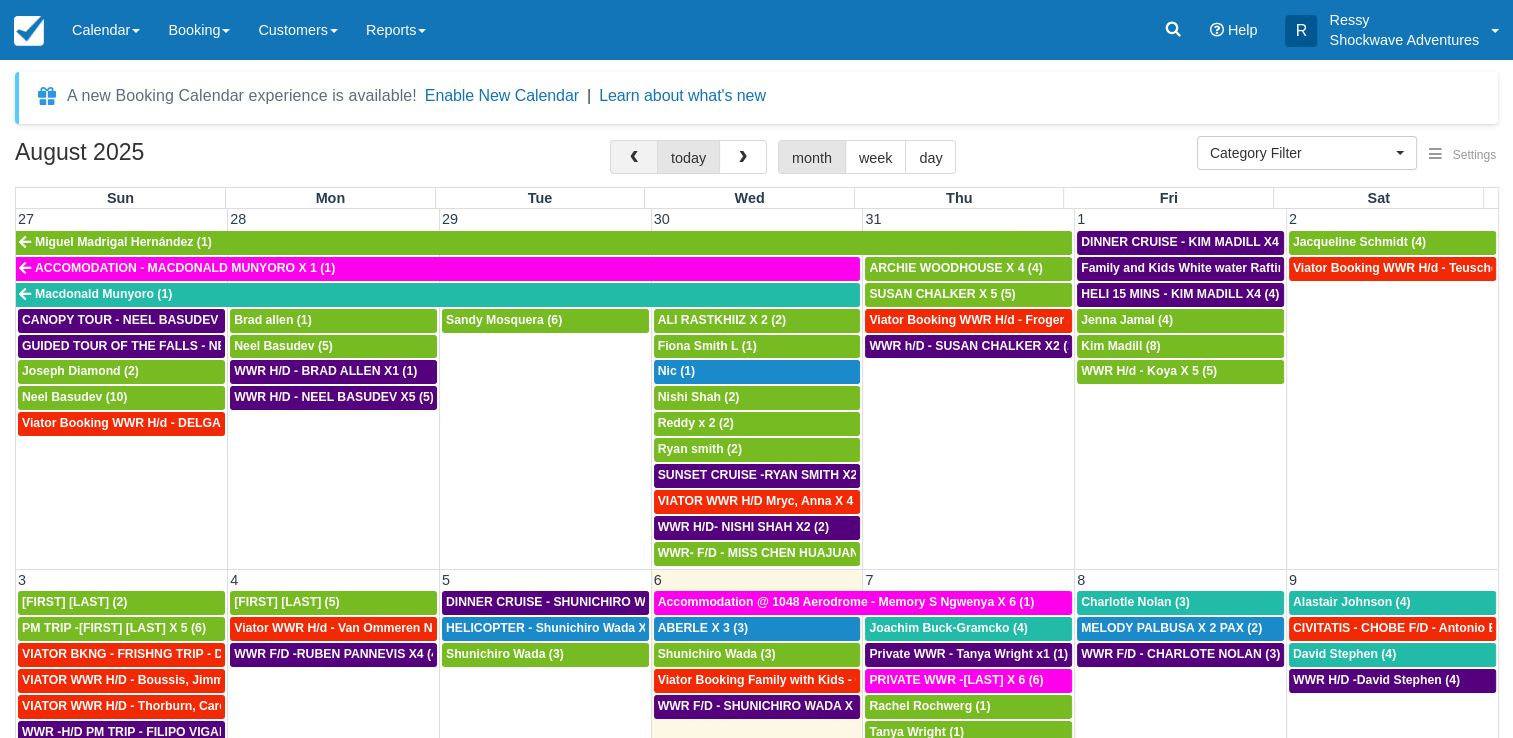 click at bounding box center (634, 157) 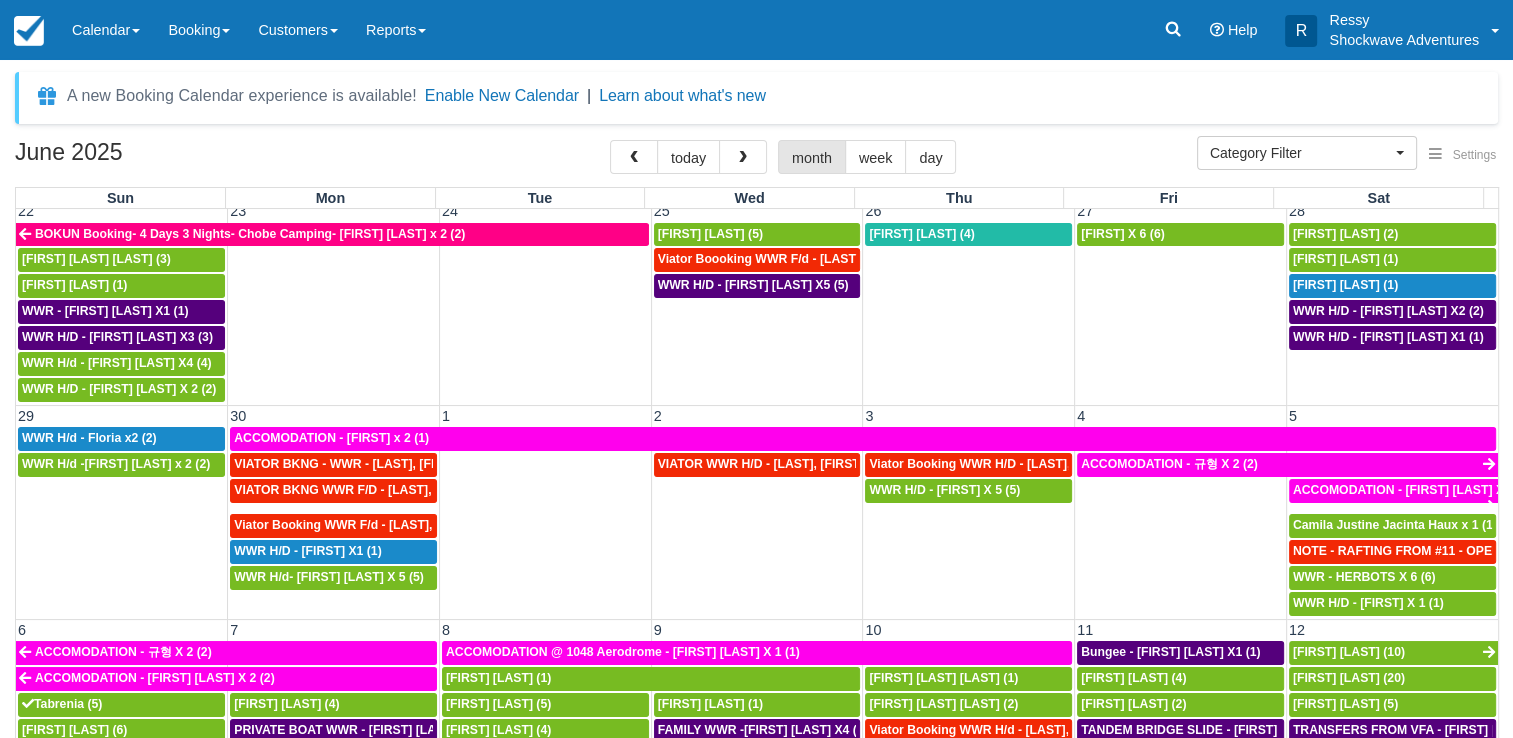 scroll, scrollTop: 632, scrollLeft: 0, axis: vertical 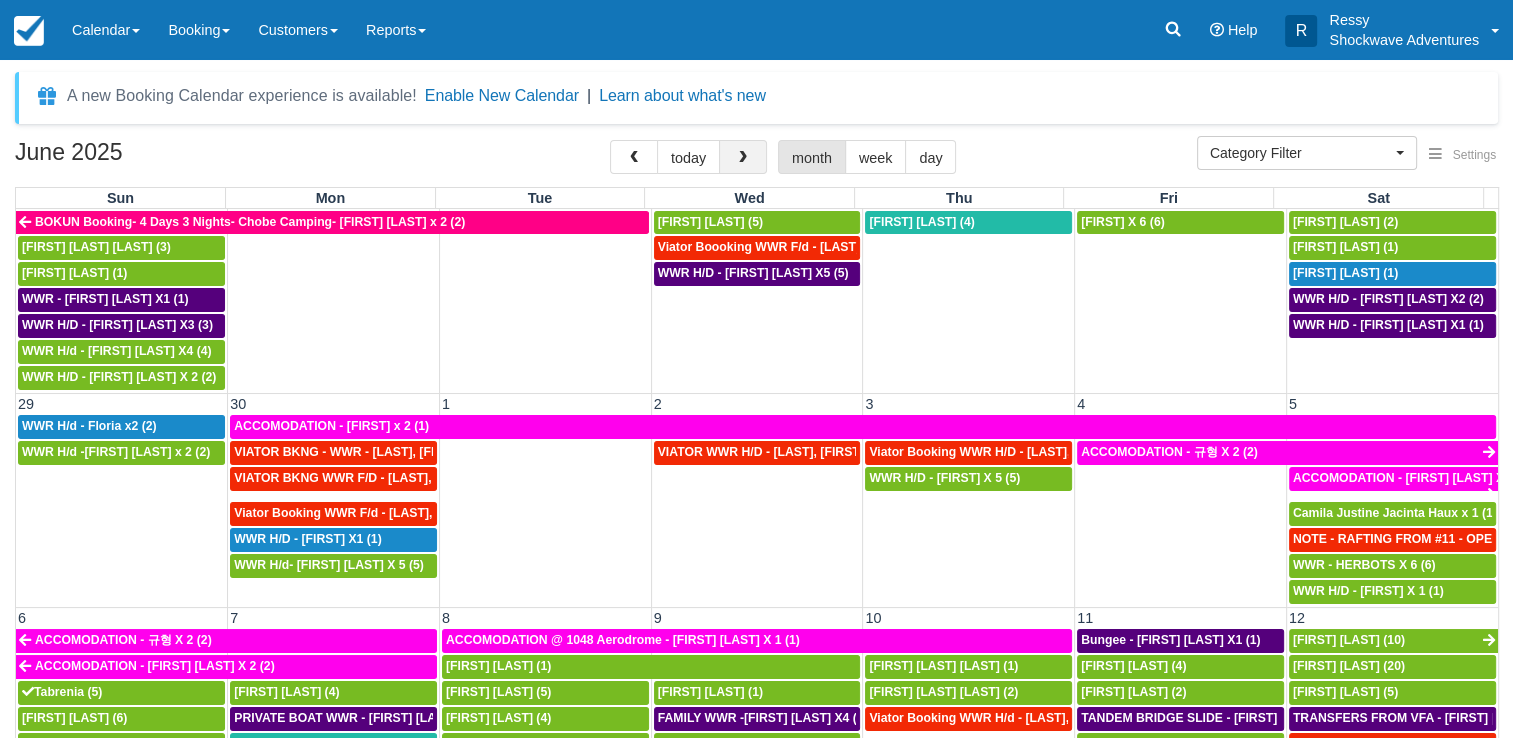 click at bounding box center (743, 157) 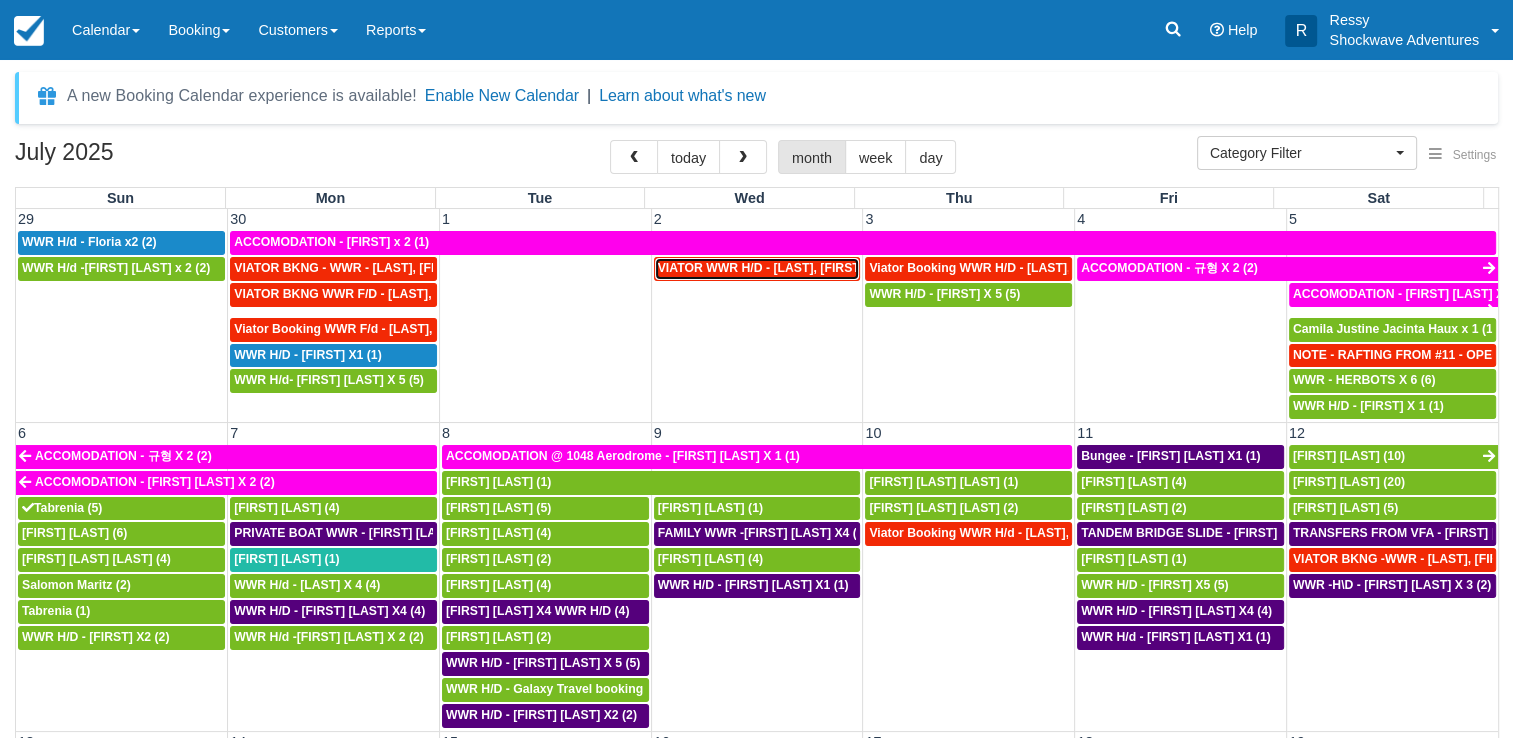click on "VIATOR WWR H/D - Smith, Jacob X 2 (2)" at bounding box center (781, 268) 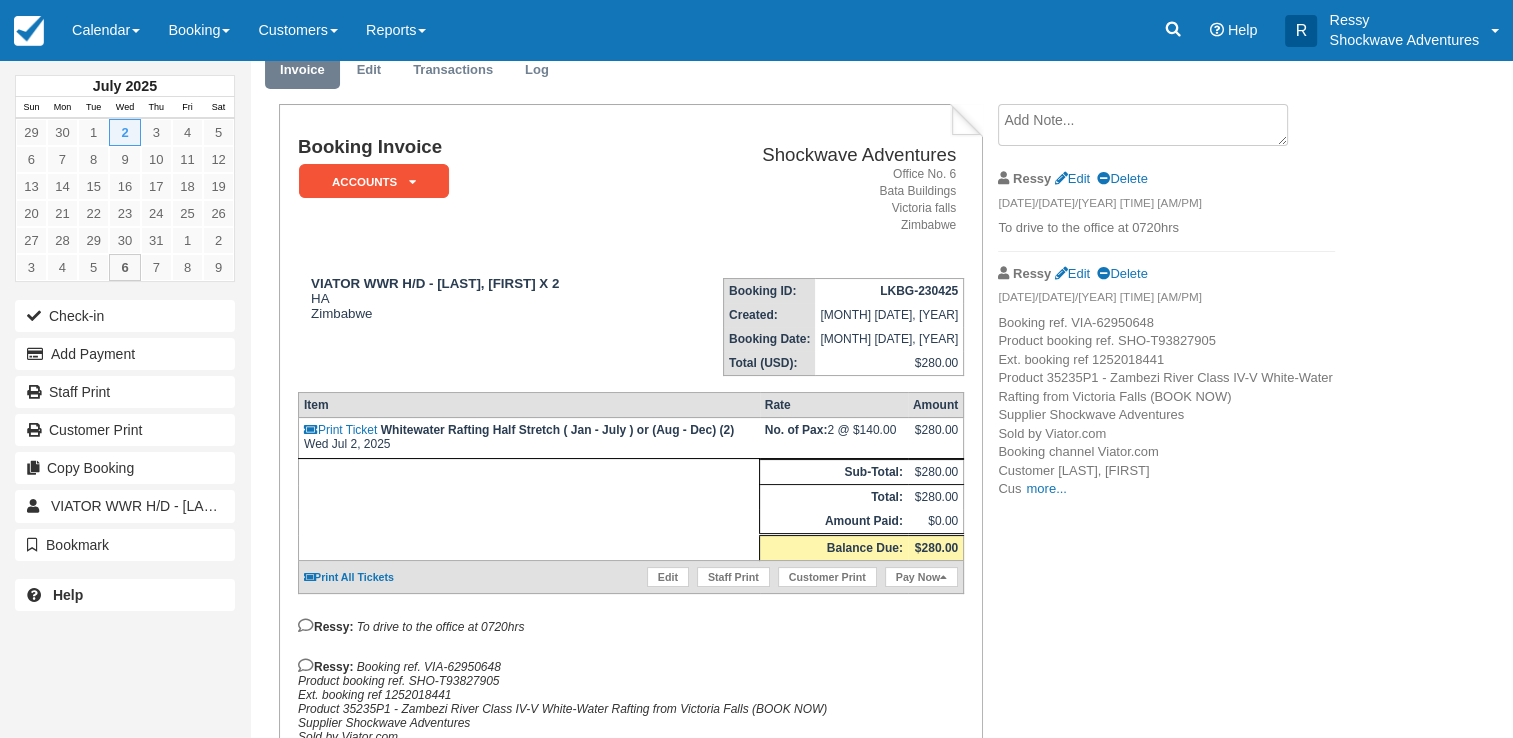 scroll, scrollTop: 0, scrollLeft: 0, axis: both 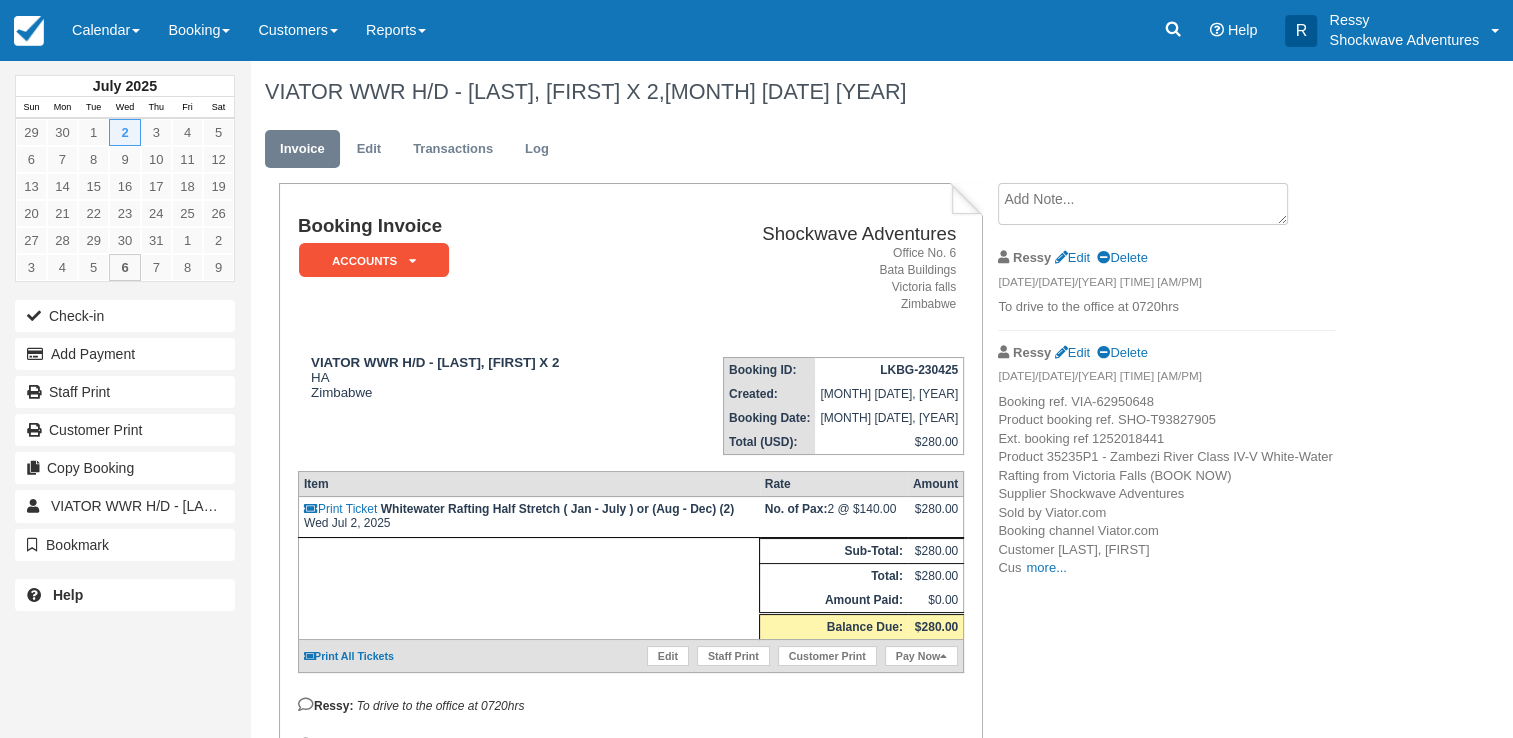 click on "Booking ref. 	VIA-62950648
Product booking ref. 	SHO-T93827905
Ext. booking ref 	1252018441
Product 	35235P1 - Zambezi River Class IV-V White-Water Rafting from Victoria Falls (BOOK NOW)
Supplier 	Shockwave Adventures
Sold by 	Viator.com
Booking channel 	Viator.com
Customer 	[LAST], [FIRST]
Cus more... tomer email 	[EMAIL]
Customer phone 	[PHONE]
Date 	[DAY] [DATE].[MONTH] '[YEAR] @ [TIME]
Rate 	Half Stretch Rafting
PAX
2 Adult
Pick-up
No pick up place provided.
Extras
Created 	[DAY], [MONTH] [DATE] [YEAR] @ [TIME]
Notes
--- Inclusions: ---
All rafting gear (helmet, life jacket, and paddle)
Local guide
Light refreshments during rafting
Lunch
Unlimited drinks (open bar)
Hotel pickup and drop-off
Viator amount: USD 218.4" at bounding box center [1166, 485] 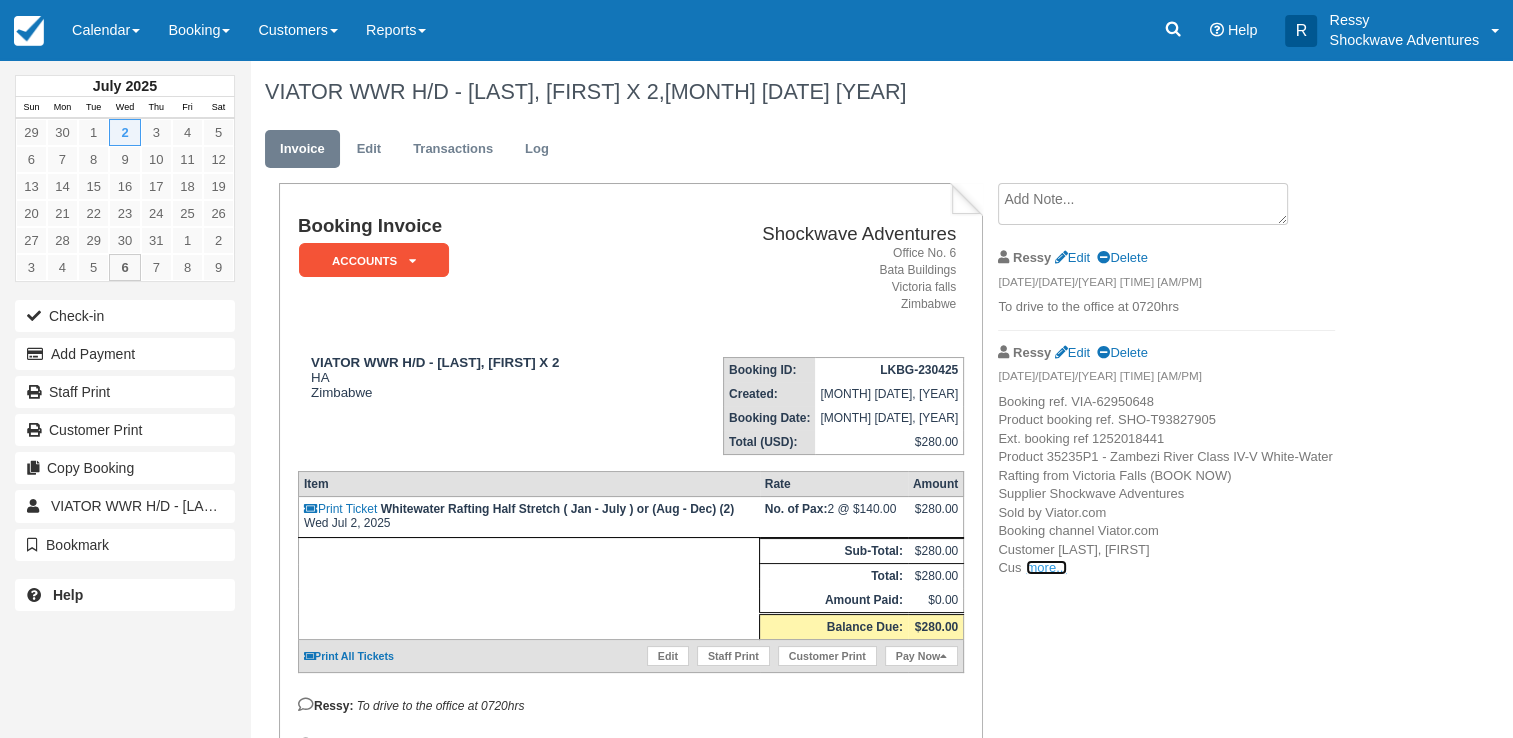 click on "more..." at bounding box center (1046, 567) 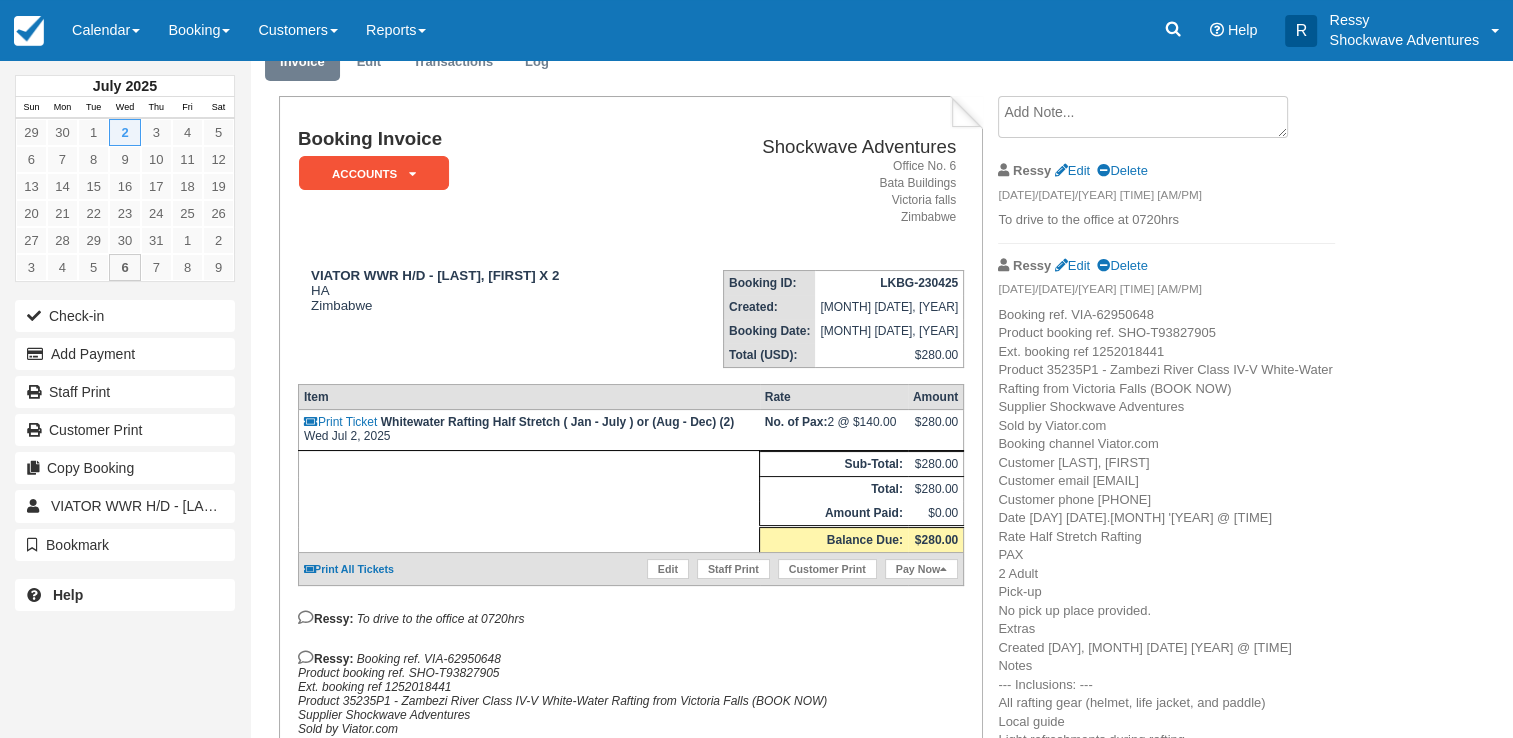 scroll, scrollTop: 0, scrollLeft: 0, axis: both 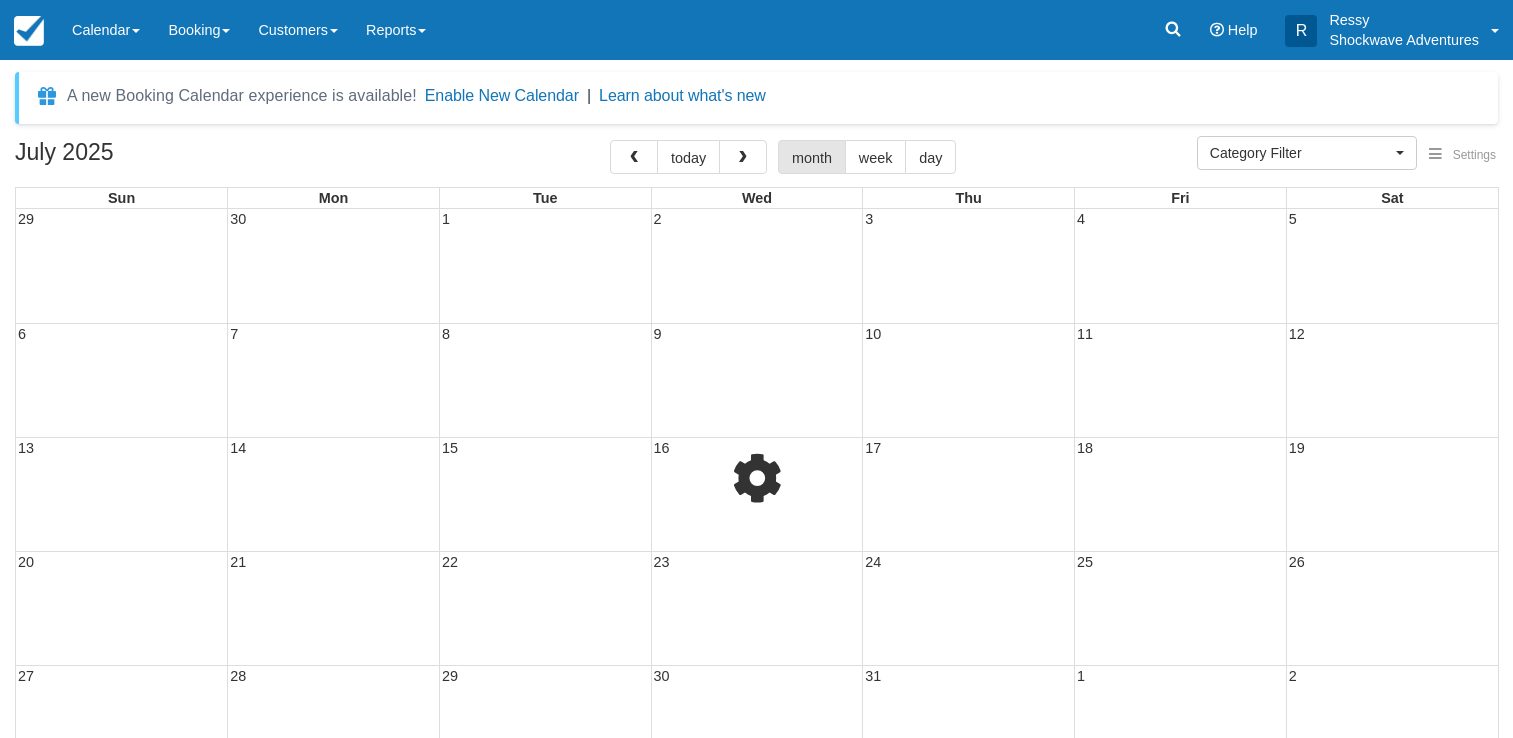 select 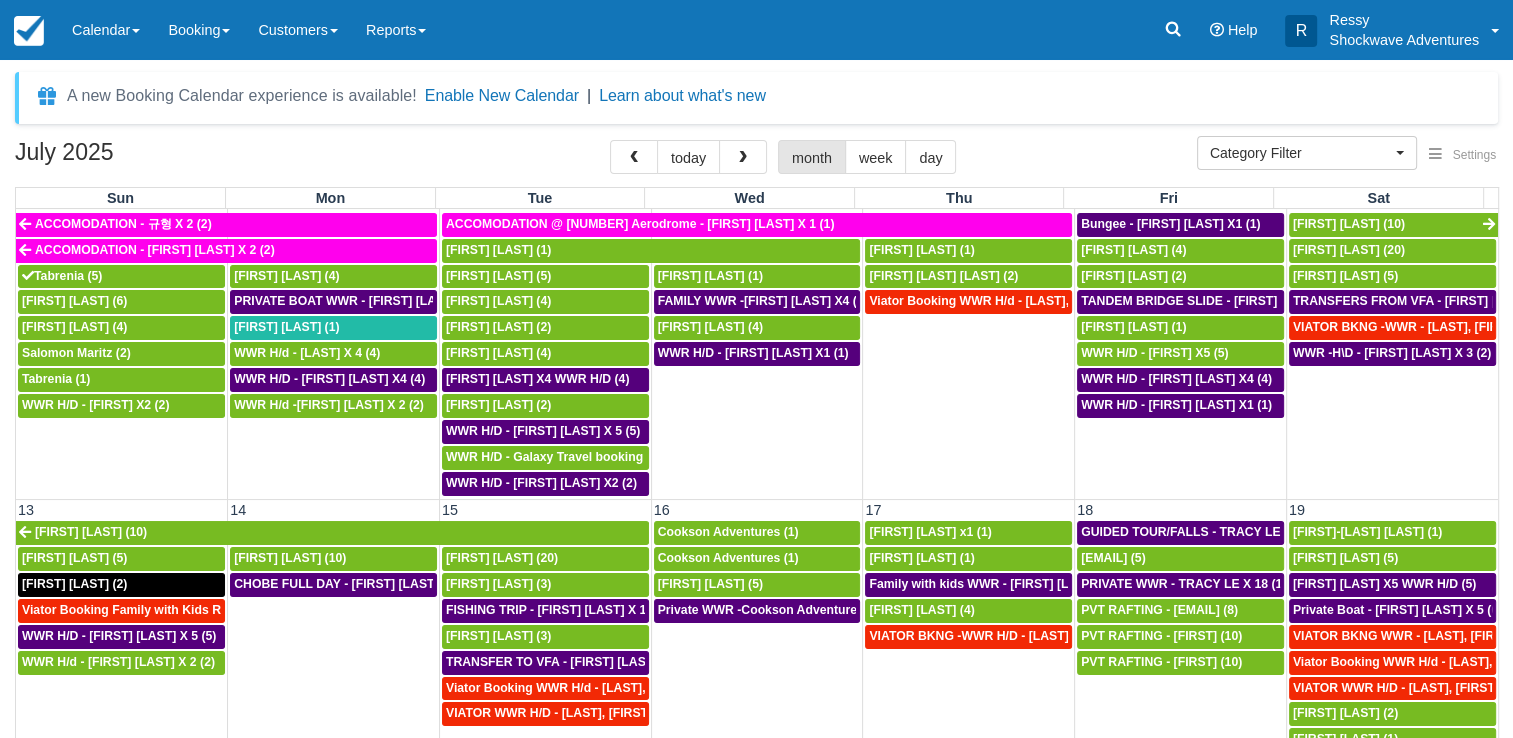 scroll, scrollTop: 0, scrollLeft: 0, axis: both 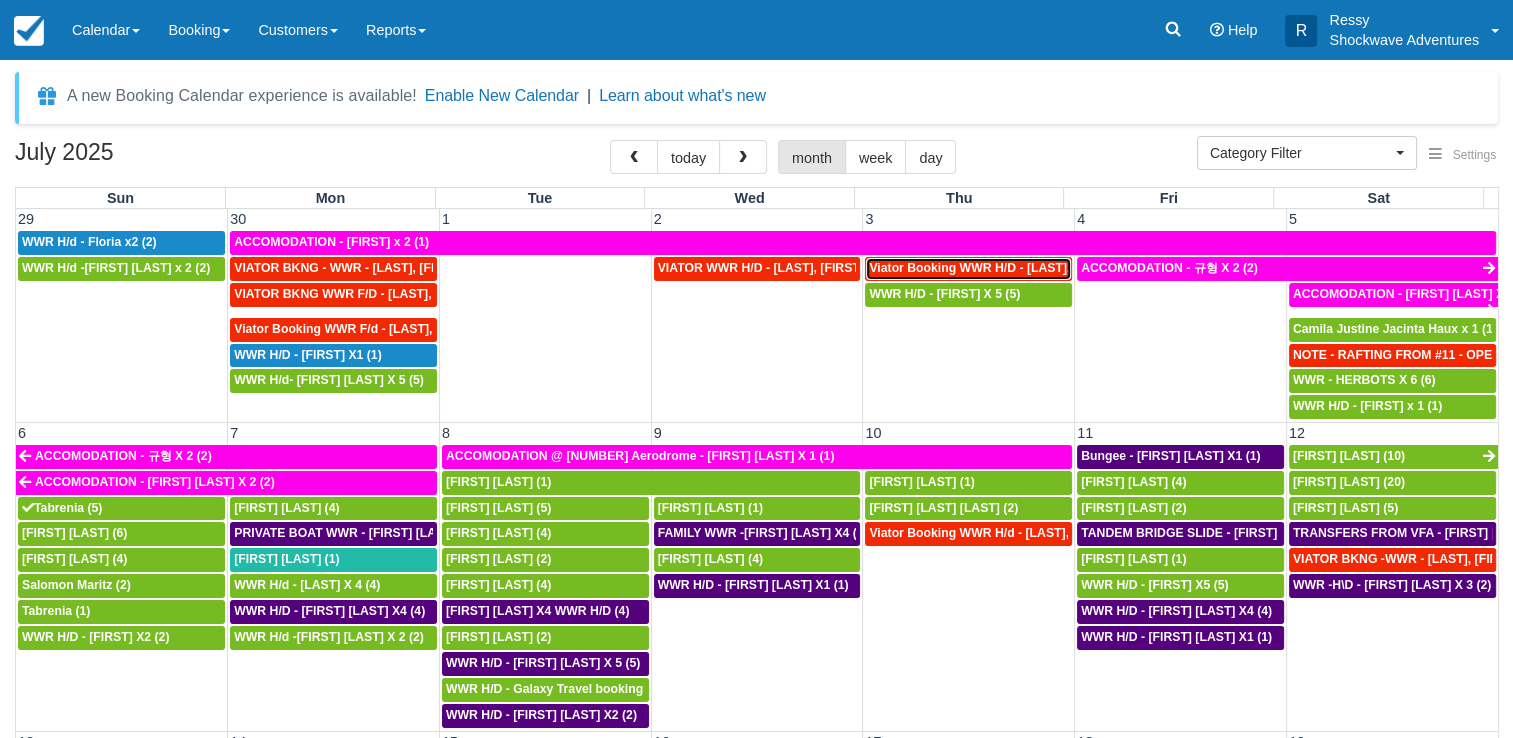 click on "Viator Booking WWR H/D - Lau, Kenneth X 4 (3)" at bounding box center [1013, 268] 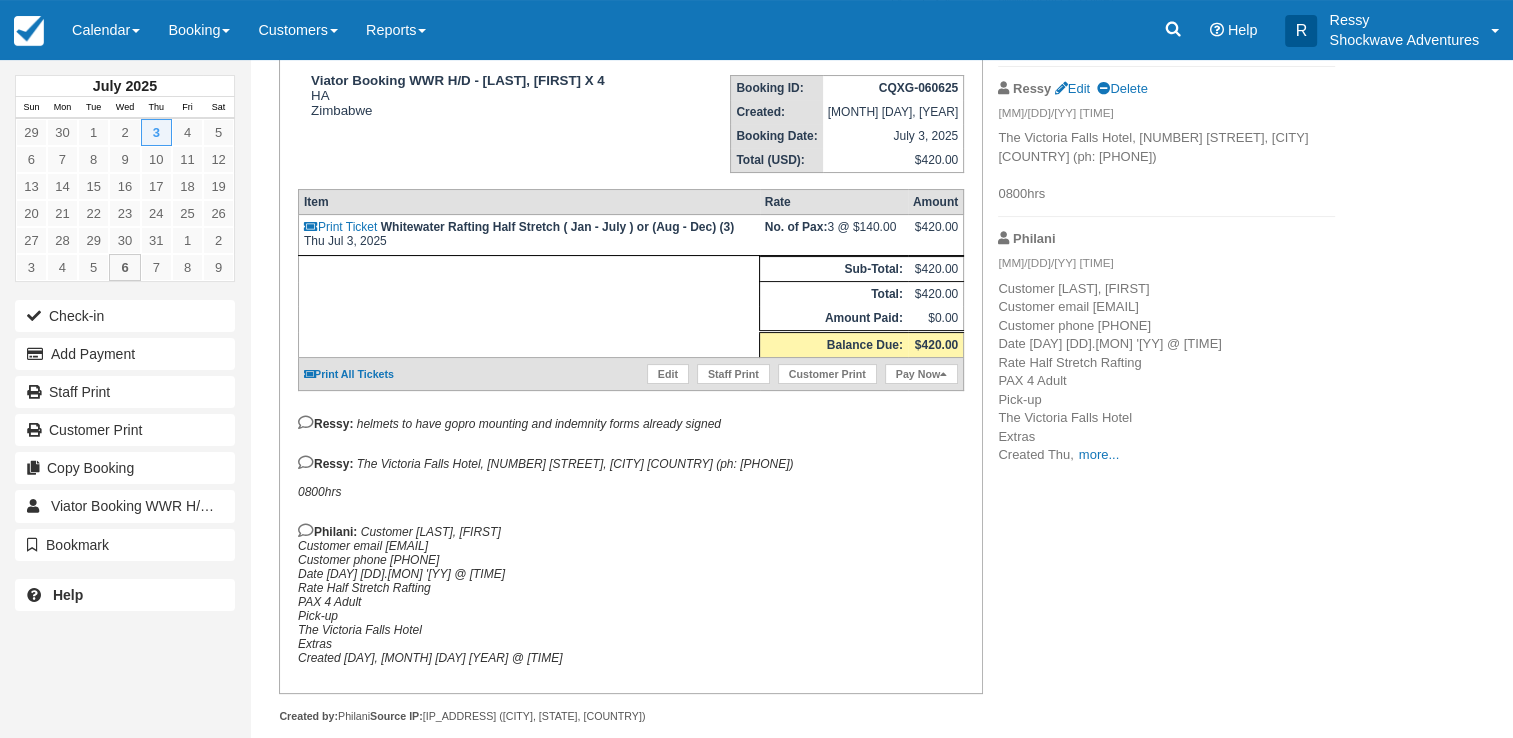 scroll, scrollTop: 300, scrollLeft: 0, axis: vertical 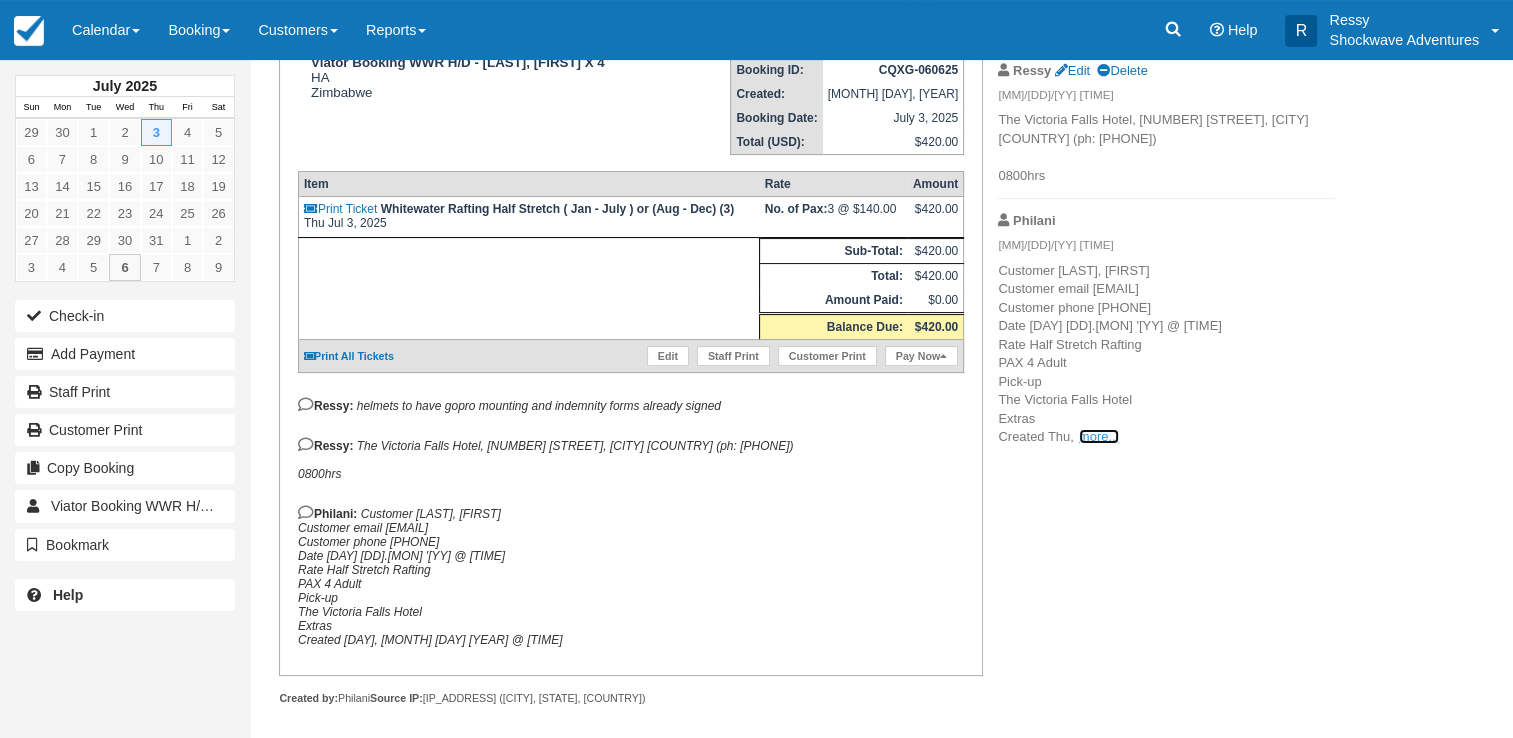 click on "more..." at bounding box center (1099, 436) 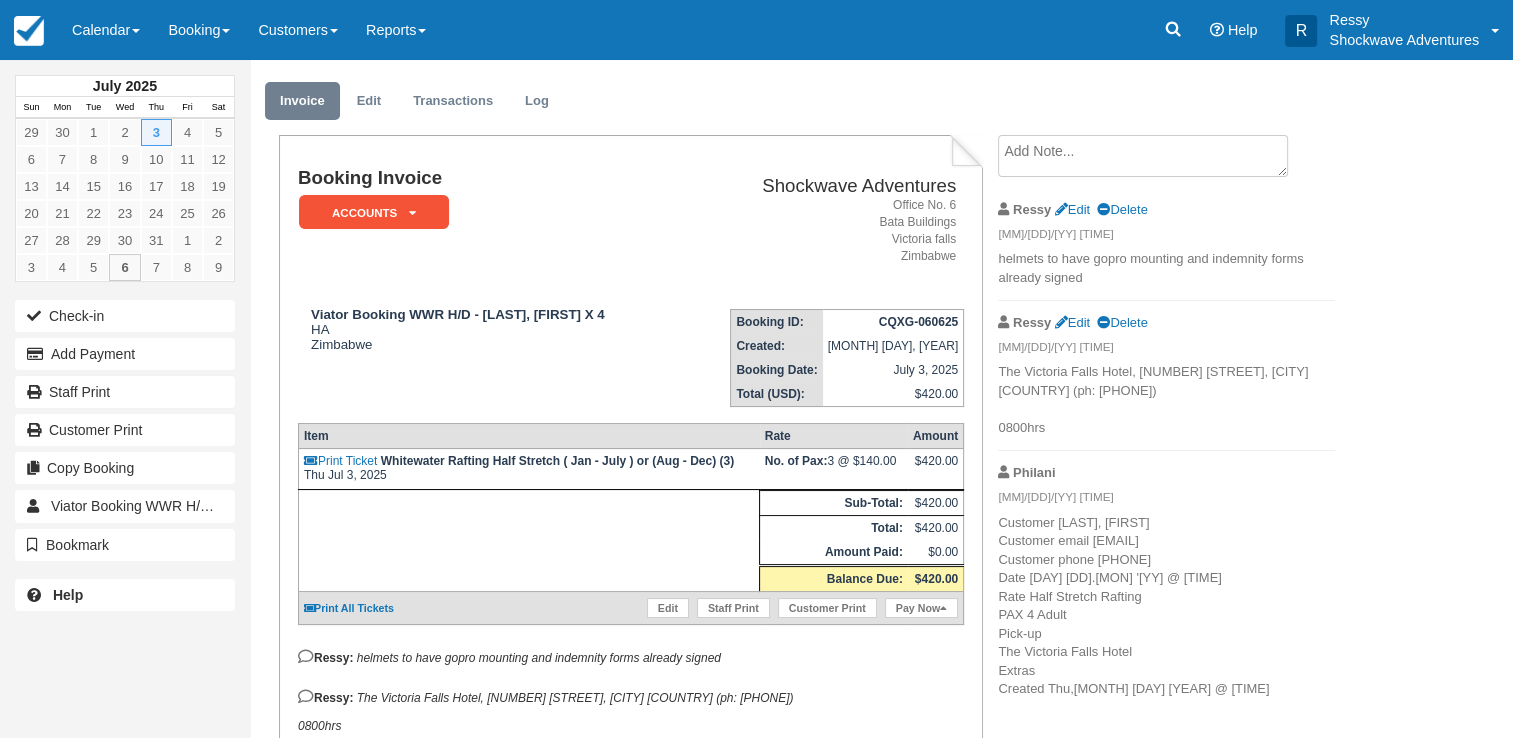 scroll, scrollTop: 0, scrollLeft: 0, axis: both 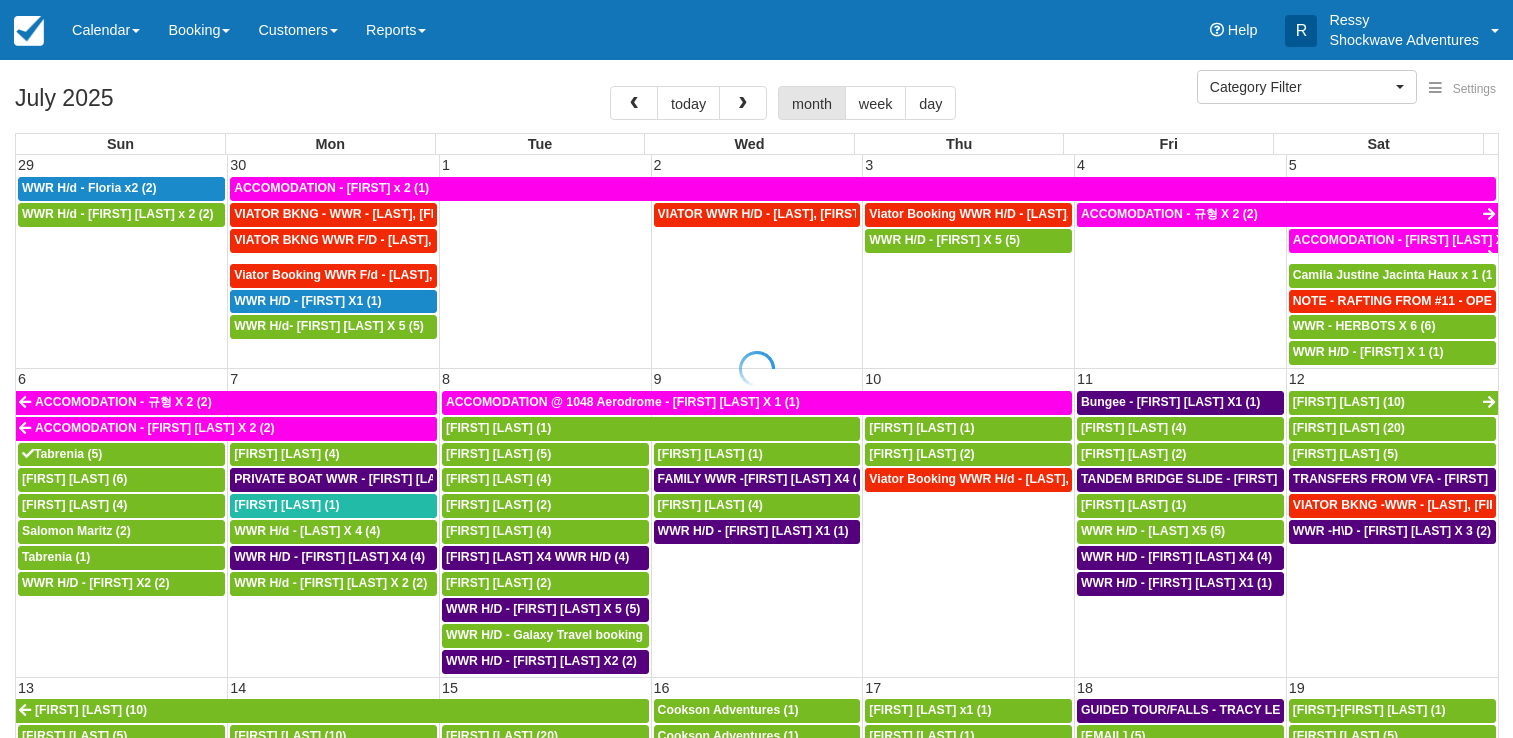 select 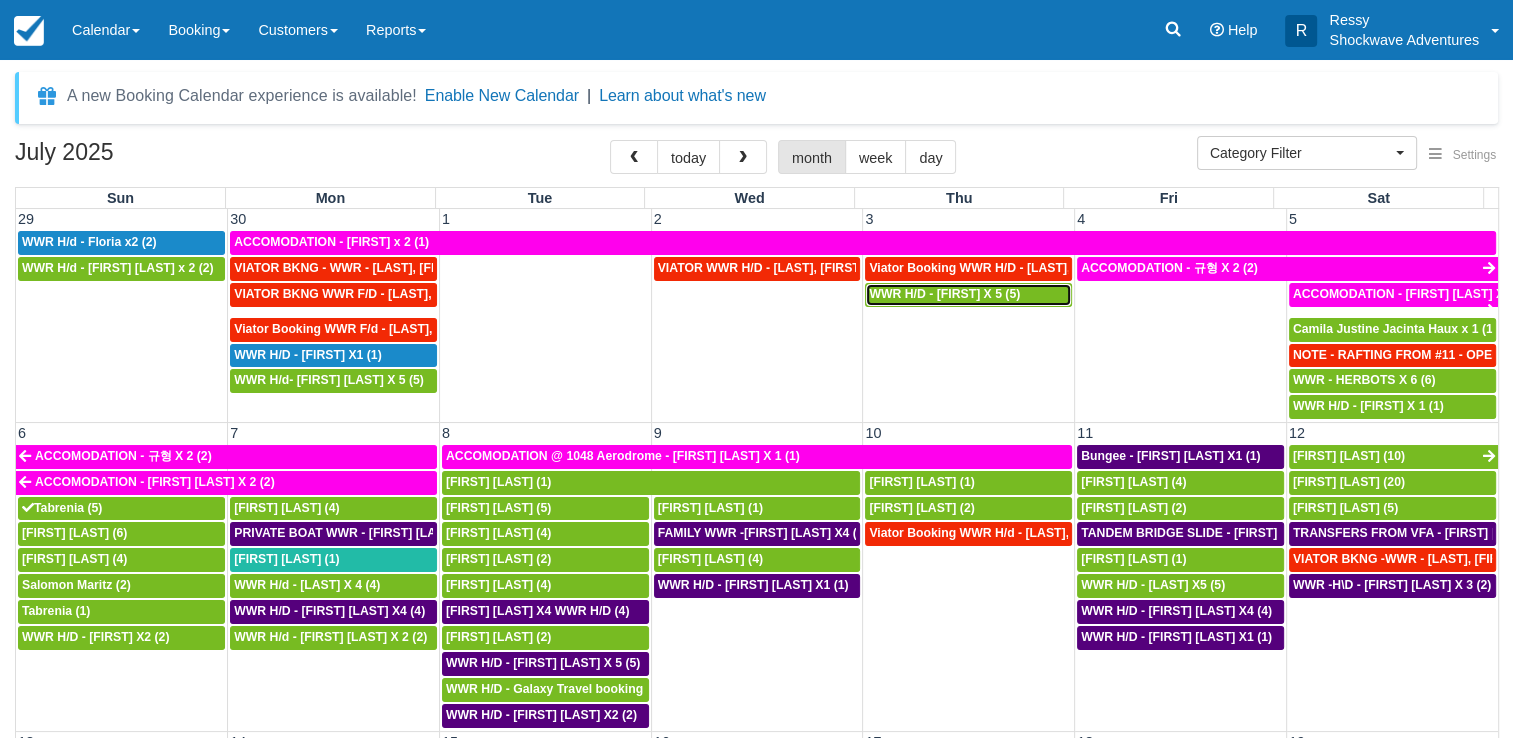 click on "WWR H/D - PAULO X 5 (5)" at bounding box center (968, 295) 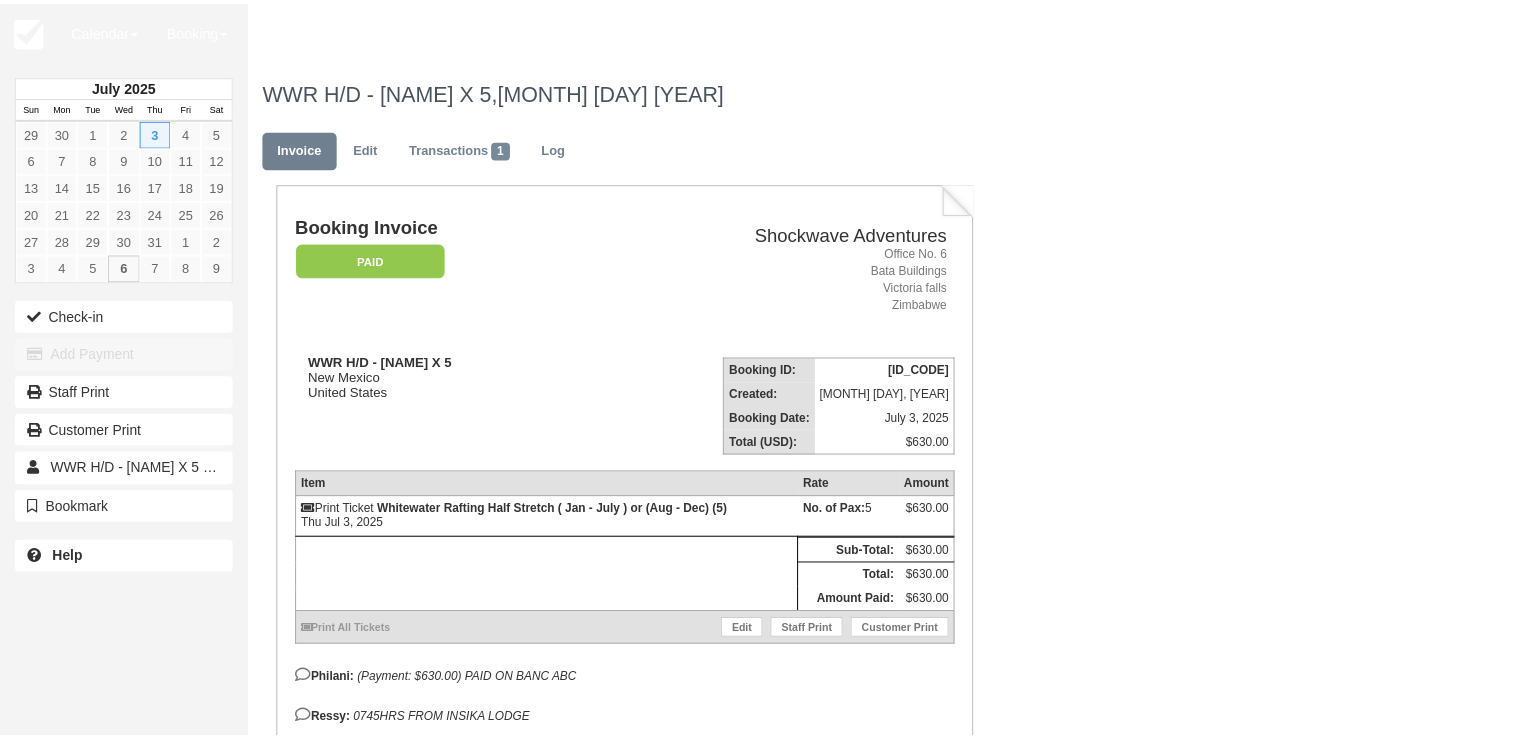scroll, scrollTop: 0, scrollLeft: 0, axis: both 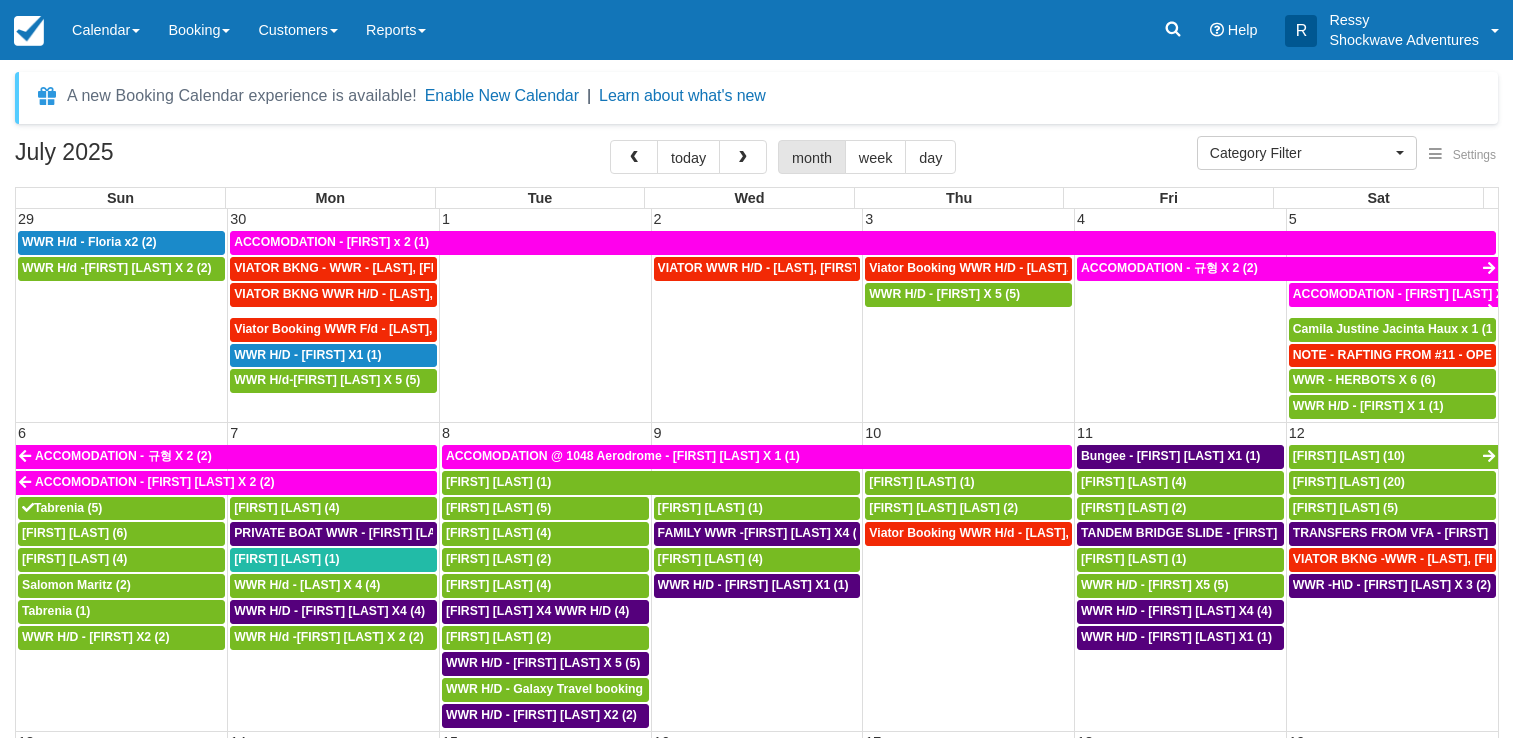 select 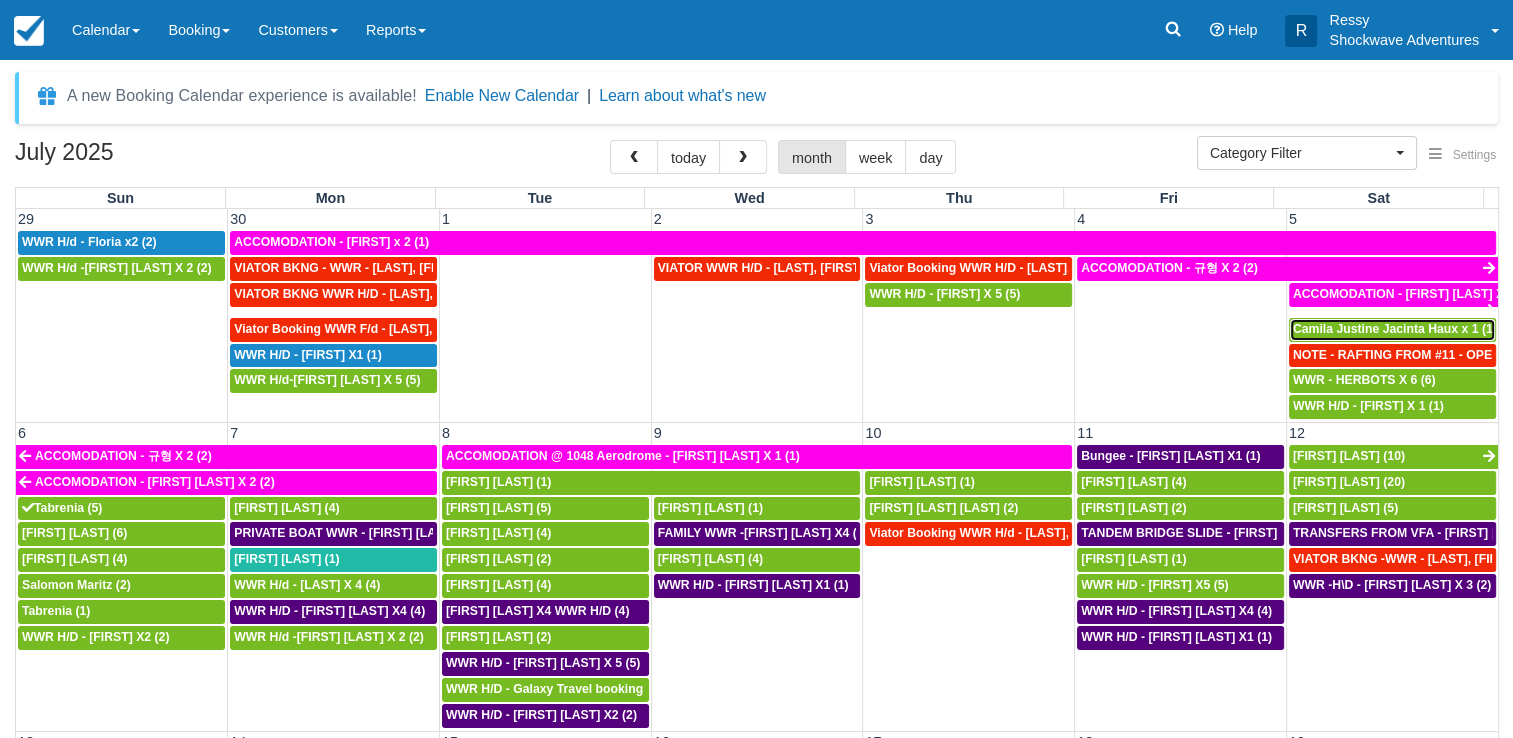 click on "Camila Justine Jacinta Haux x 1 (1)" at bounding box center [1395, 329] 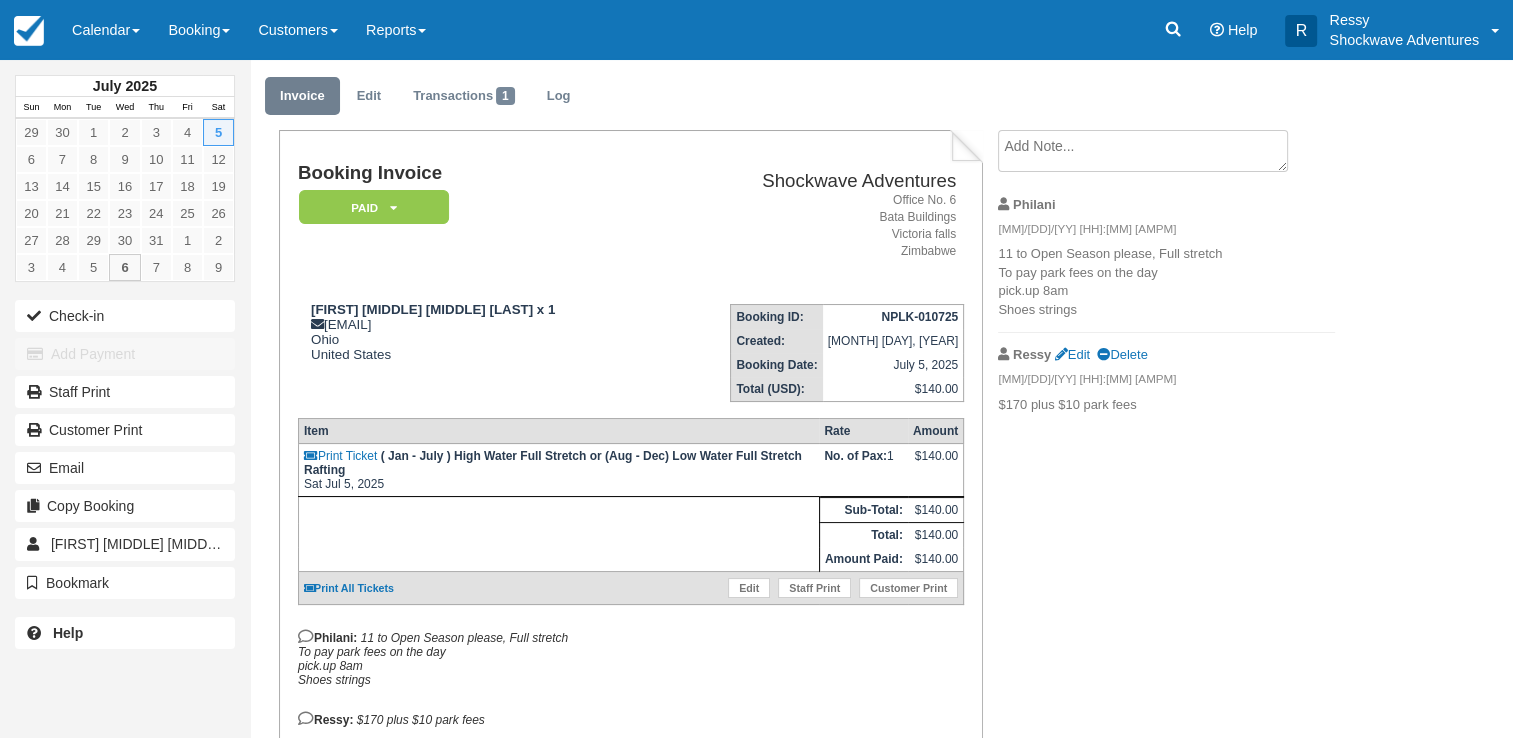 scroll, scrollTop: 52, scrollLeft: 0, axis: vertical 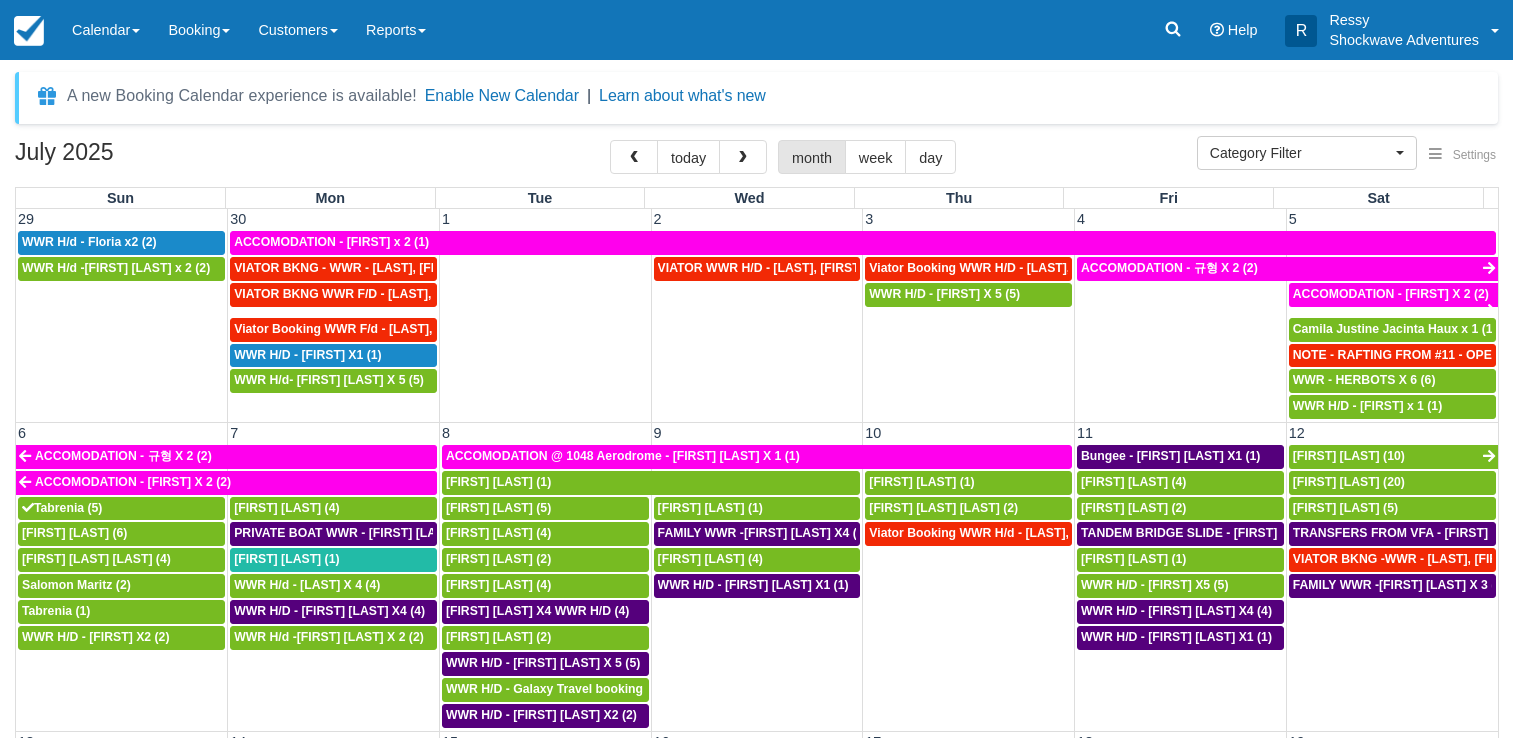 select 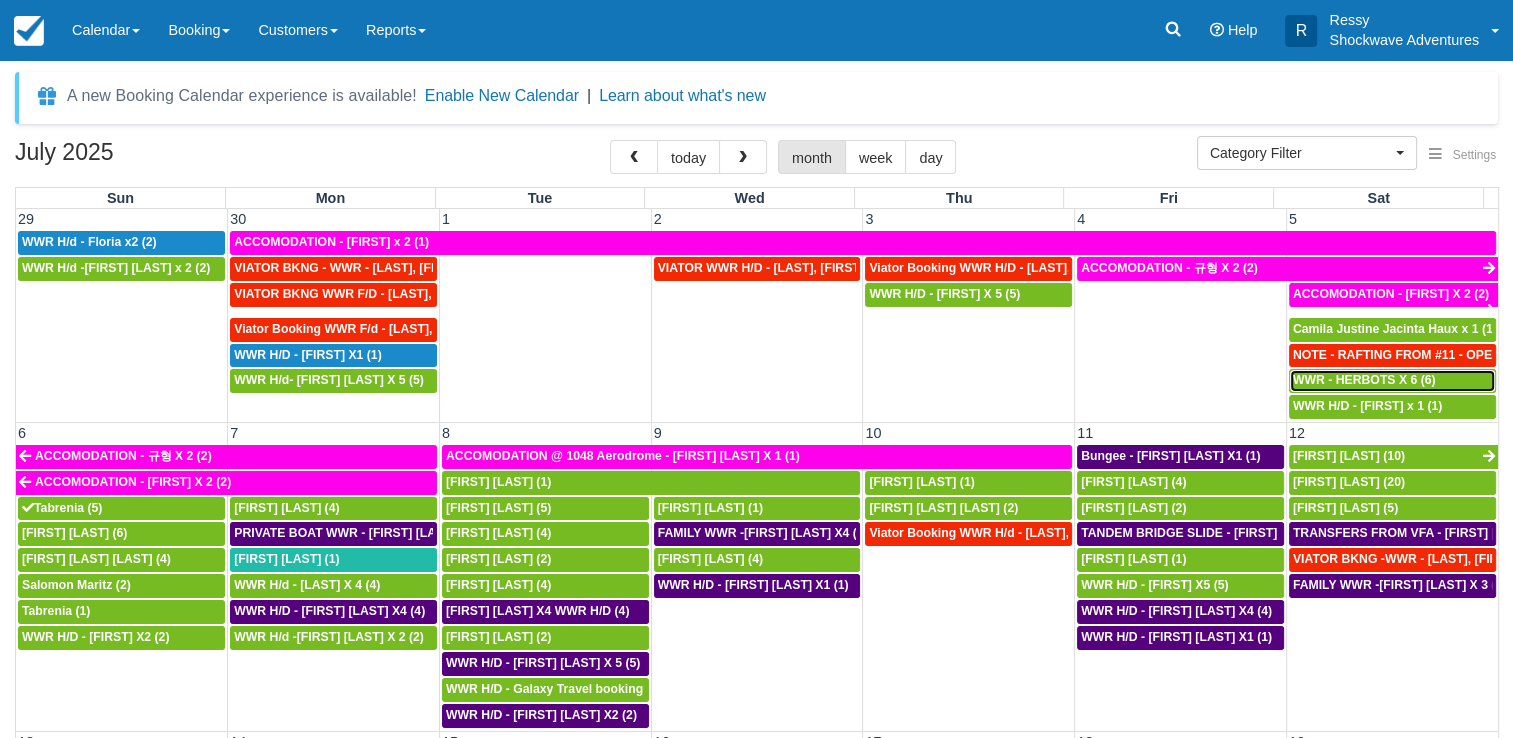 click on "WWR - HERBOTS X 6 (6)" at bounding box center [1364, 380] 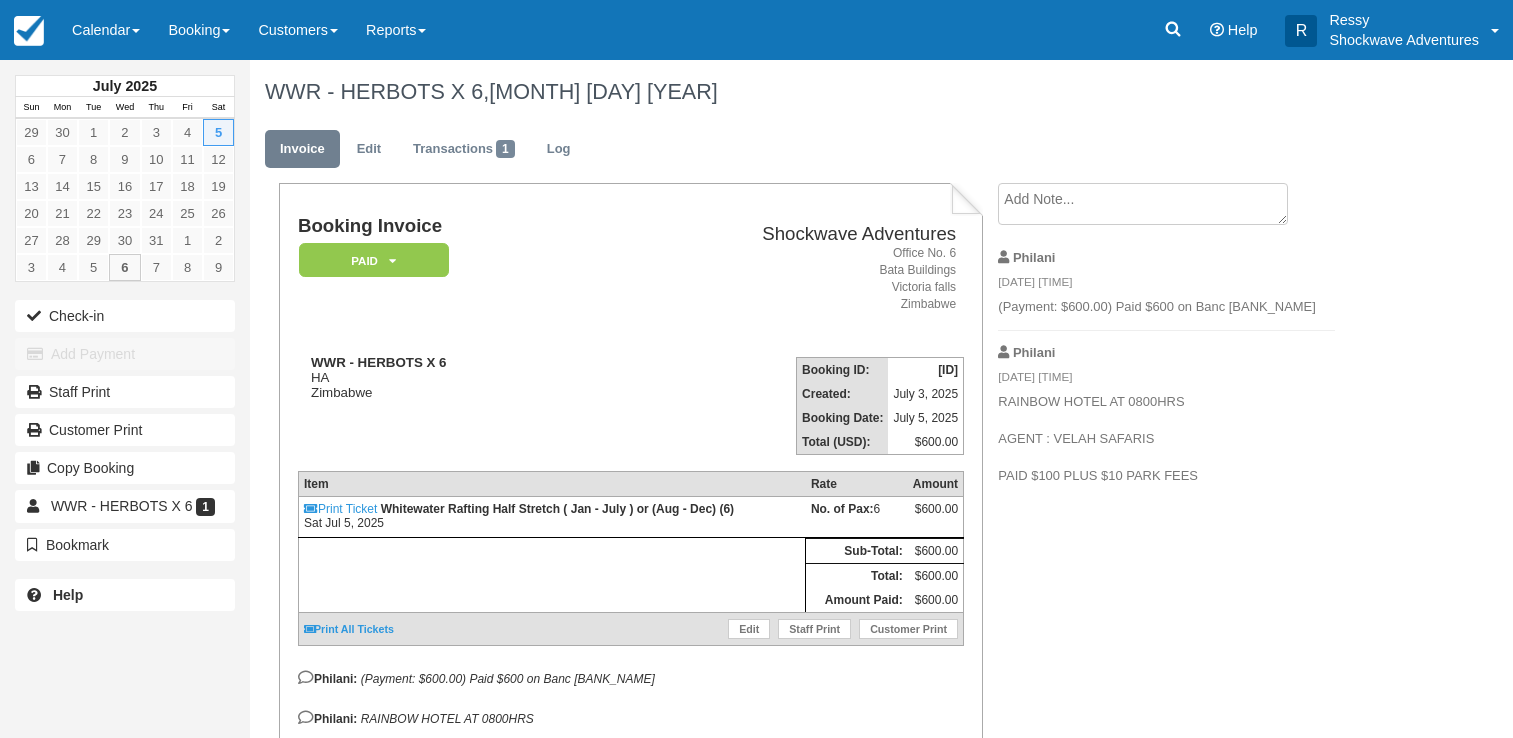 scroll, scrollTop: 0, scrollLeft: 0, axis: both 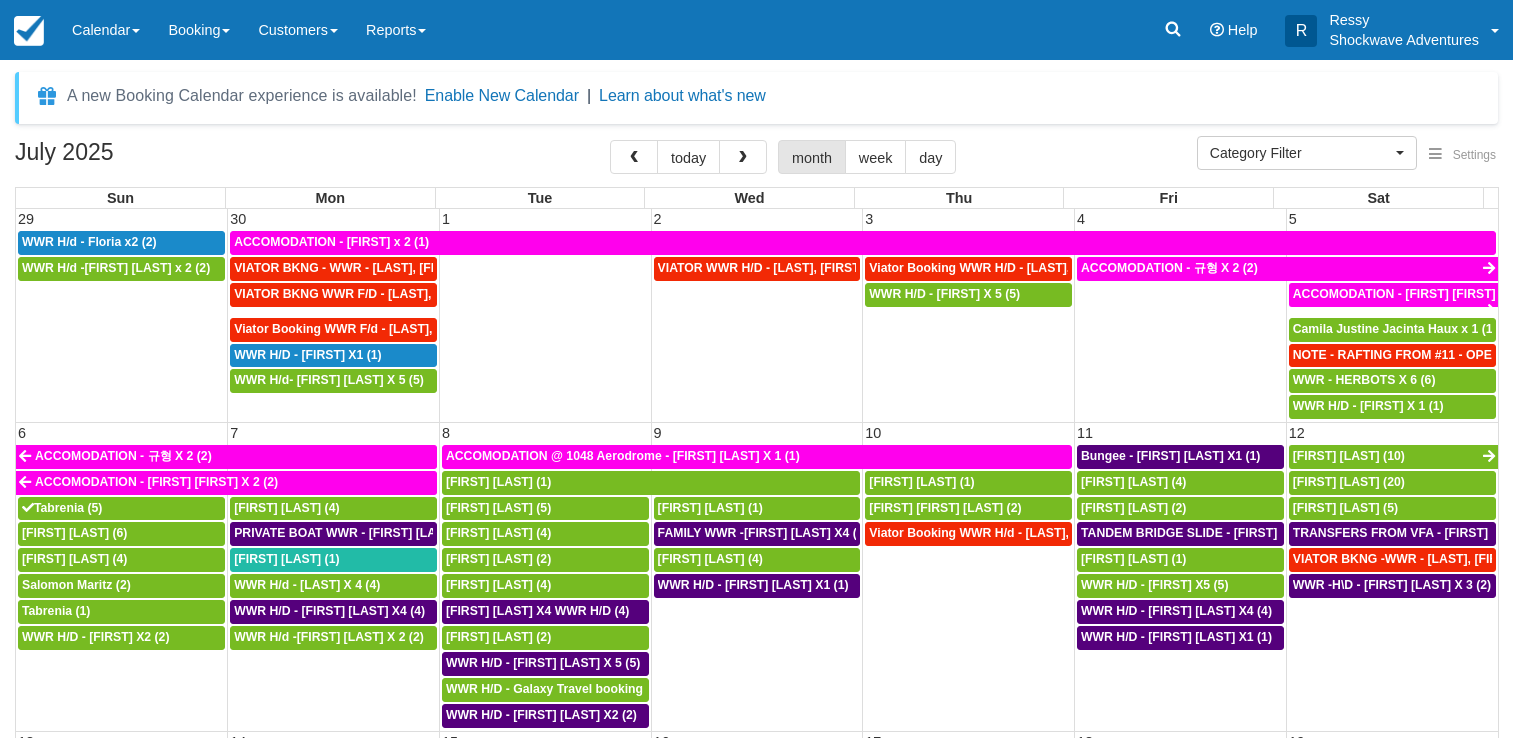 select 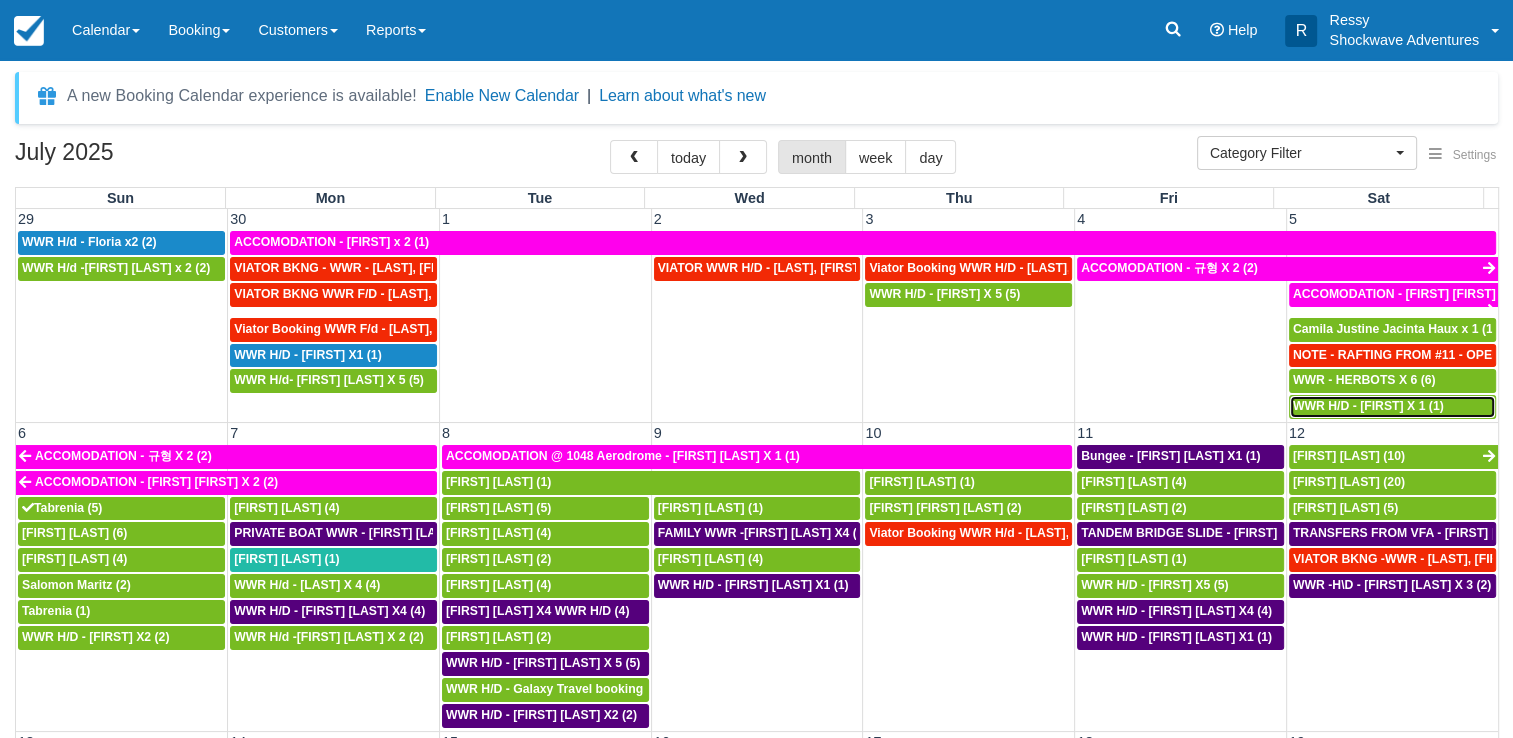 click on "WWR H/D - [FIRST] X 1 (1)" at bounding box center (1368, 406) 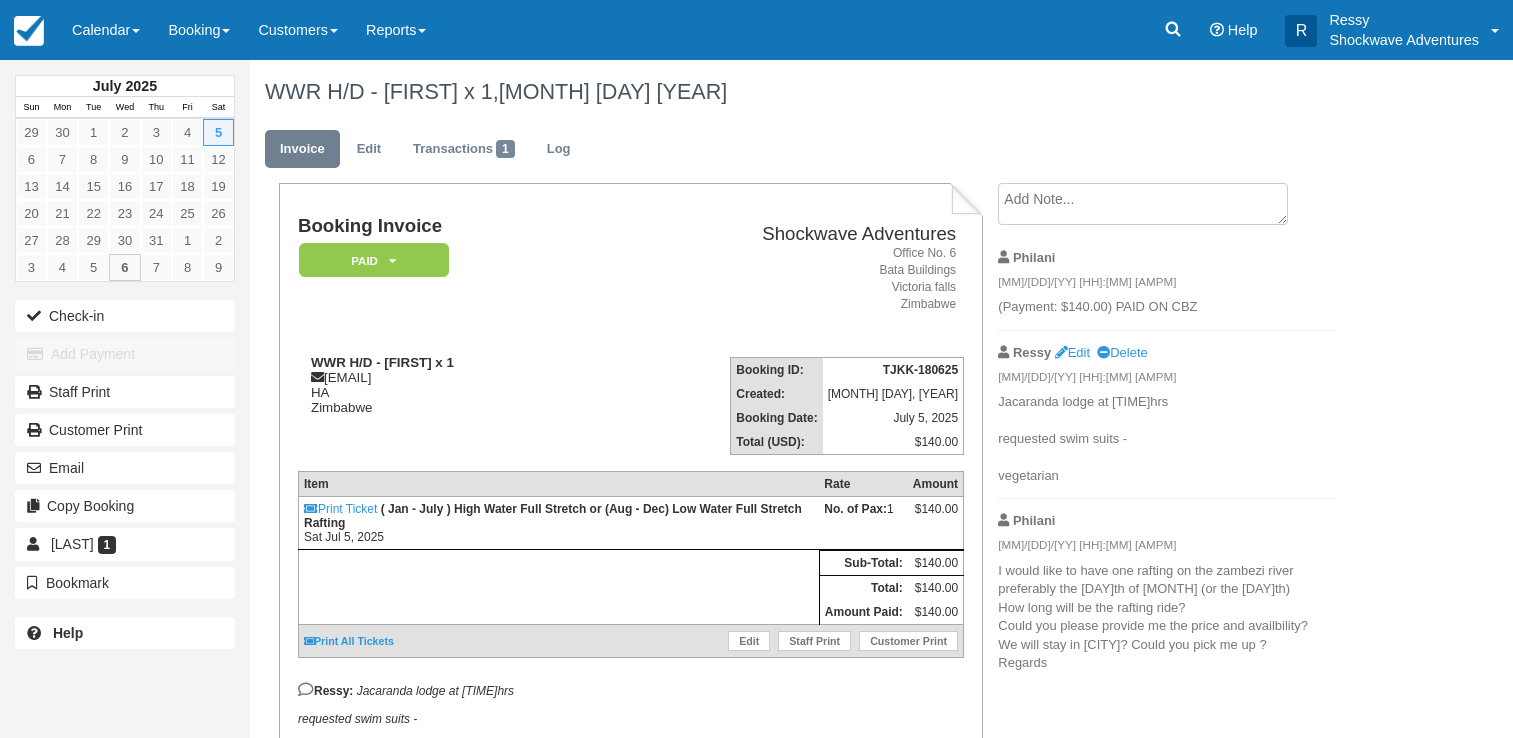 scroll, scrollTop: 0, scrollLeft: 0, axis: both 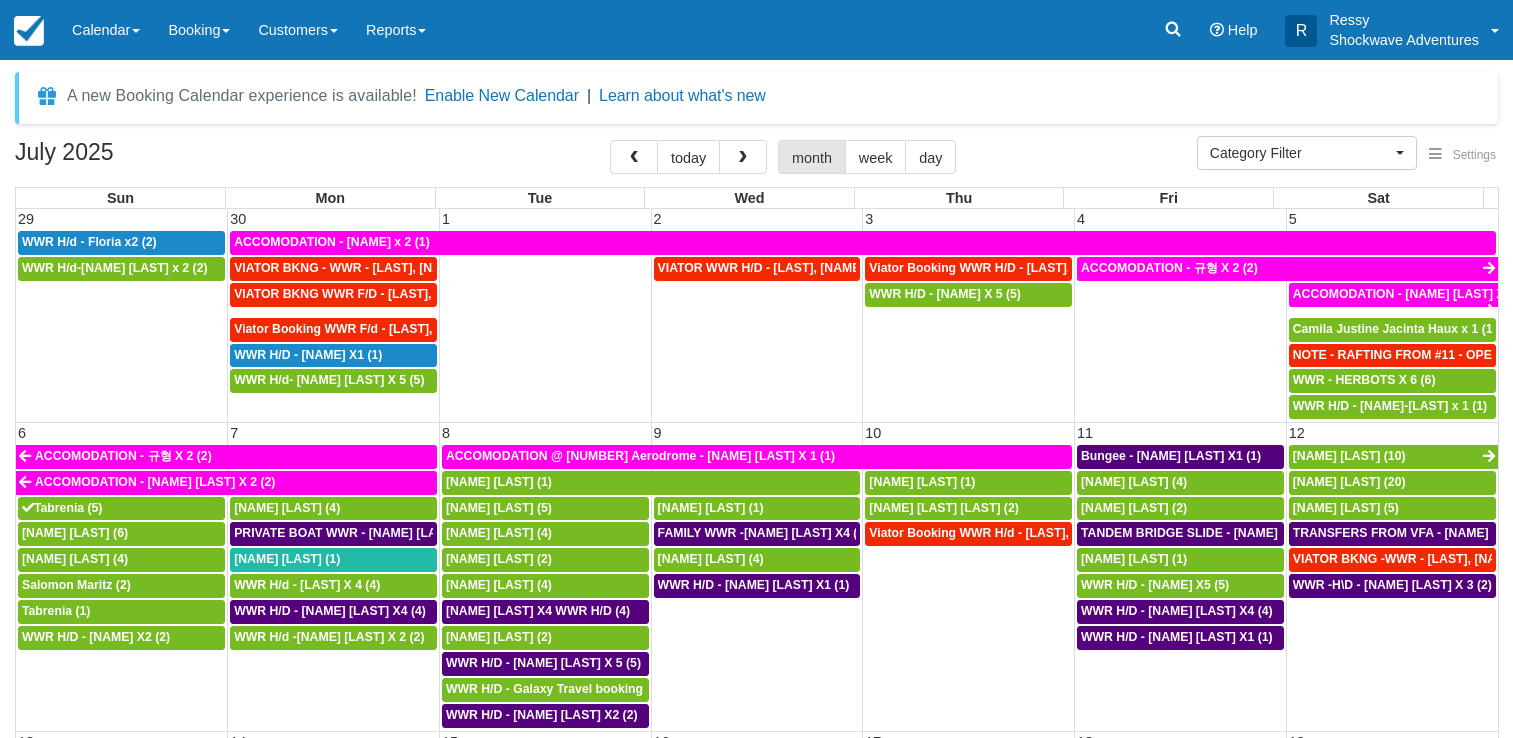 select 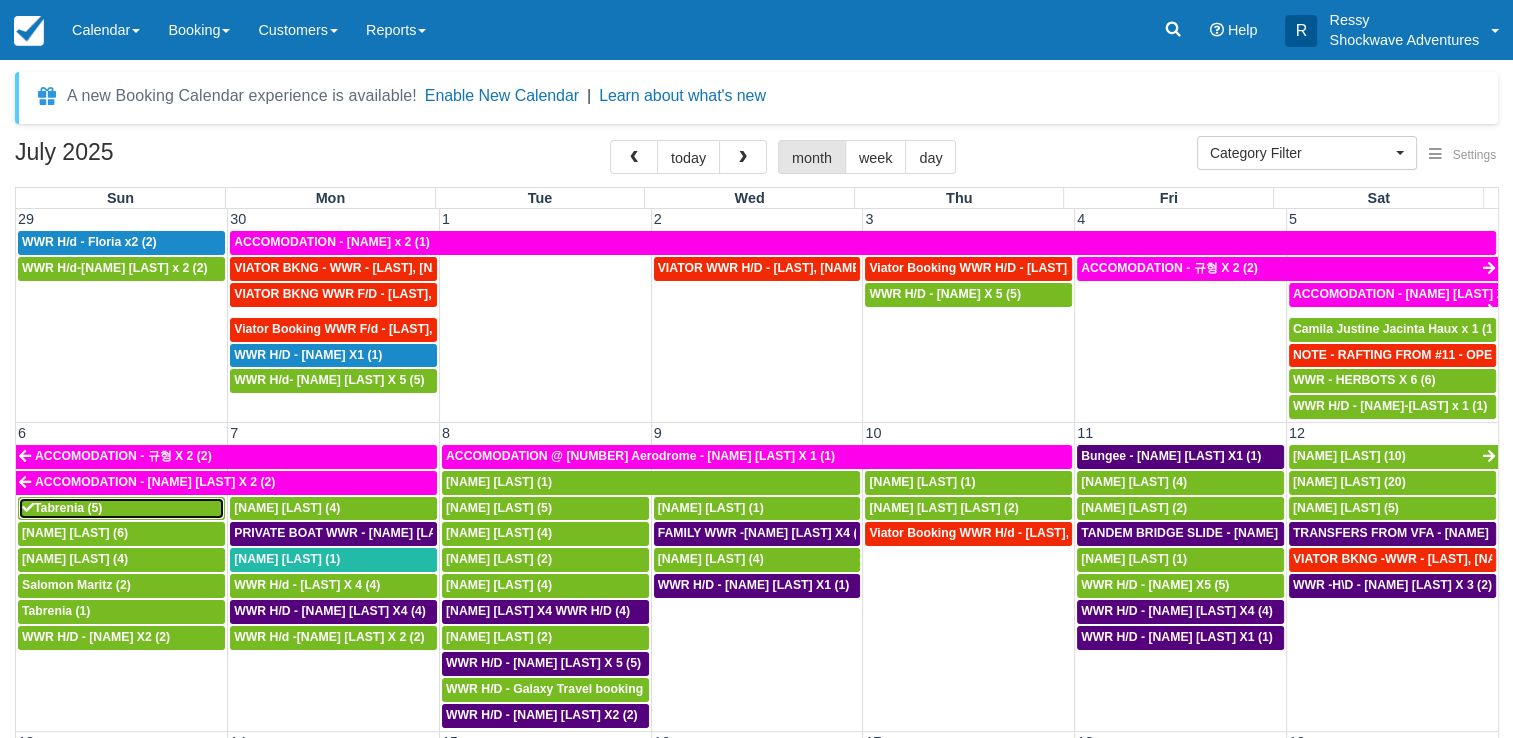 click on "Tabrenia (5)" at bounding box center [121, 509] 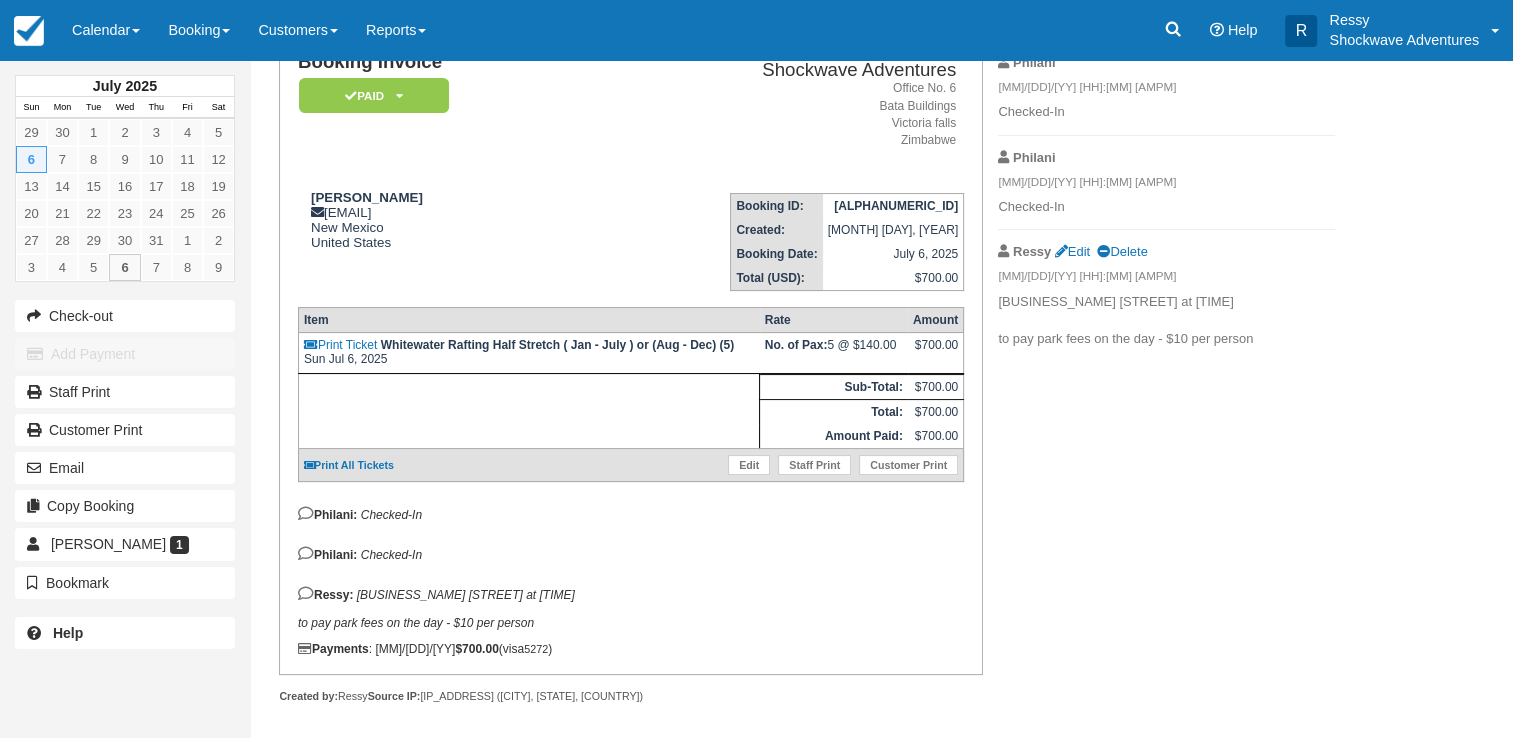 scroll, scrollTop: 199, scrollLeft: 0, axis: vertical 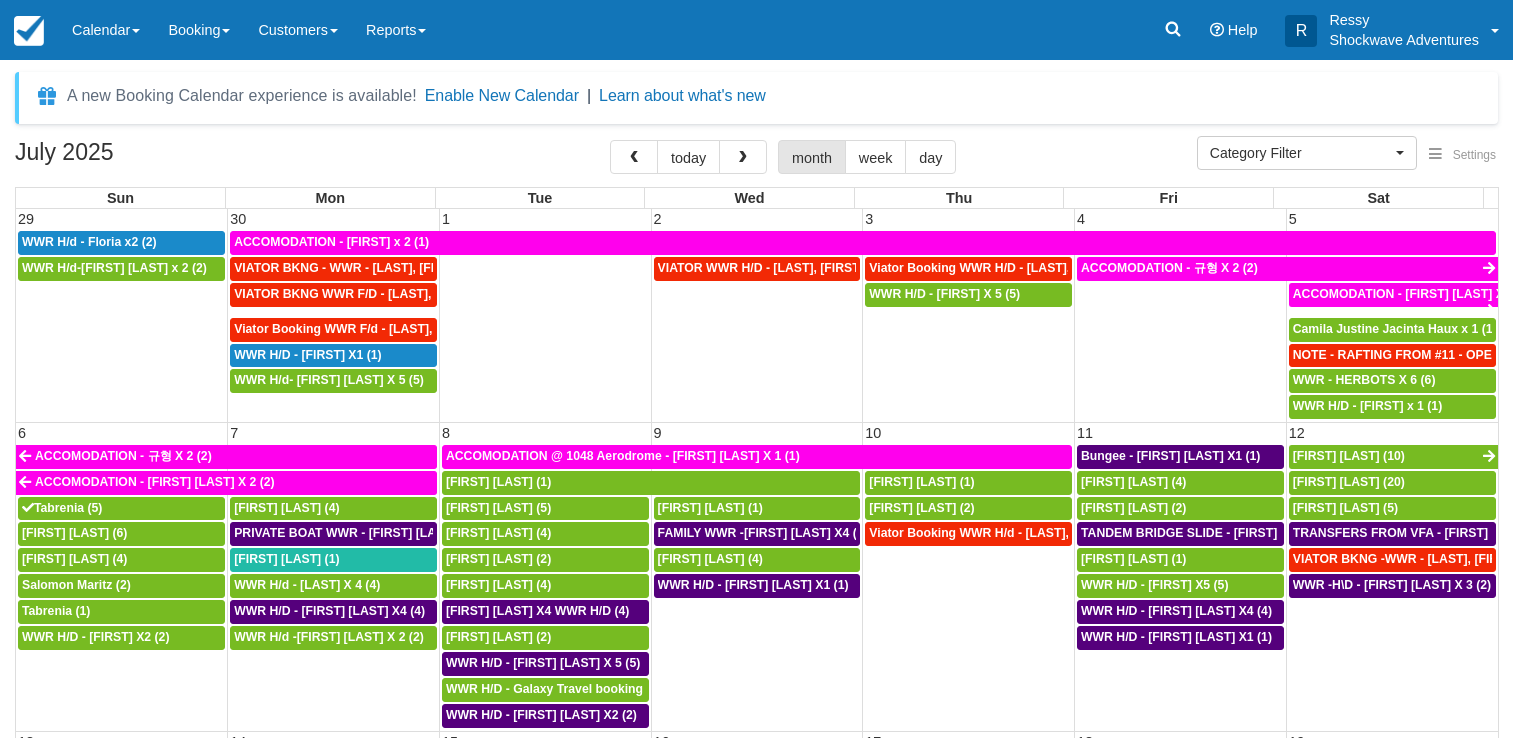 select 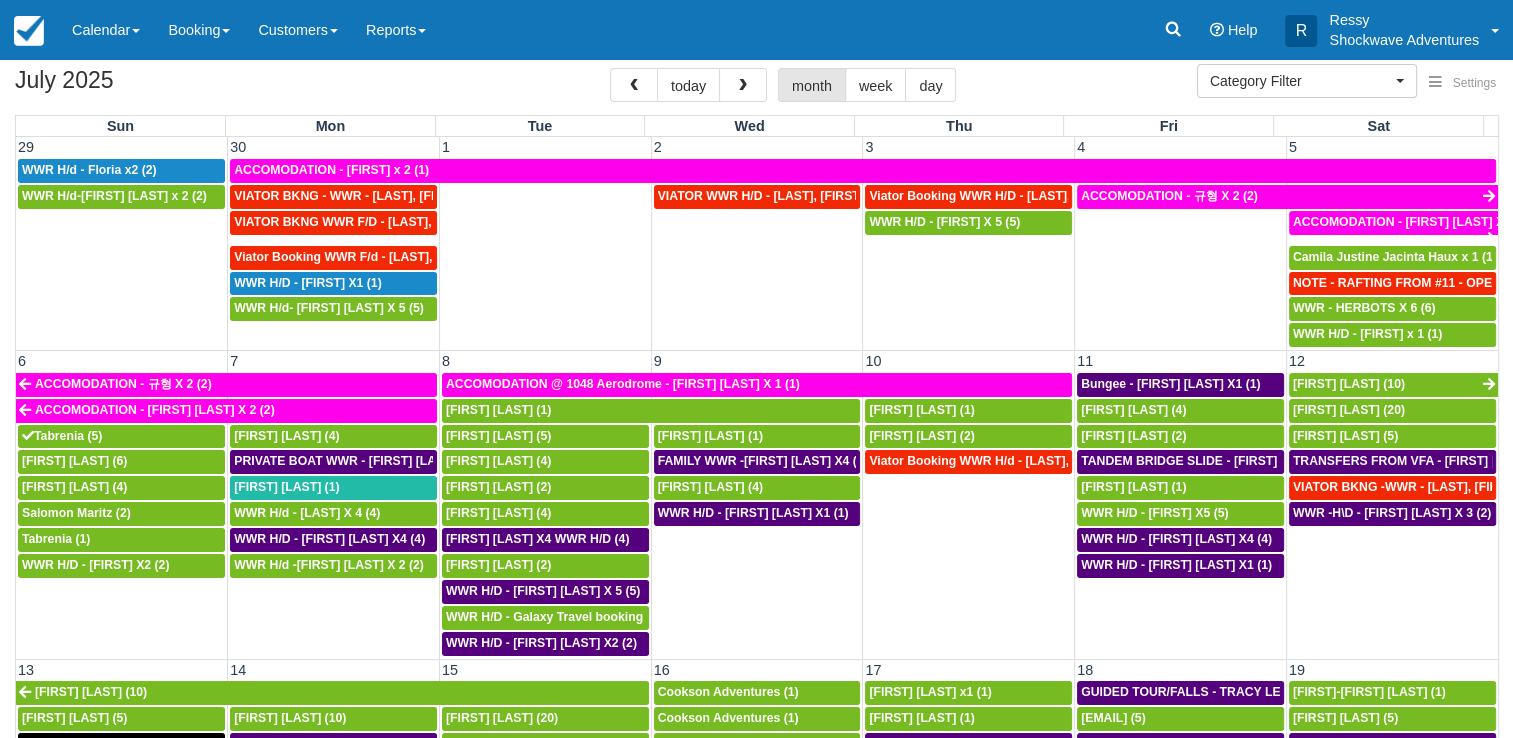 scroll, scrollTop: 163, scrollLeft: 0, axis: vertical 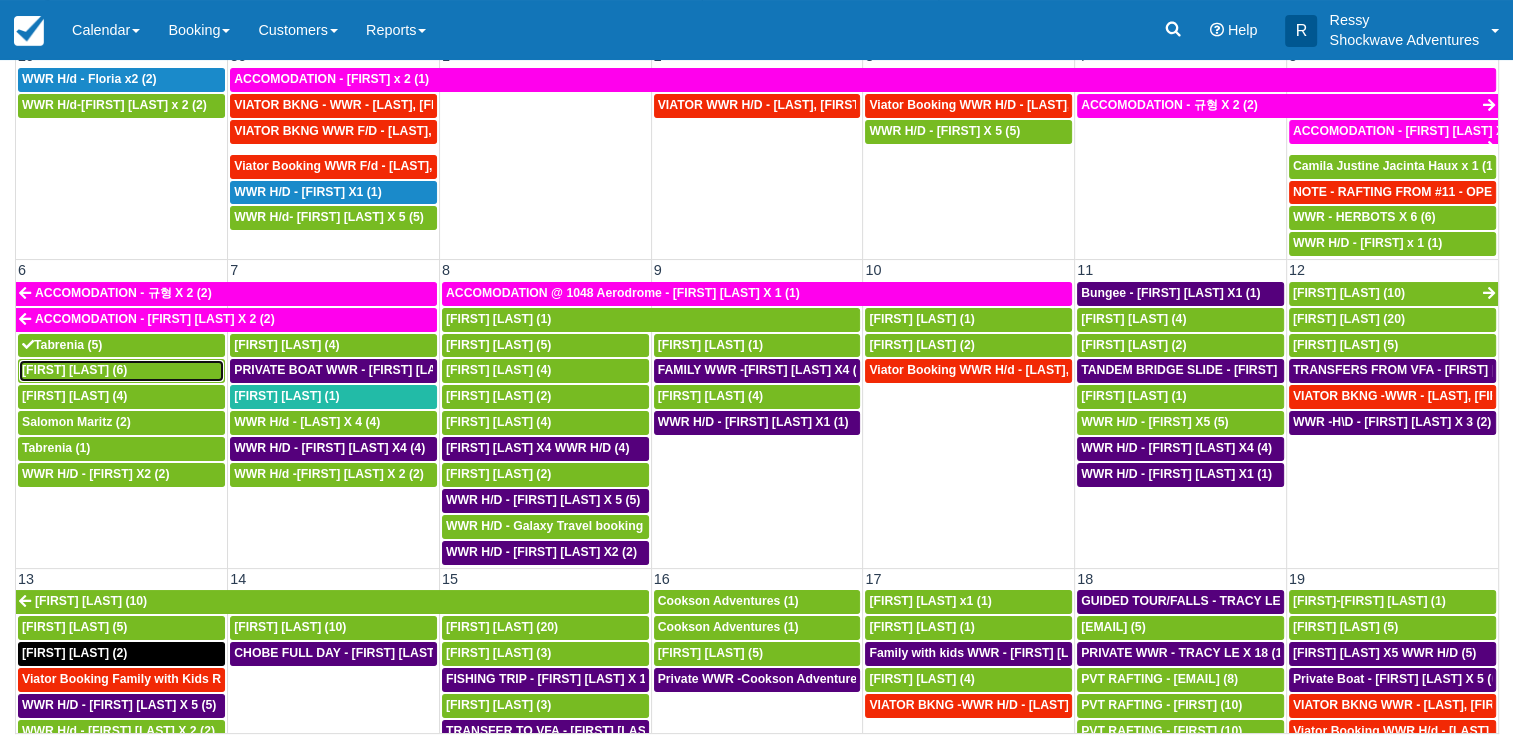 click on "[FIRST] [LAST] (6)" at bounding box center (74, 370) 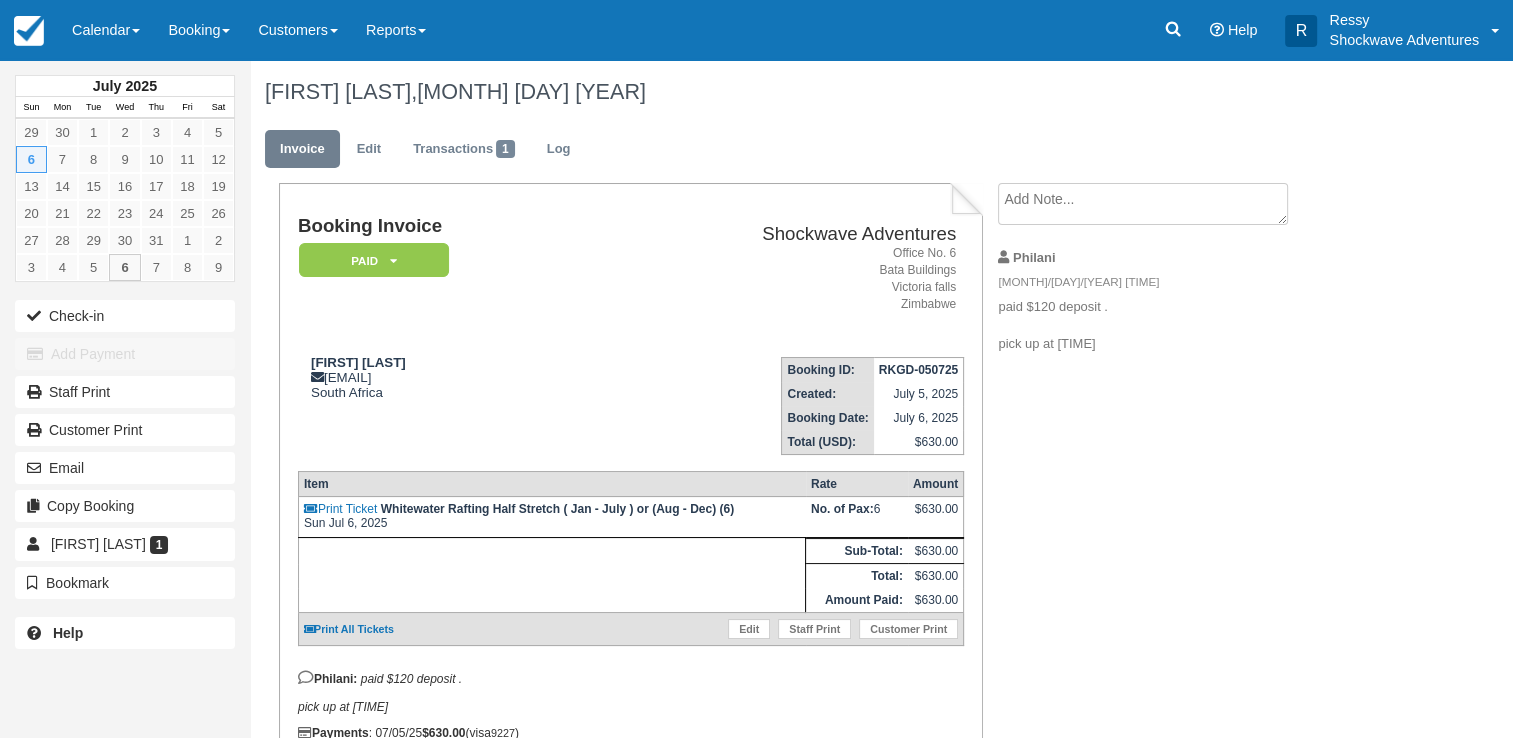 scroll, scrollTop: 88, scrollLeft: 0, axis: vertical 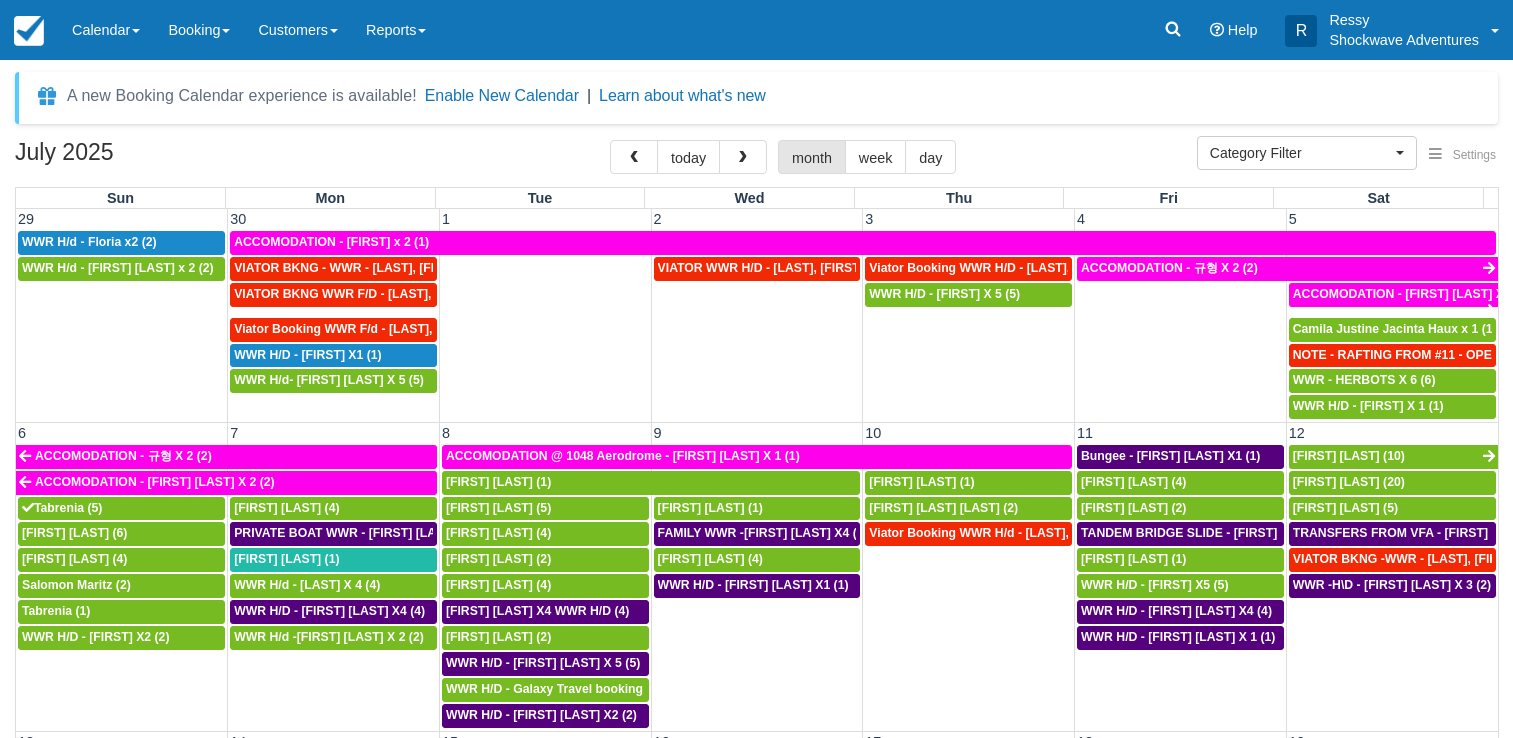 select 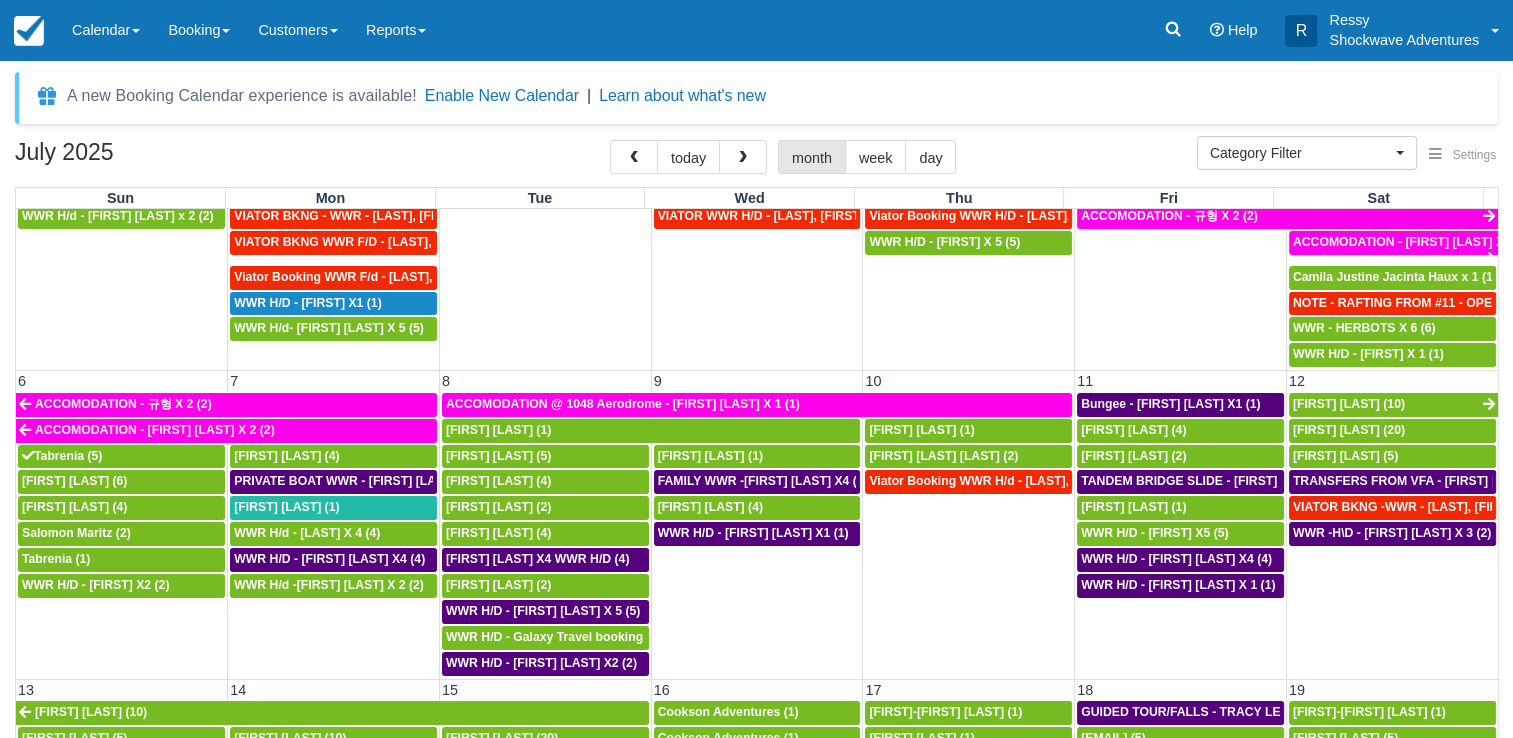 scroll, scrollTop: 100, scrollLeft: 0, axis: vertical 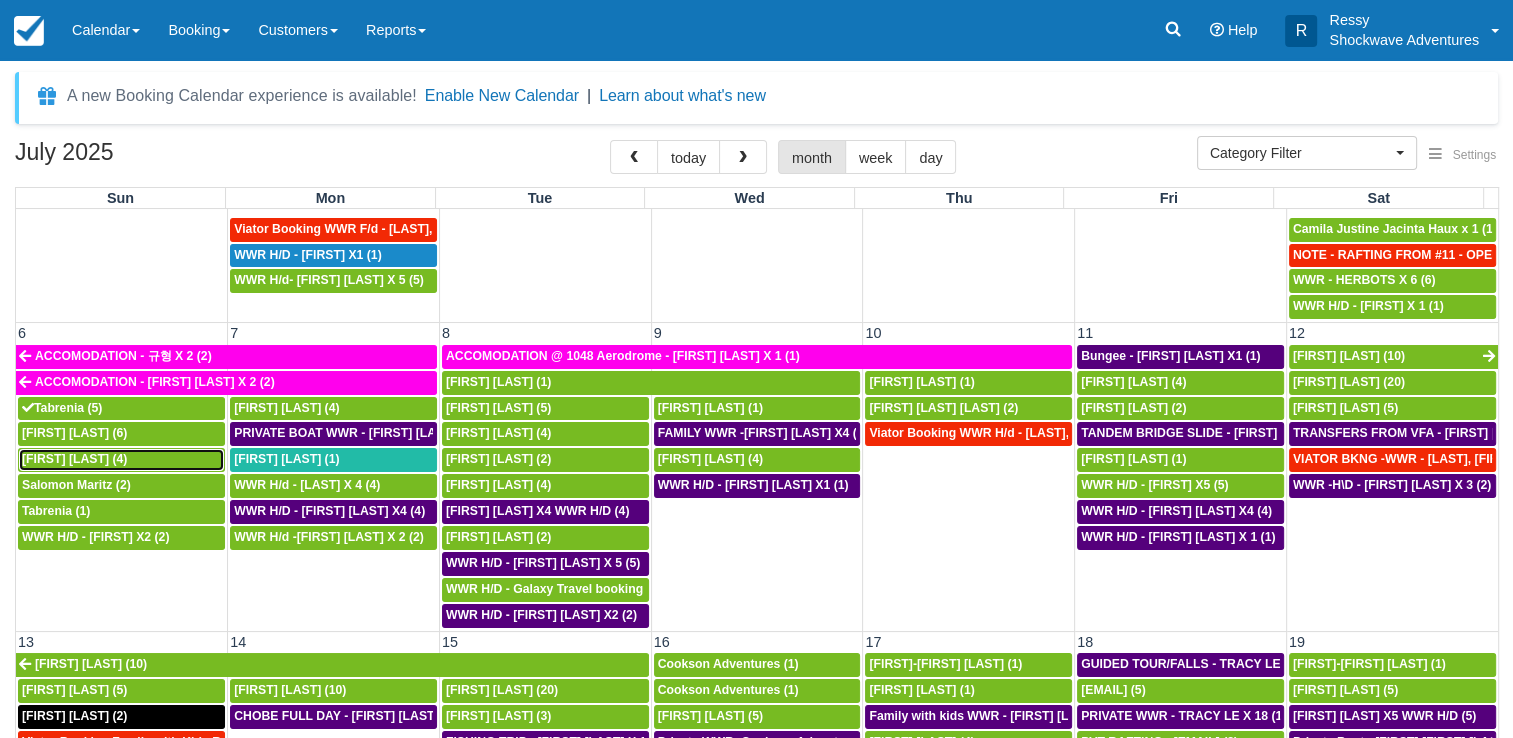 click on "[FIRST] [LAST] (4)" at bounding box center [74, 459] 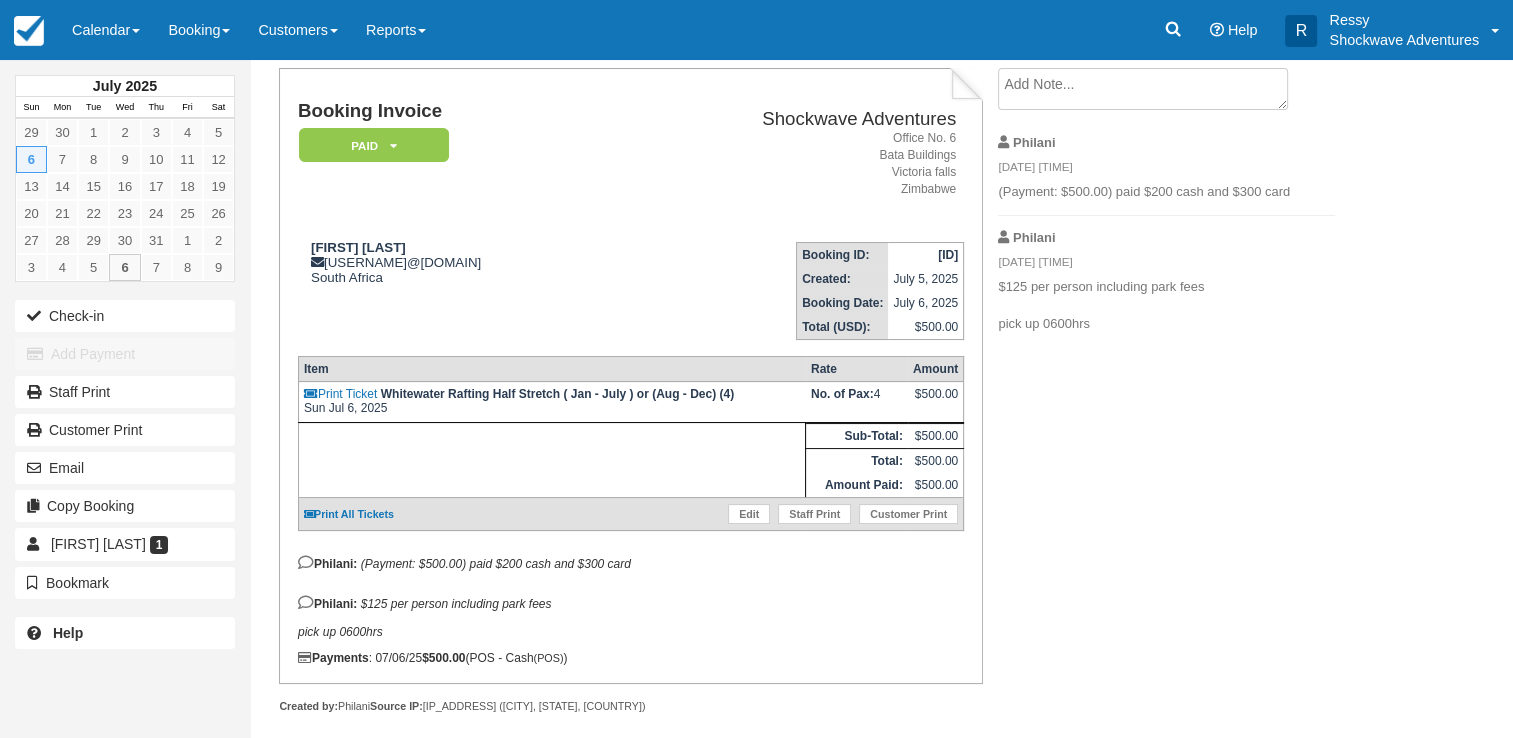 scroll, scrollTop: 28, scrollLeft: 0, axis: vertical 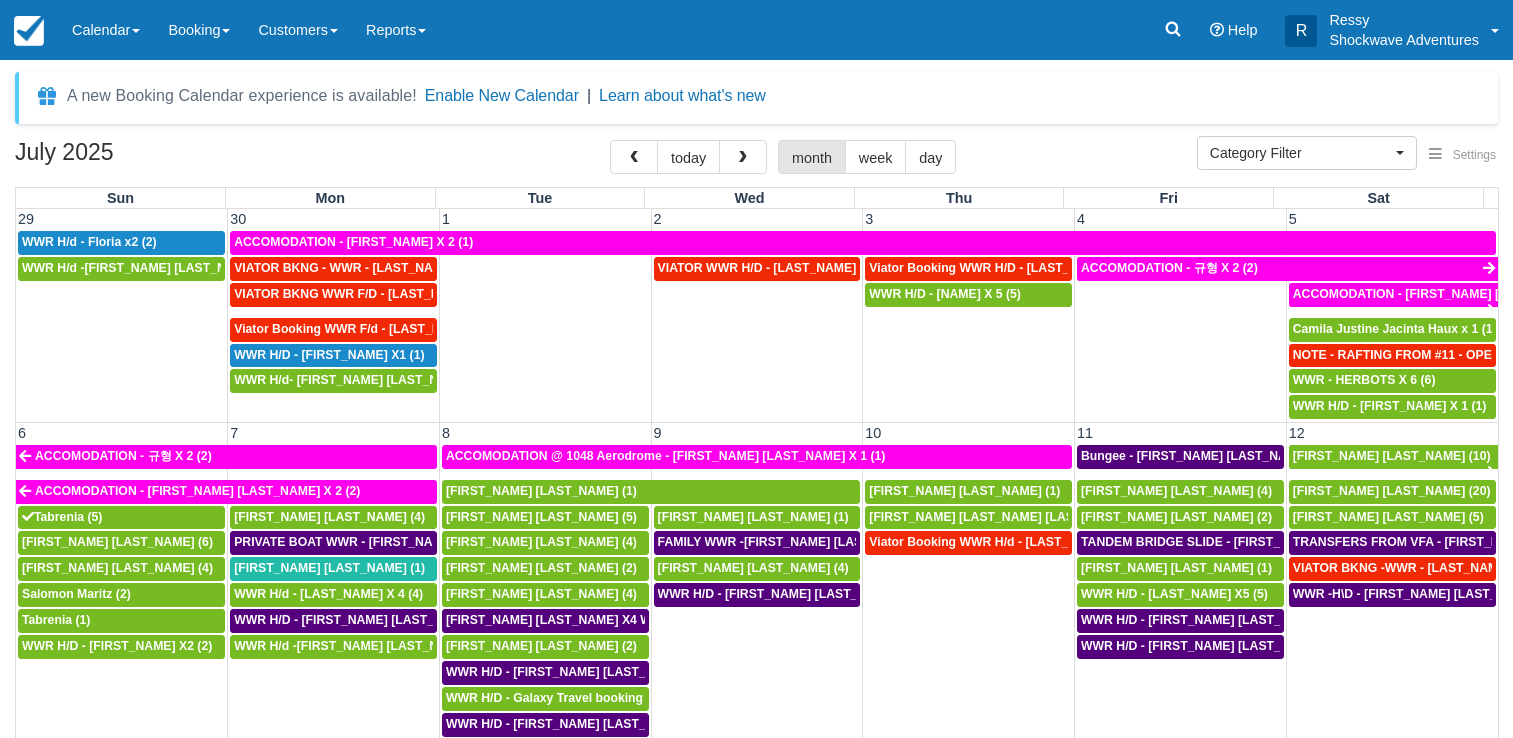 select 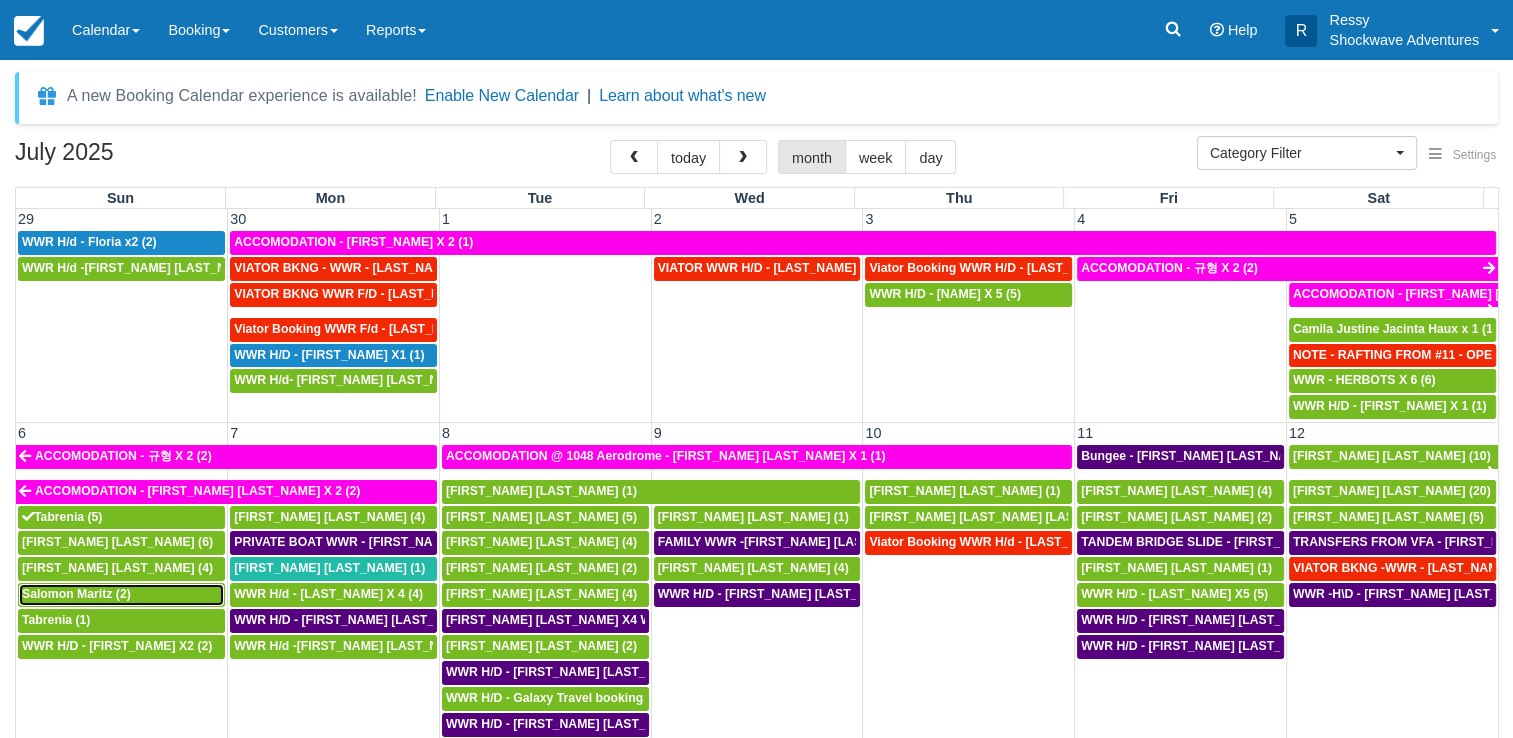 click on "Salomon Maritz (2)" at bounding box center [76, 594] 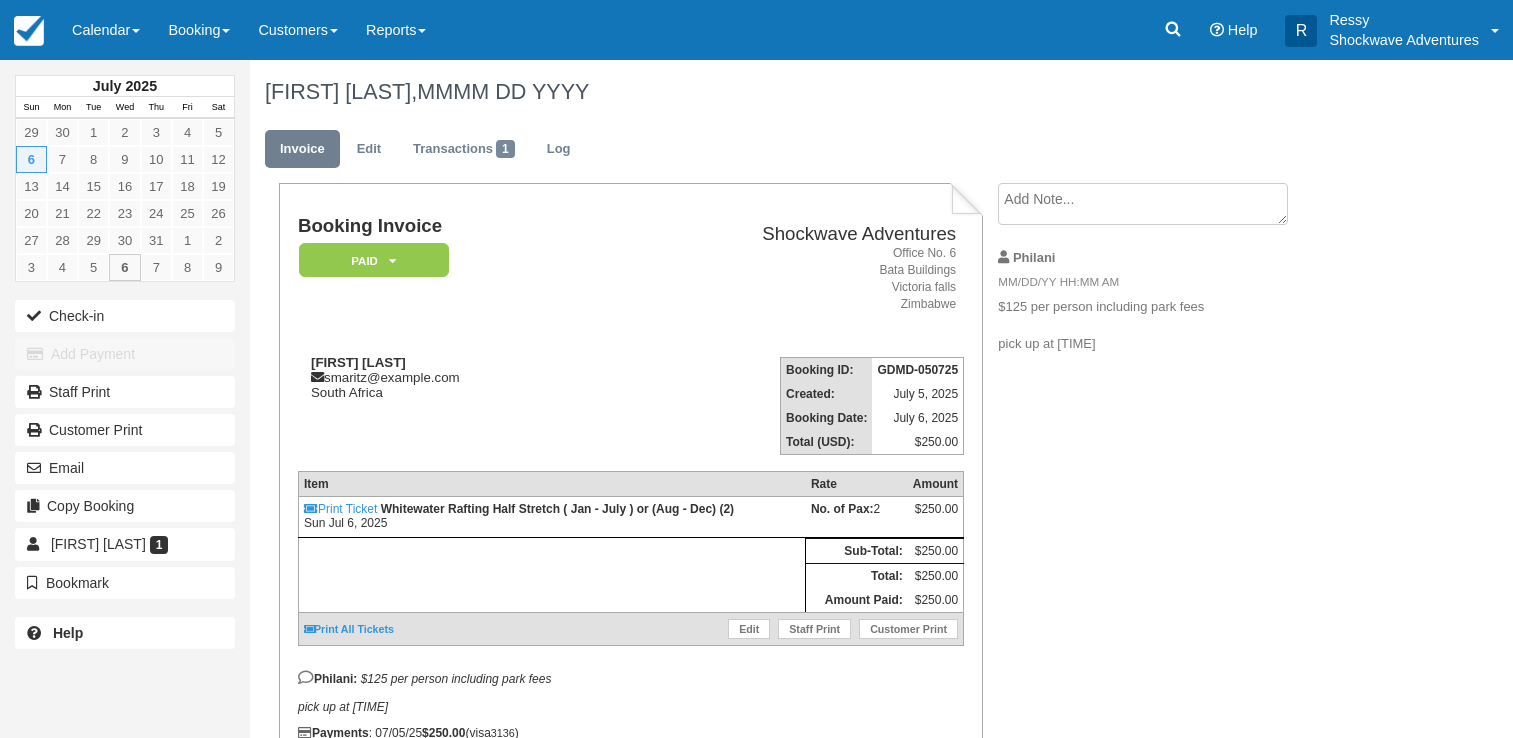 scroll, scrollTop: 0, scrollLeft: 0, axis: both 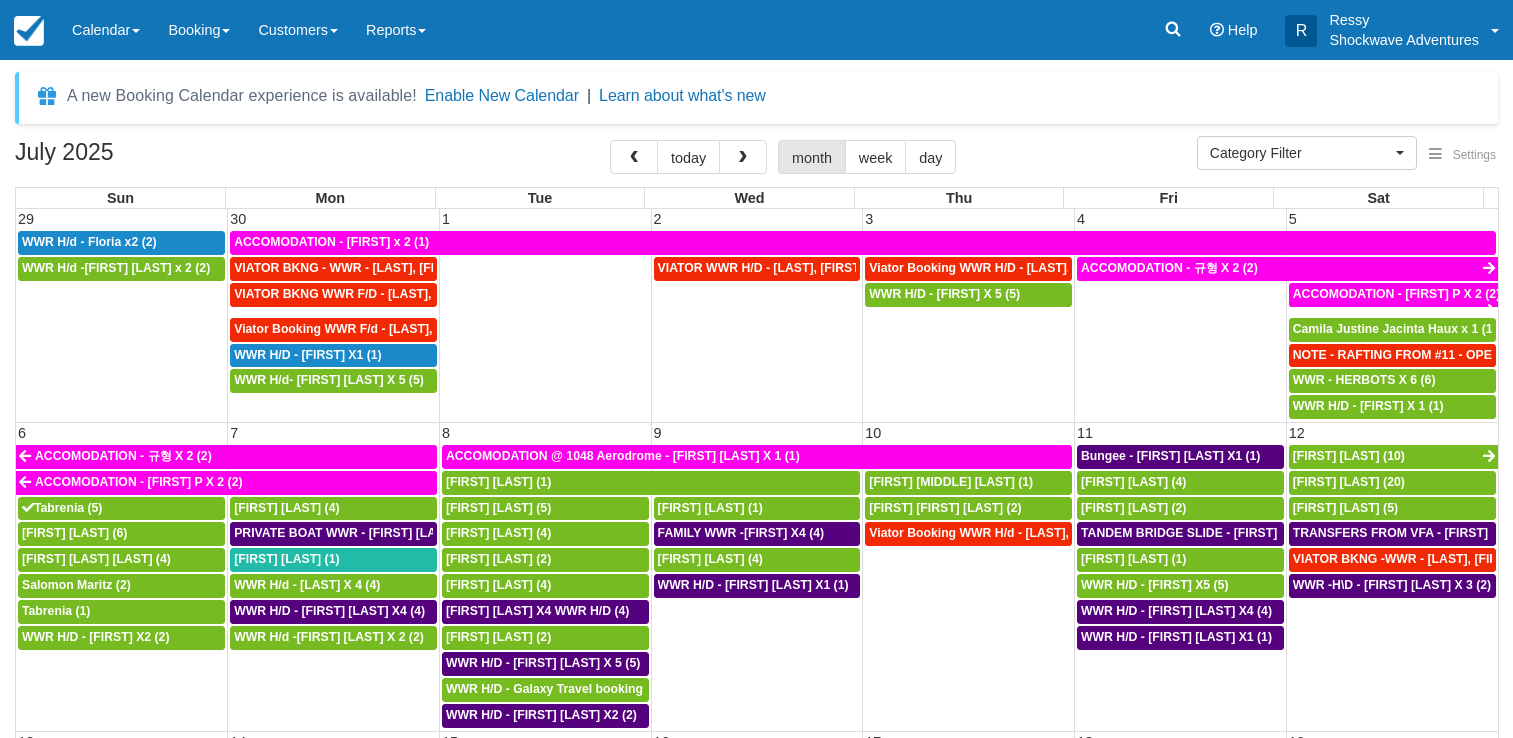 select 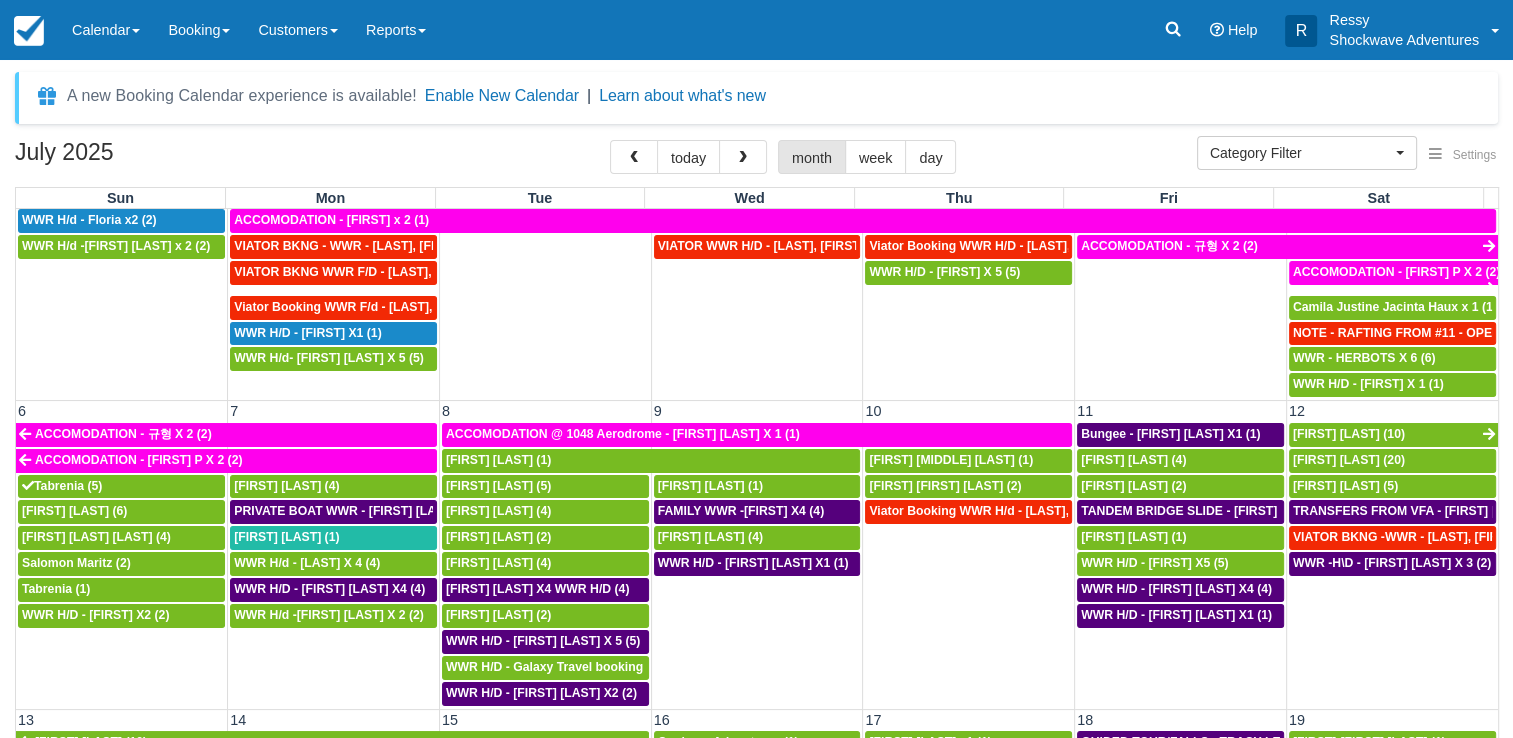 scroll, scrollTop: 0, scrollLeft: 0, axis: both 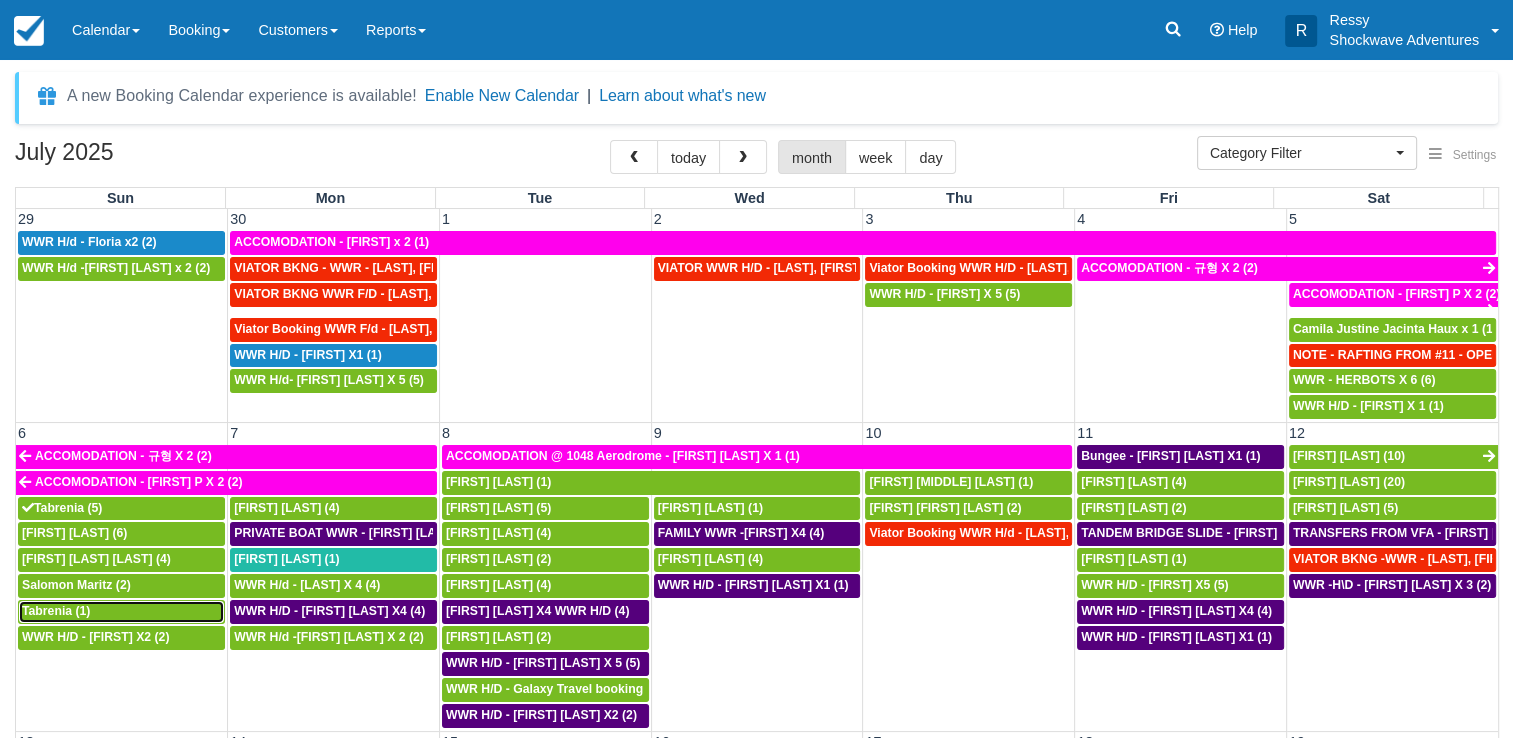 click on "Tabrenia (1)" at bounding box center (121, 612) 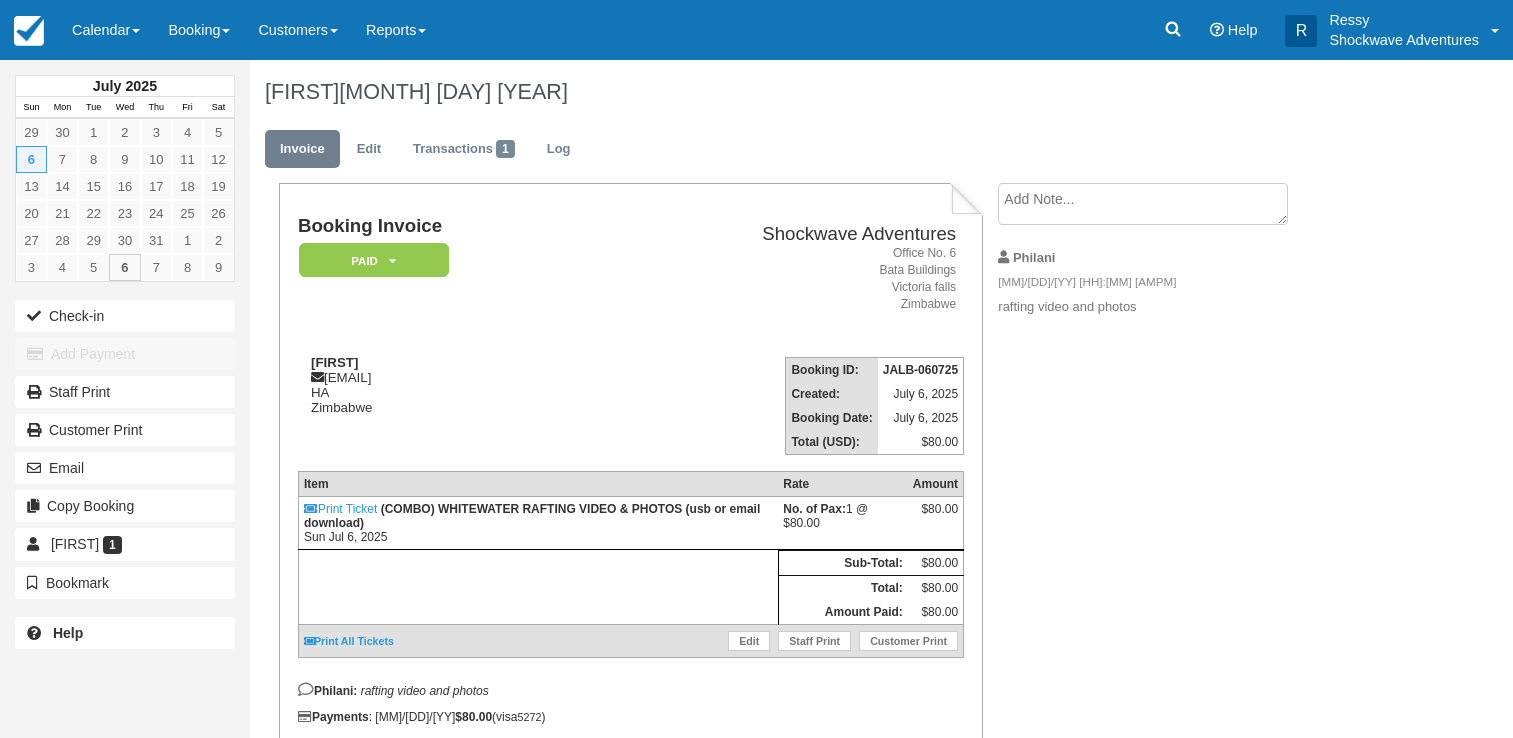 scroll, scrollTop: 0, scrollLeft: 0, axis: both 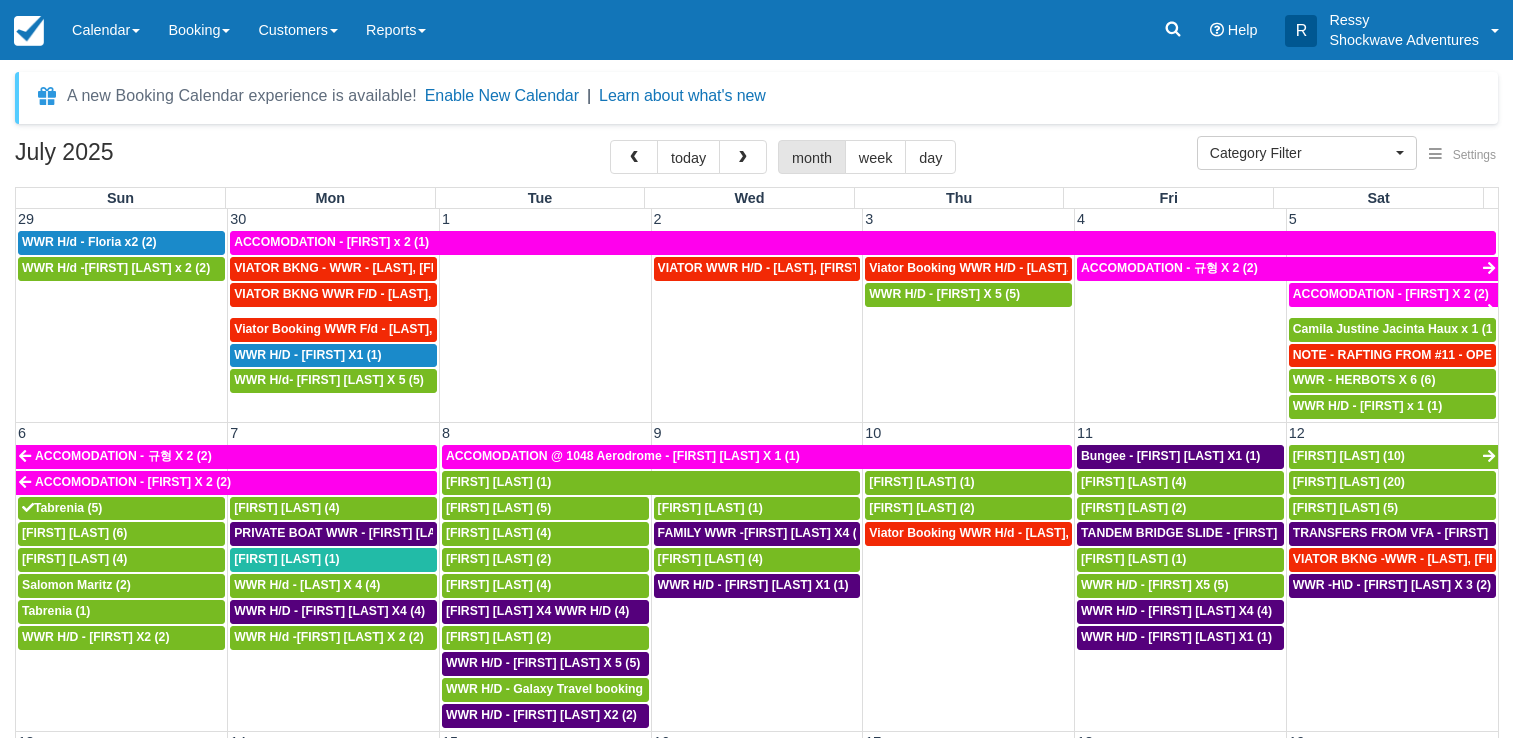 select 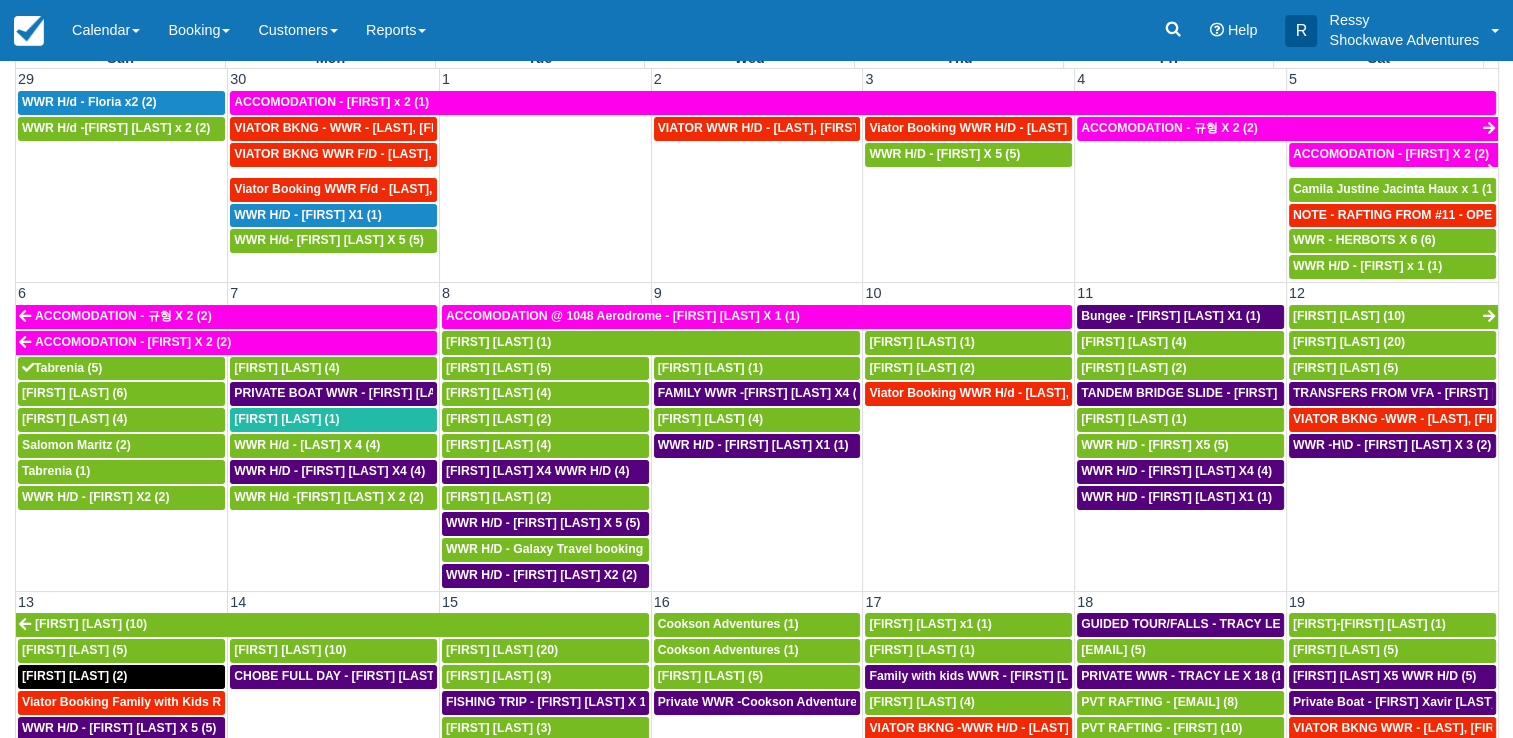 scroll, scrollTop: 163, scrollLeft: 0, axis: vertical 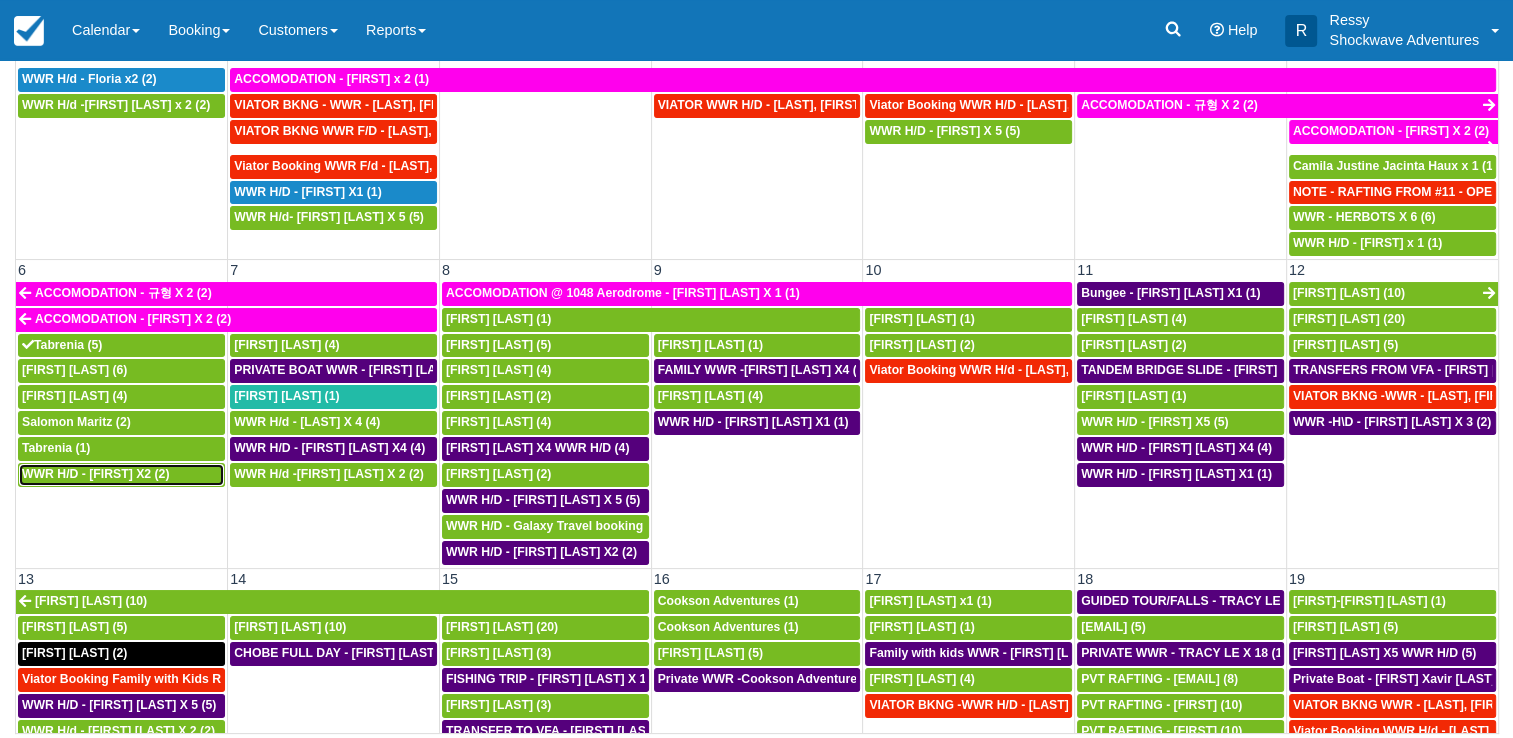 click on "WWR H/D - Ellie X2 (2)" at bounding box center (95, 474) 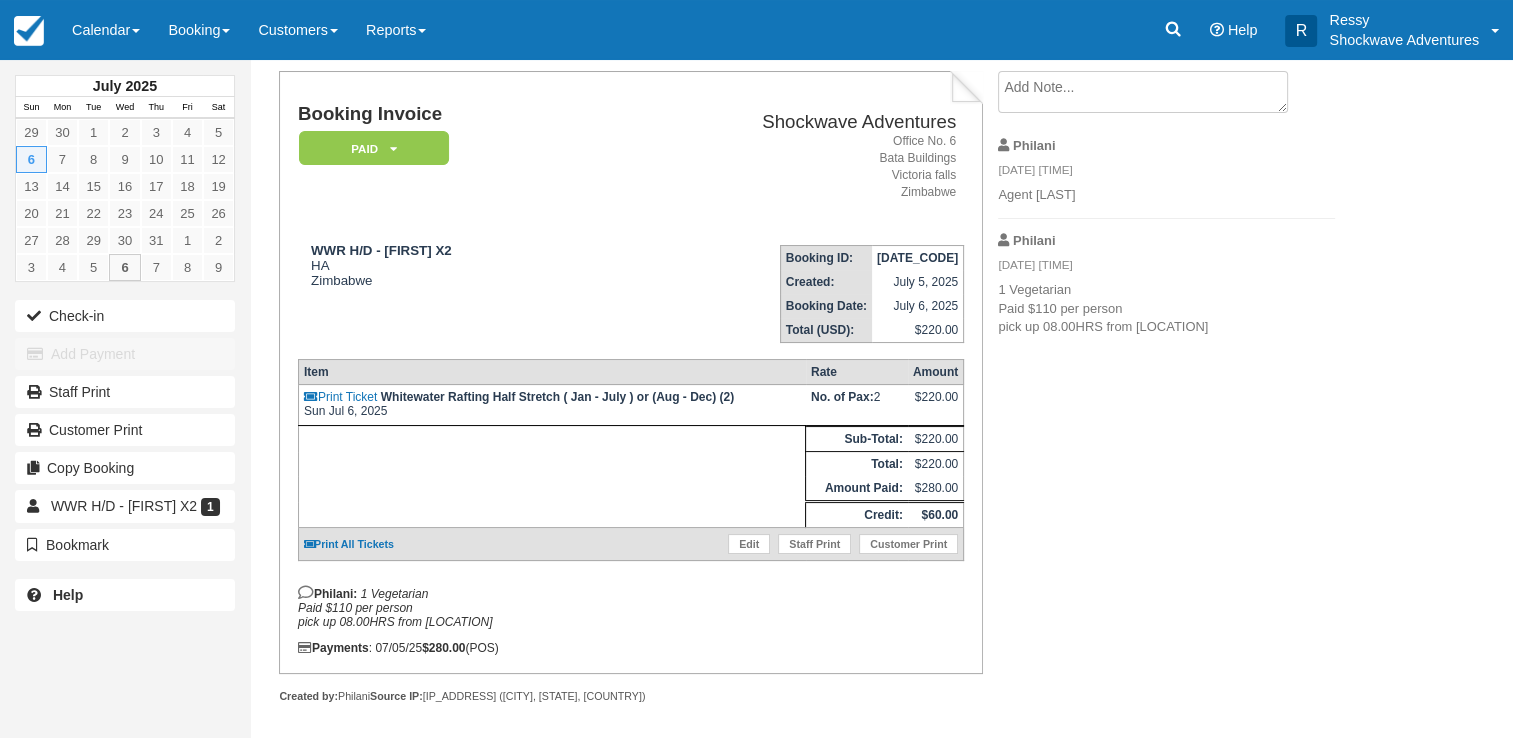scroll, scrollTop: 115, scrollLeft: 0, axis: vertical 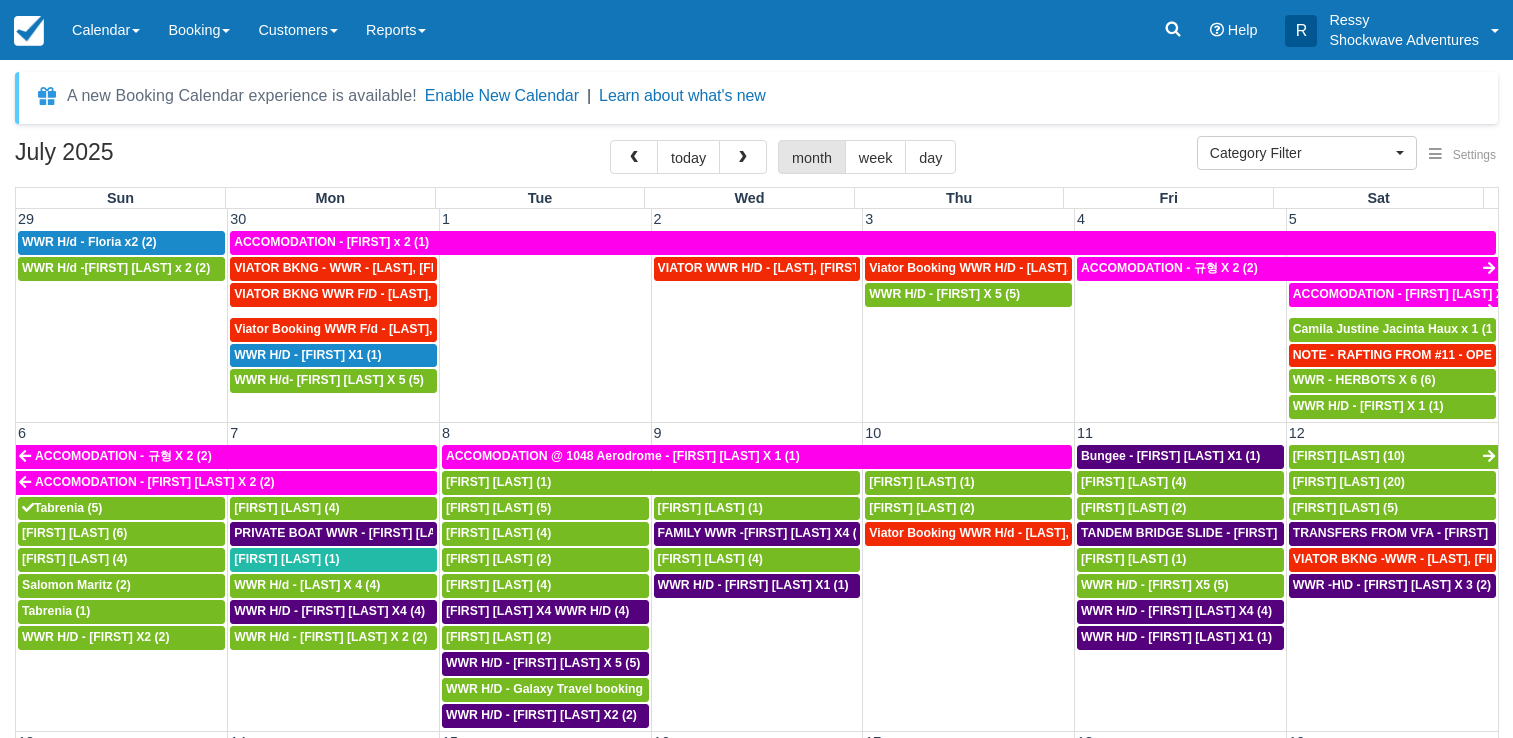 select 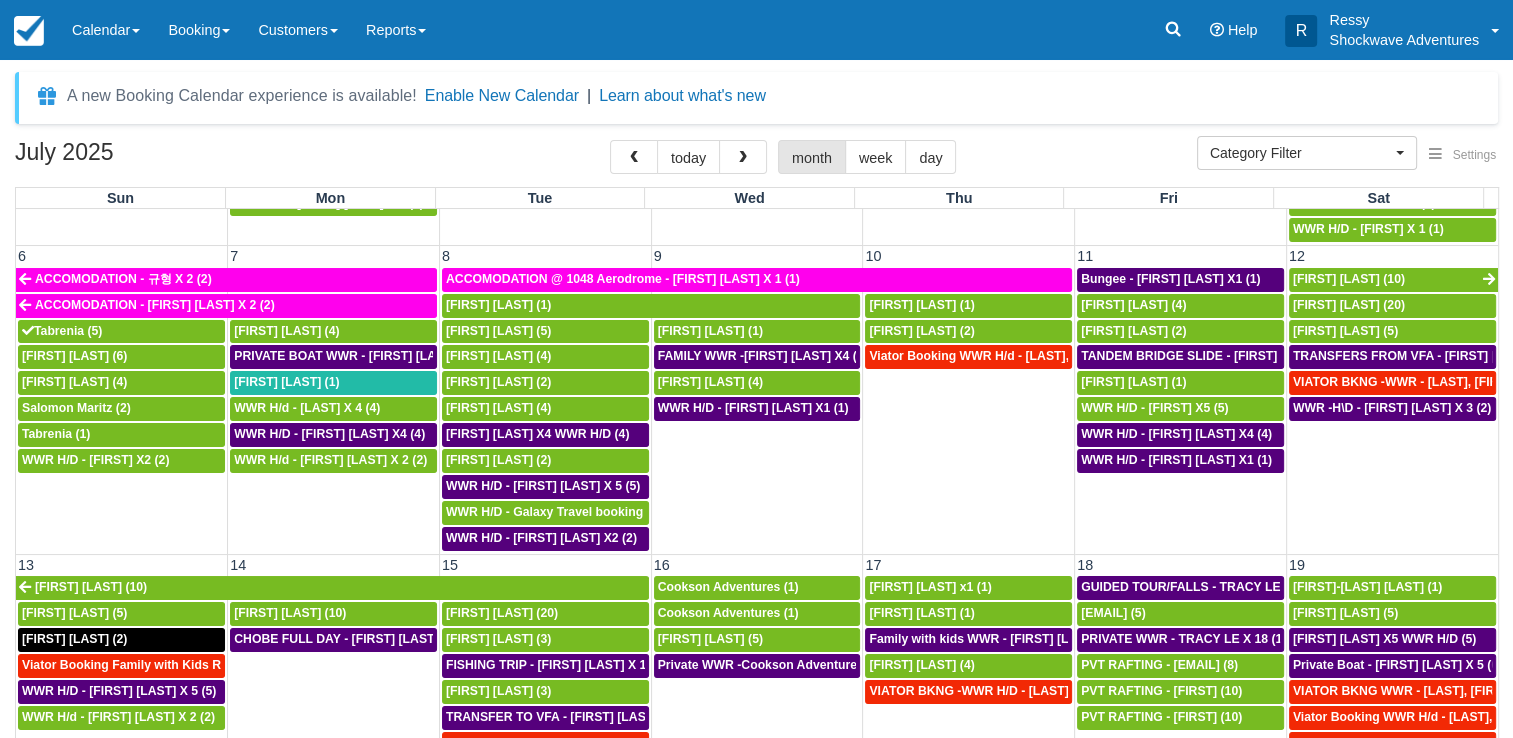 scroll, scrollTop: 200, scrollLeft: 0, axis: vertical 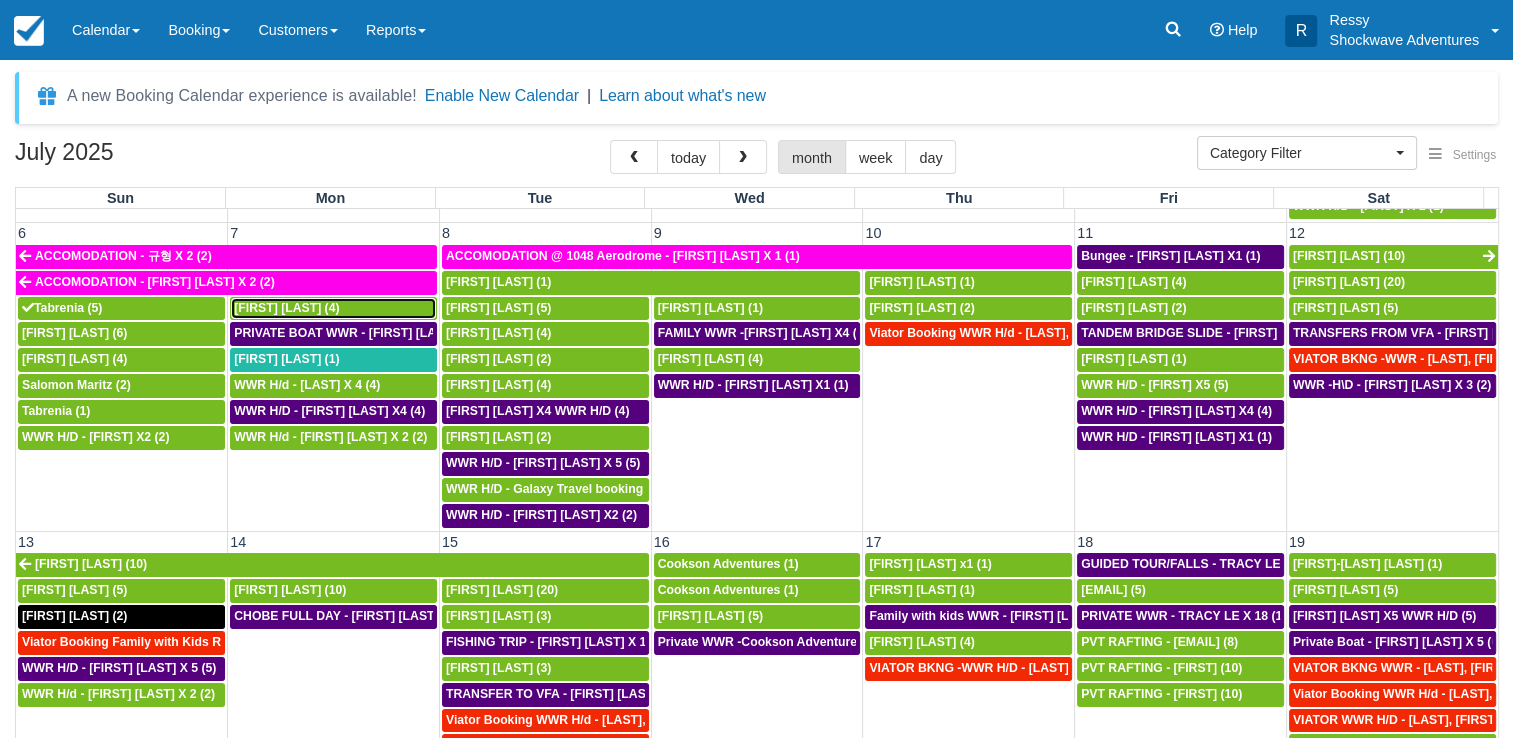 click on "Kylie Willment (4)" at bounding box center [333, 309] 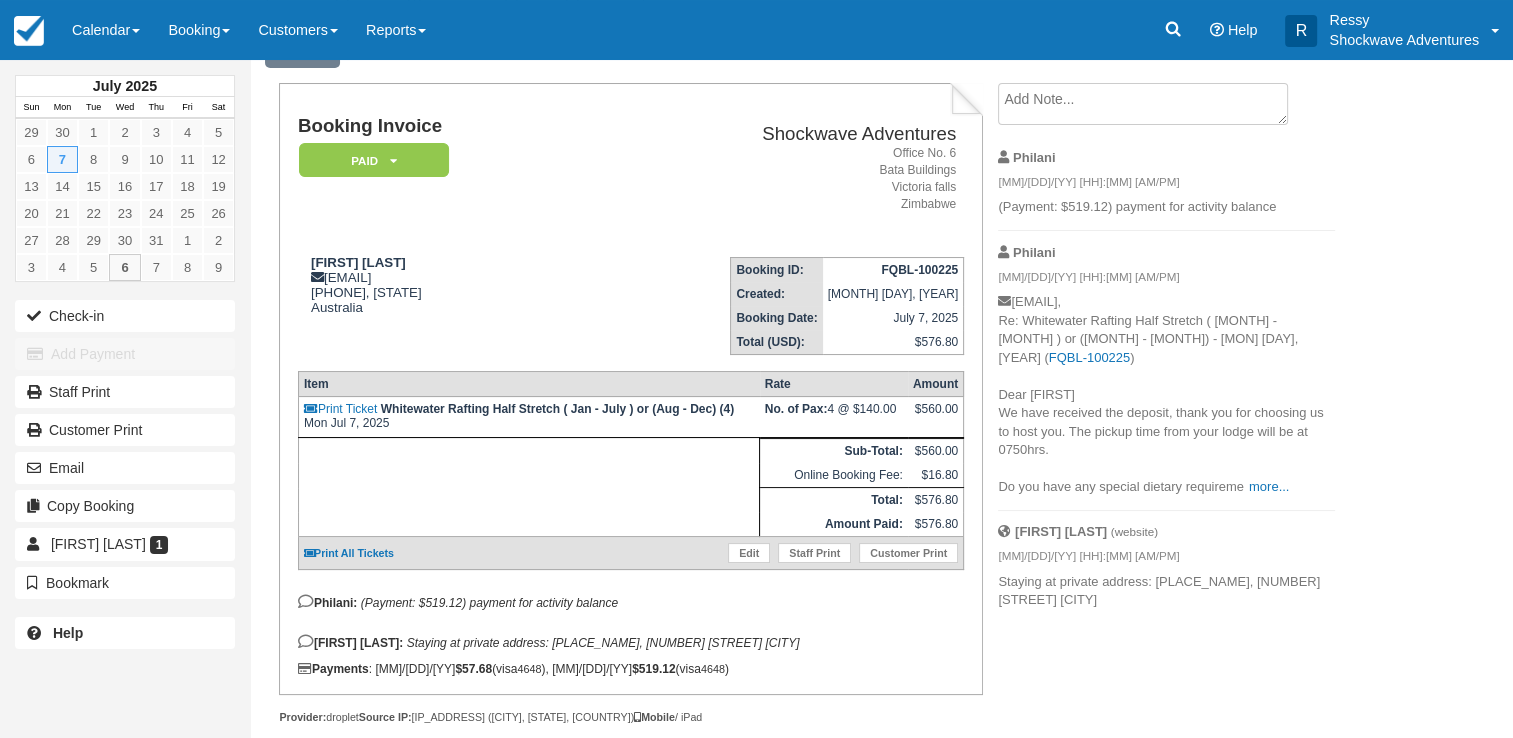 scroll, scrollTop: 124, scrollLeft: 0, axis: vertical 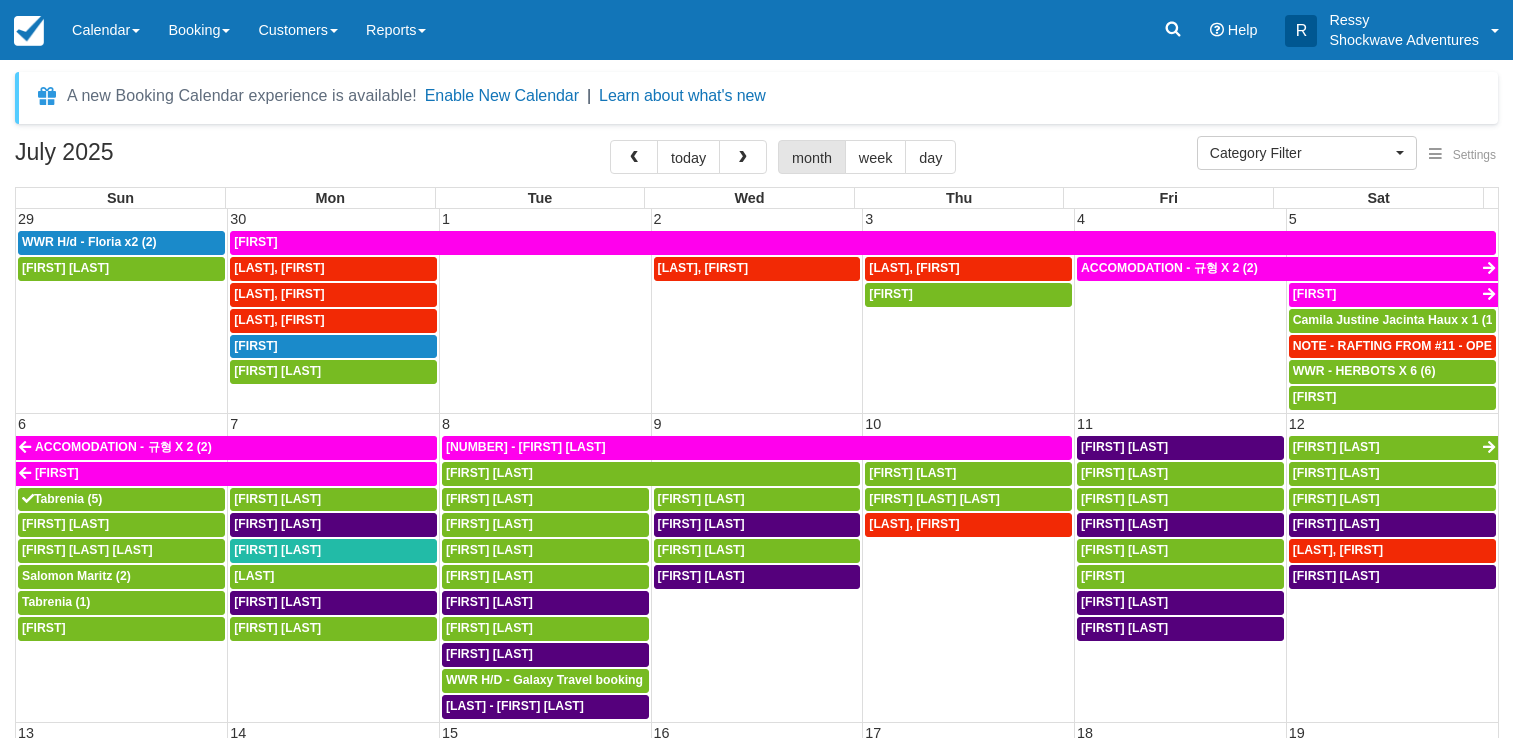 select 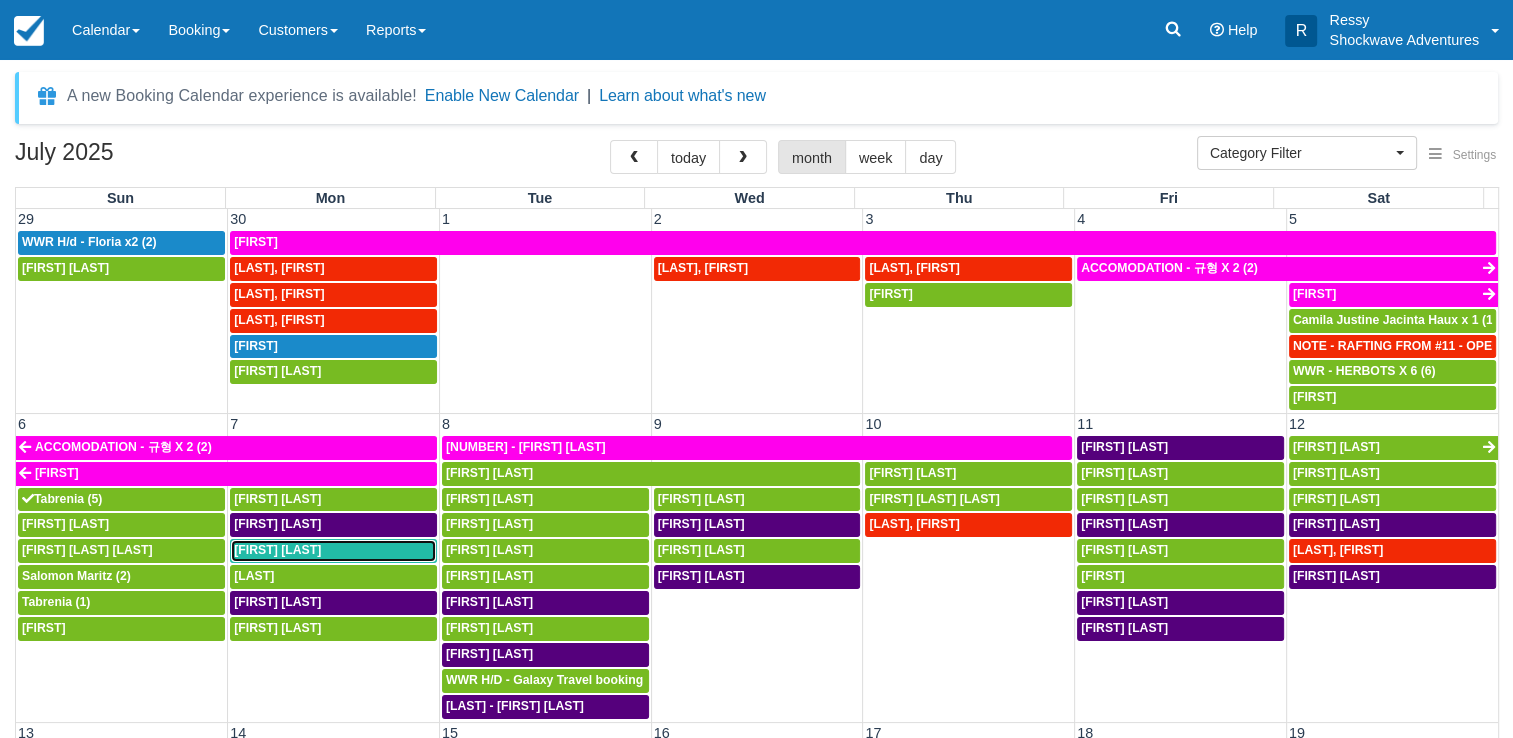 click on "[FIRST] [LAST]" at bounding box center [333, 551] 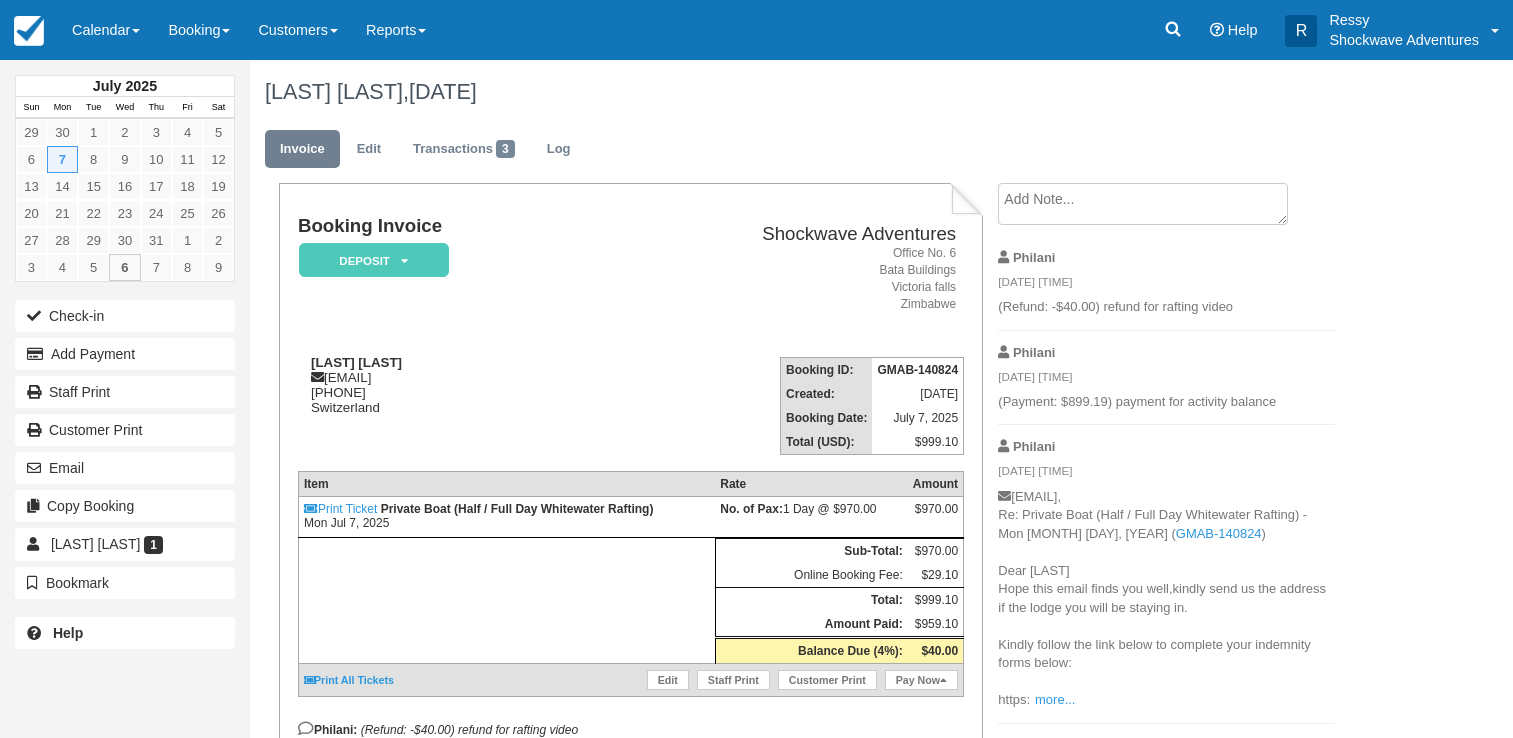 scroll, scrollTop: 0, scrollLeft: 0, axis: both 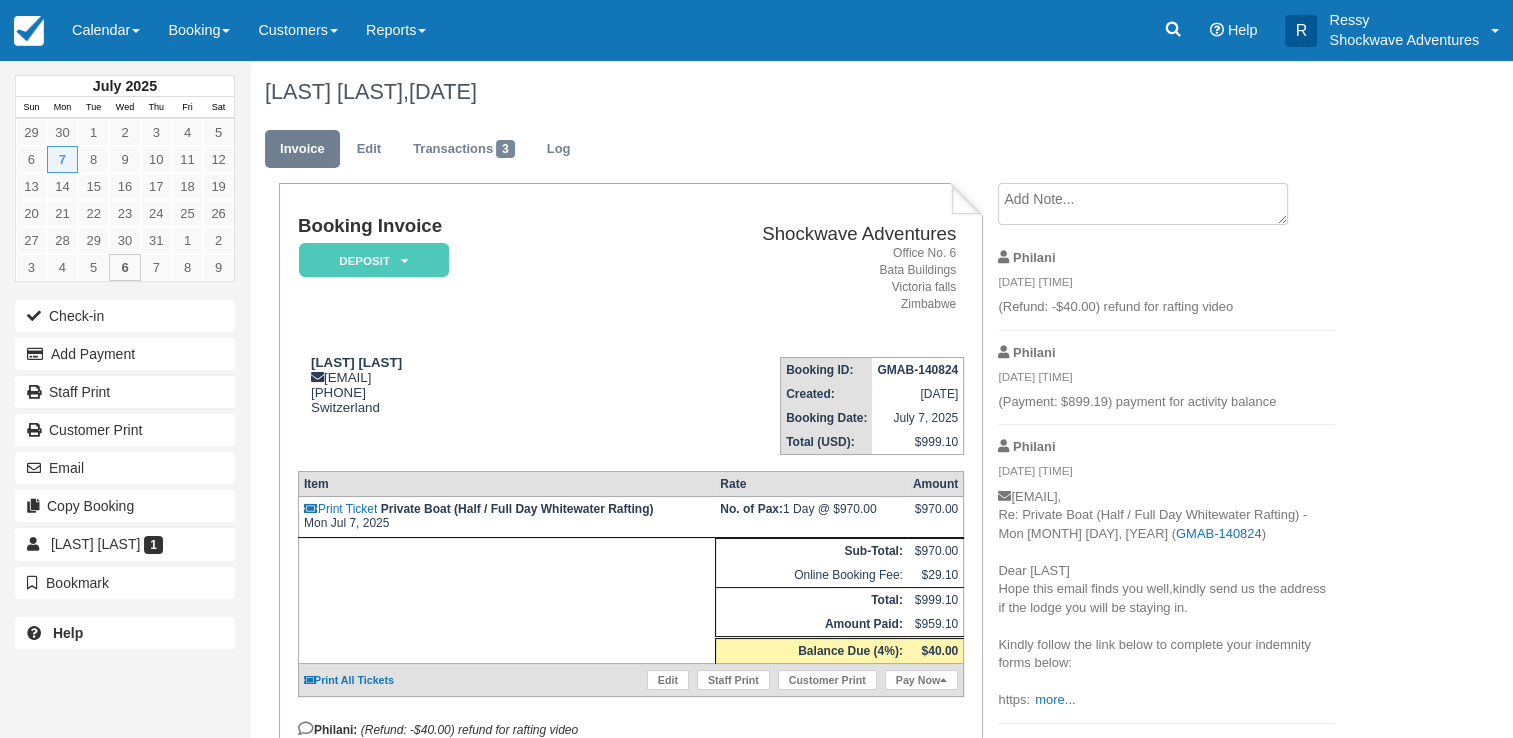 click on "blue_hole@hotmail.com,
Re: Private Boat (Half / Full Day Whitewater Rafting) - Mon Jul 7, 2025 ( GMAB-140824 )
Dear Rainer
Hope this email finds you well,kindly send us the address if the lodge you will be staying in.
Kindly follow the link below to complete your indemnity forms below:
https: more... //www.1tick.co.za/indemnity/check-in-and-indemnity-form-for-shockwave-adventures-zambezi-white-water-rafting/
Looking forward to hosting you.
Warm Regards
Jennifer
Sales Consultant" at bounding box center (1166, 599) 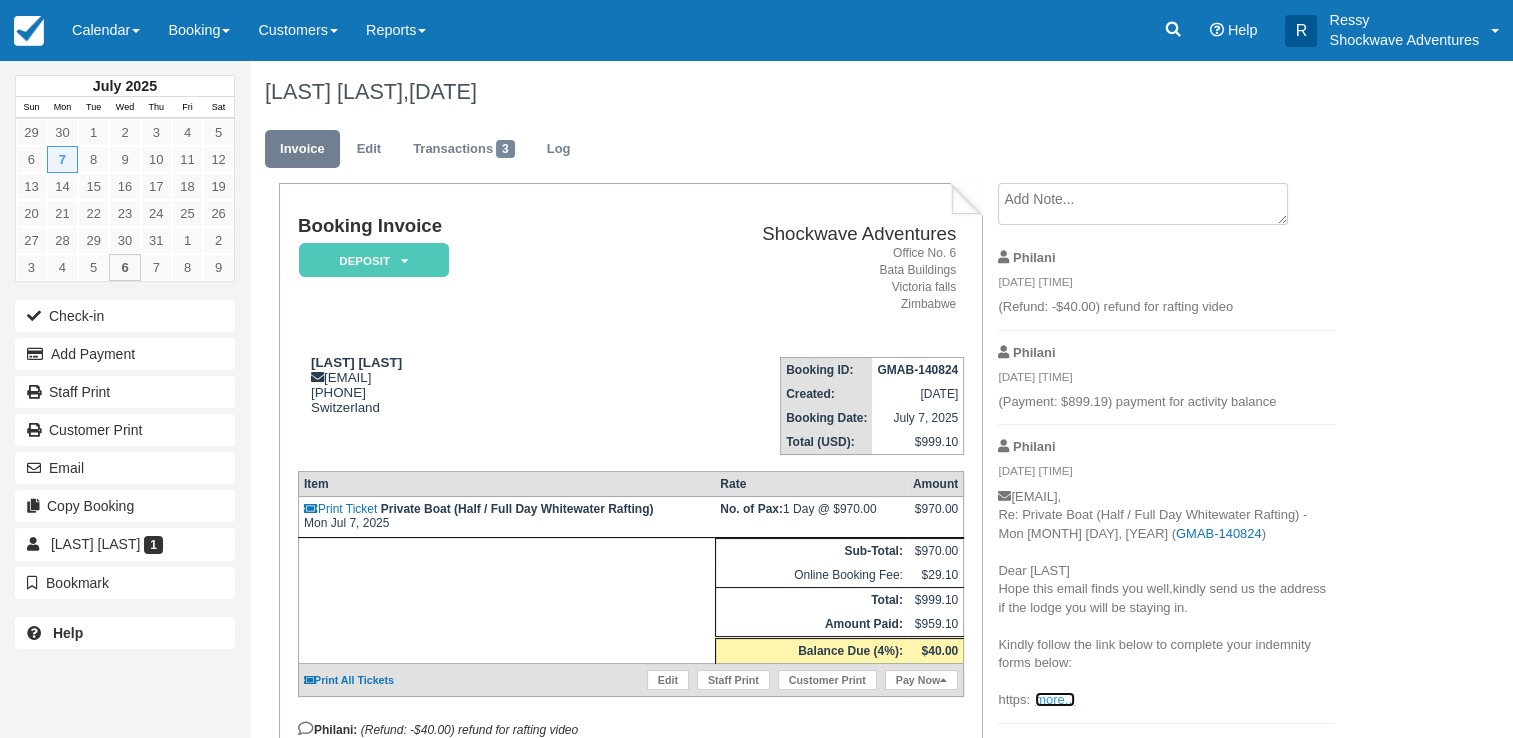 click on "more..." at bounding box center (1055, 699) 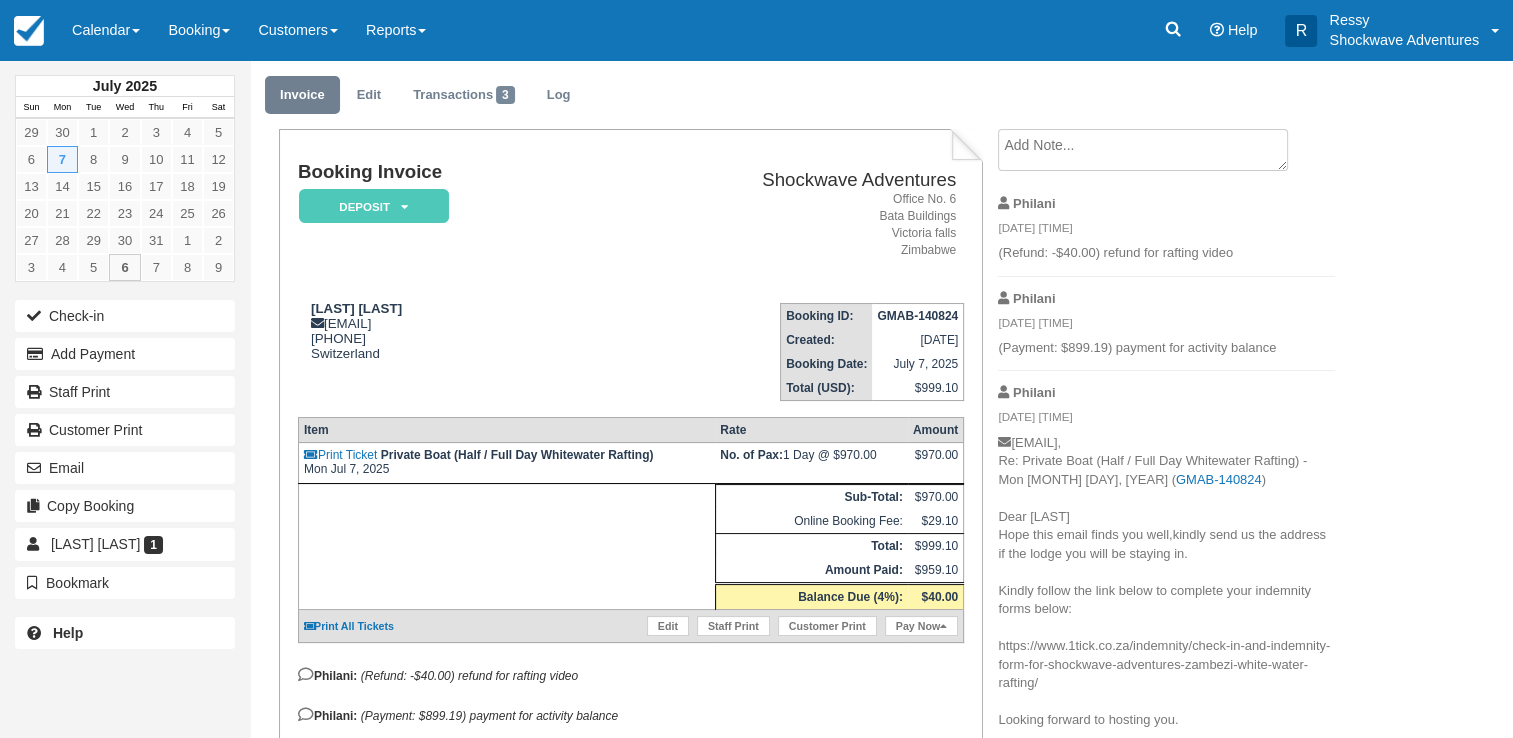 scroll, scrollTop: 0, scrollLeft: 0, axis: both 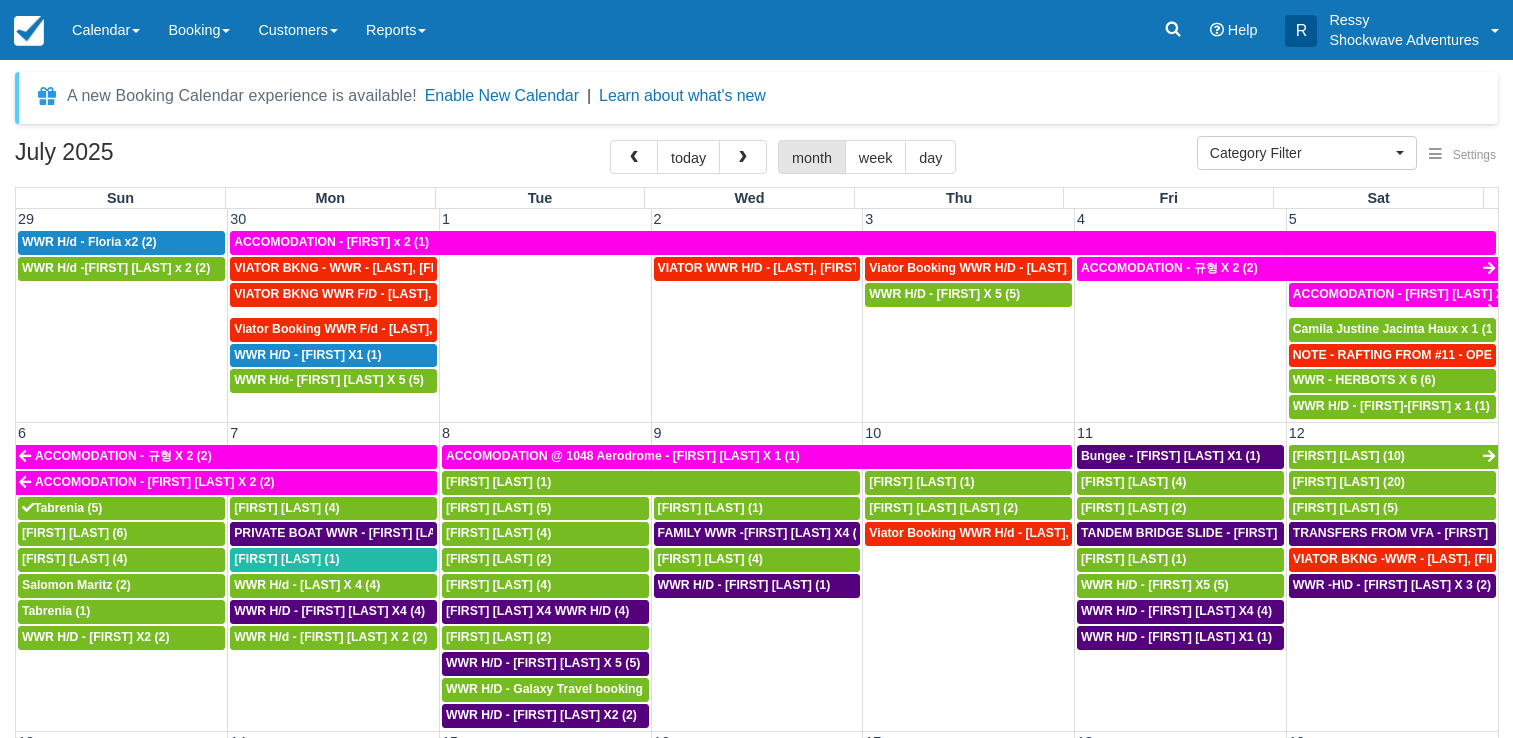 select 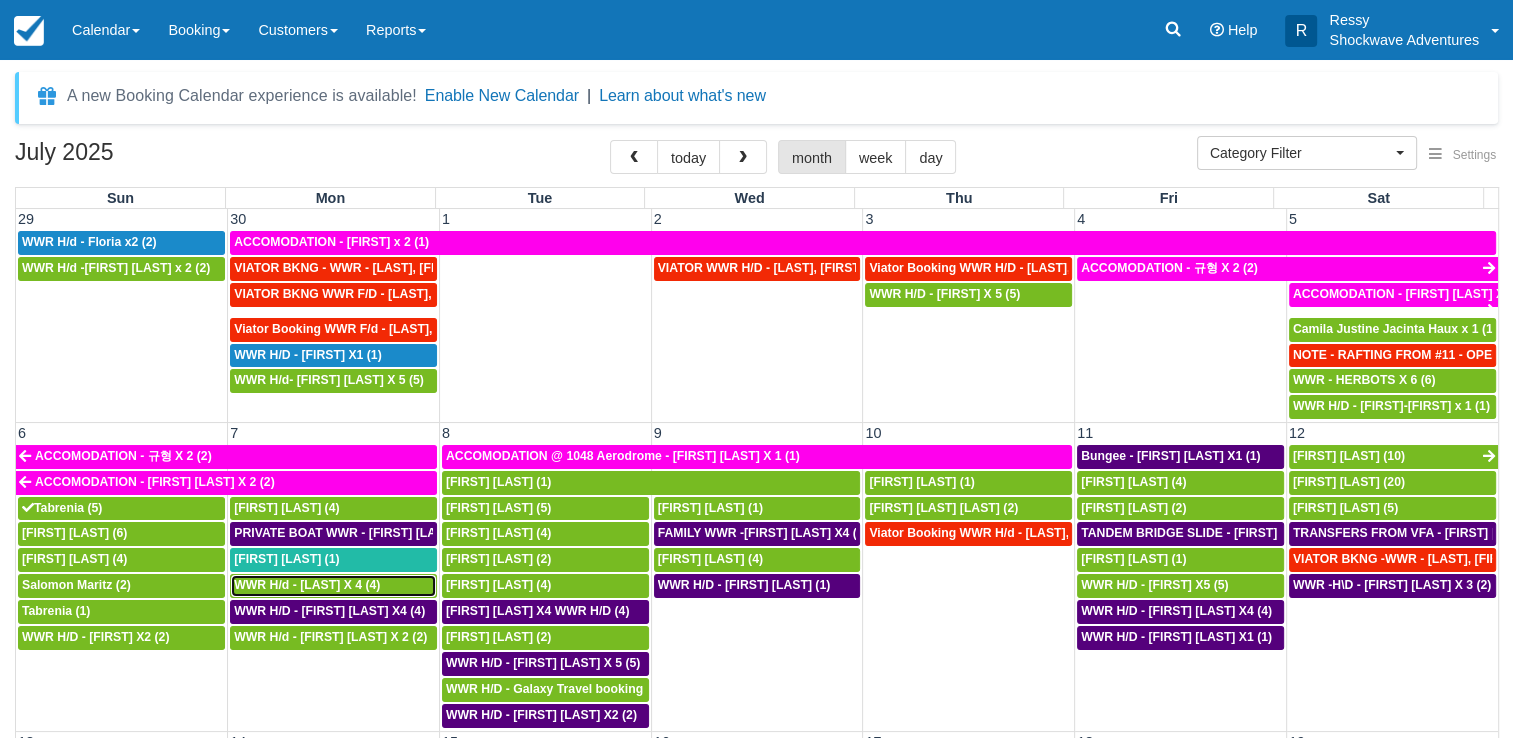 click on "WWR  H/d - Simpson X 4 (4)" at bounding box center [307, 585] 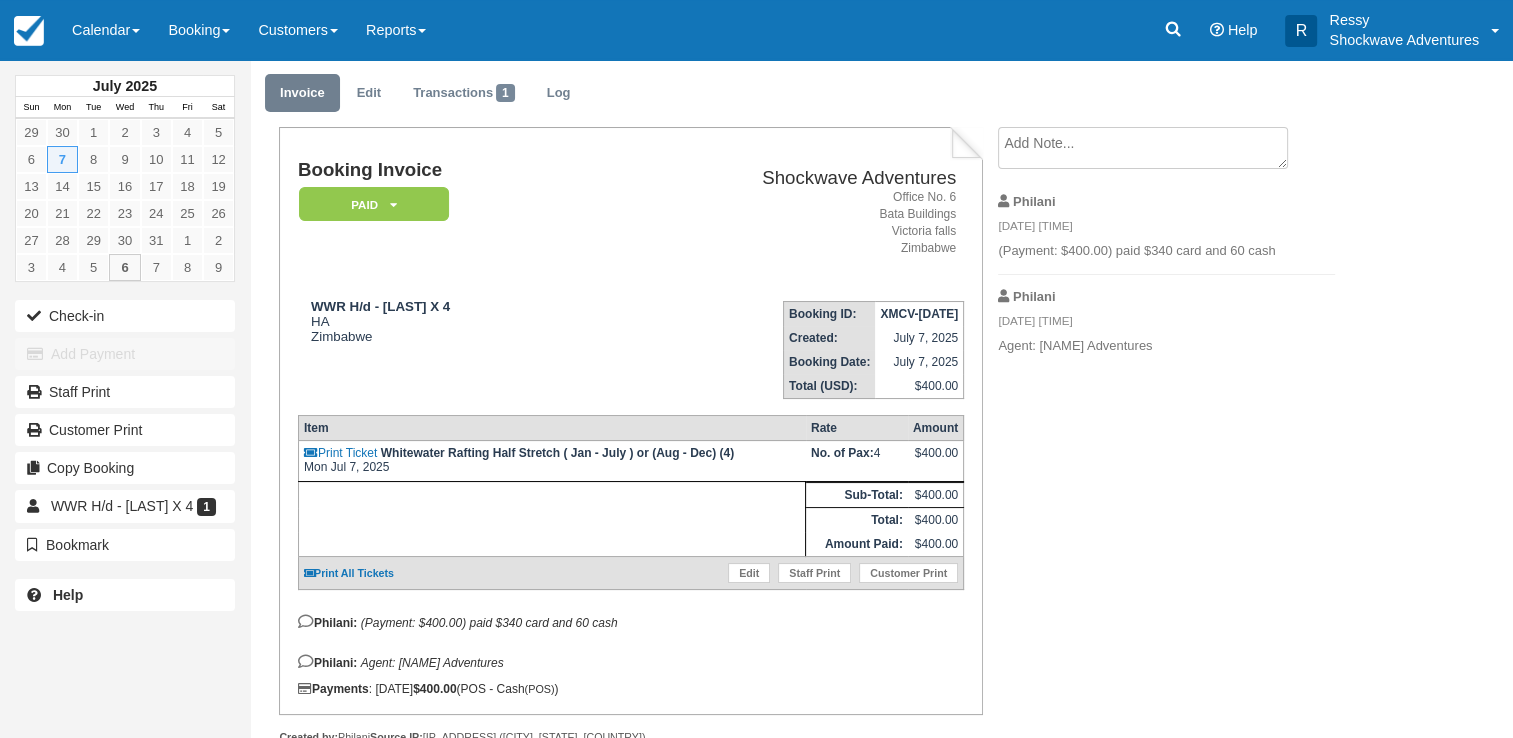 scroll, scrollTop: 100, scrollLeft: 0, axis: vertical 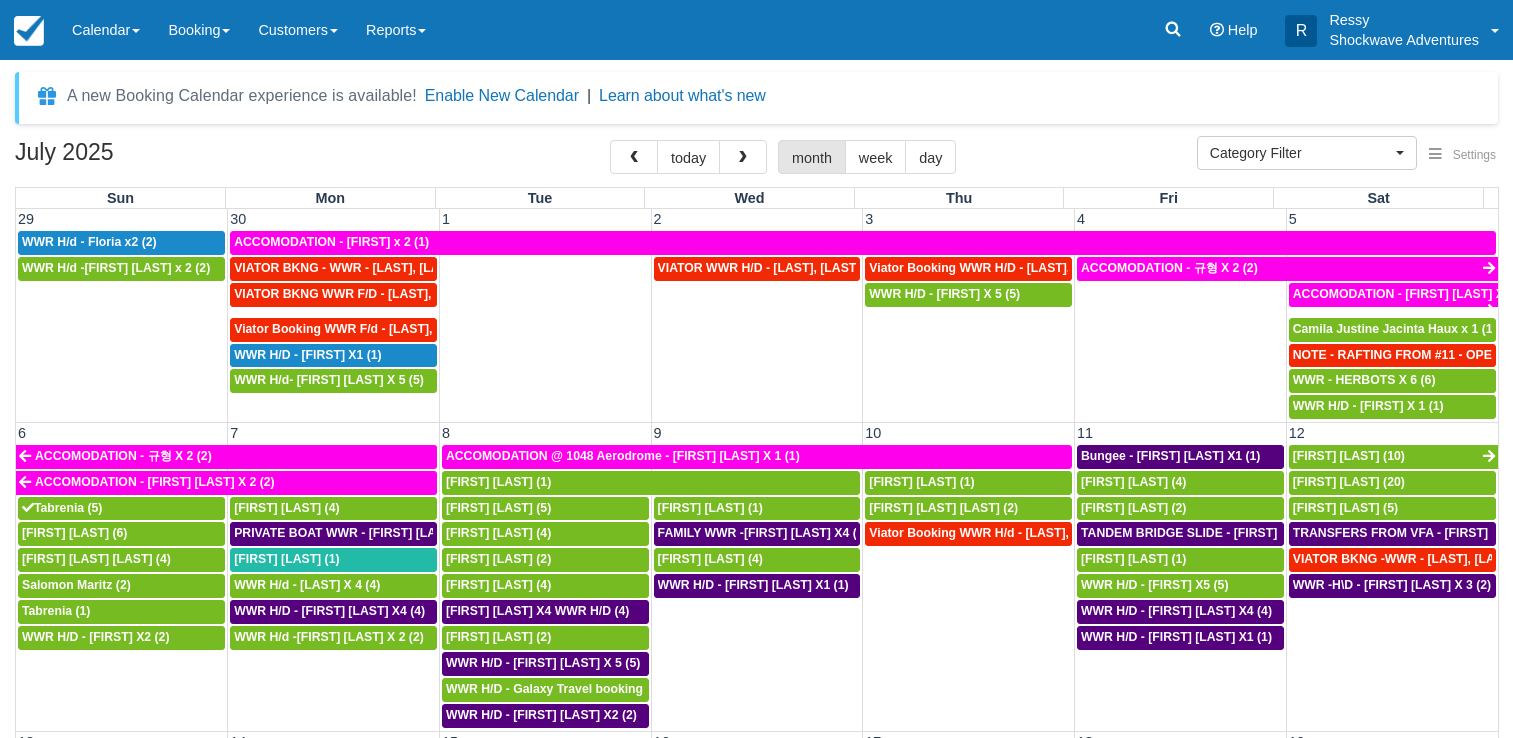 select 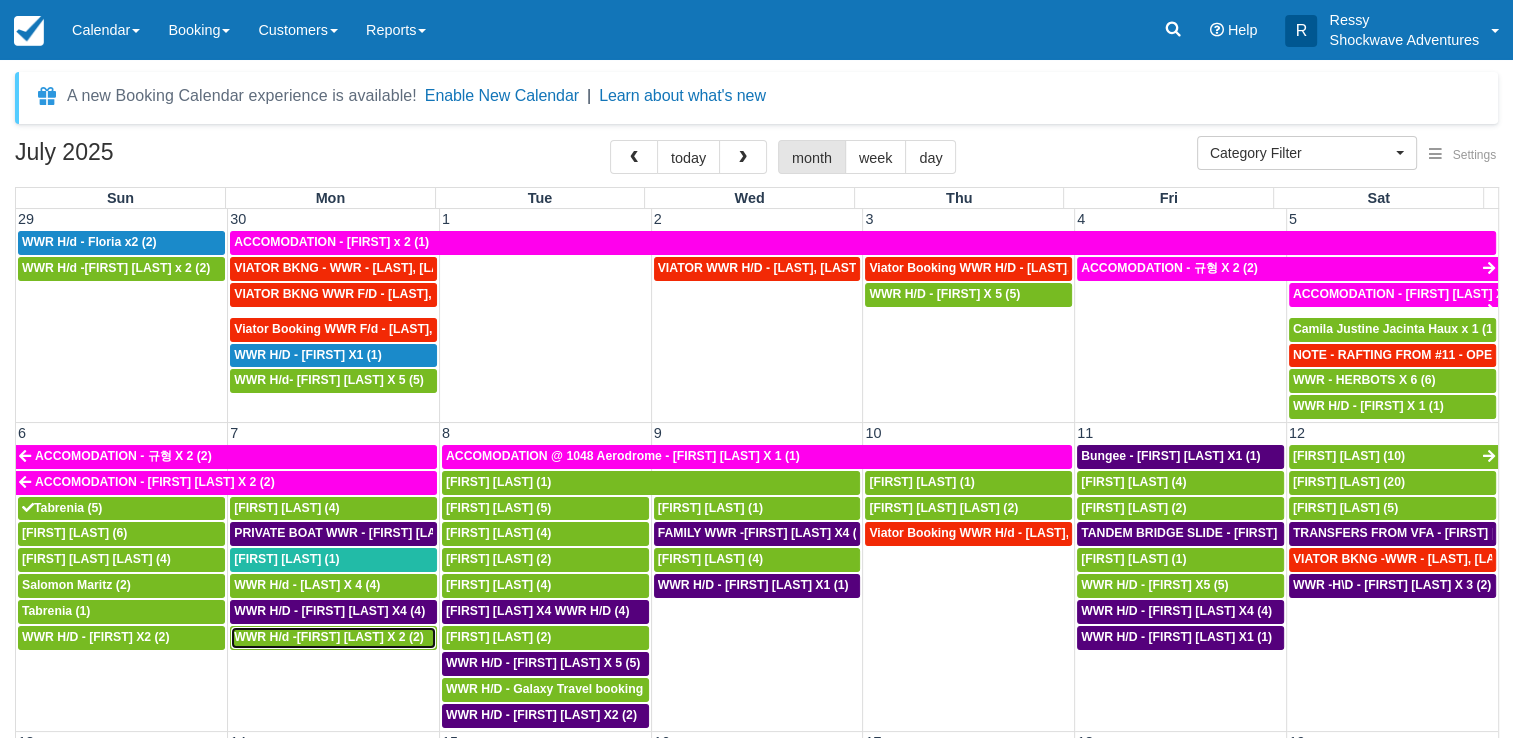 click on "WWR H/d -[FIRST] [LAST] X 2 (2)" at bounding box center (329, 637) 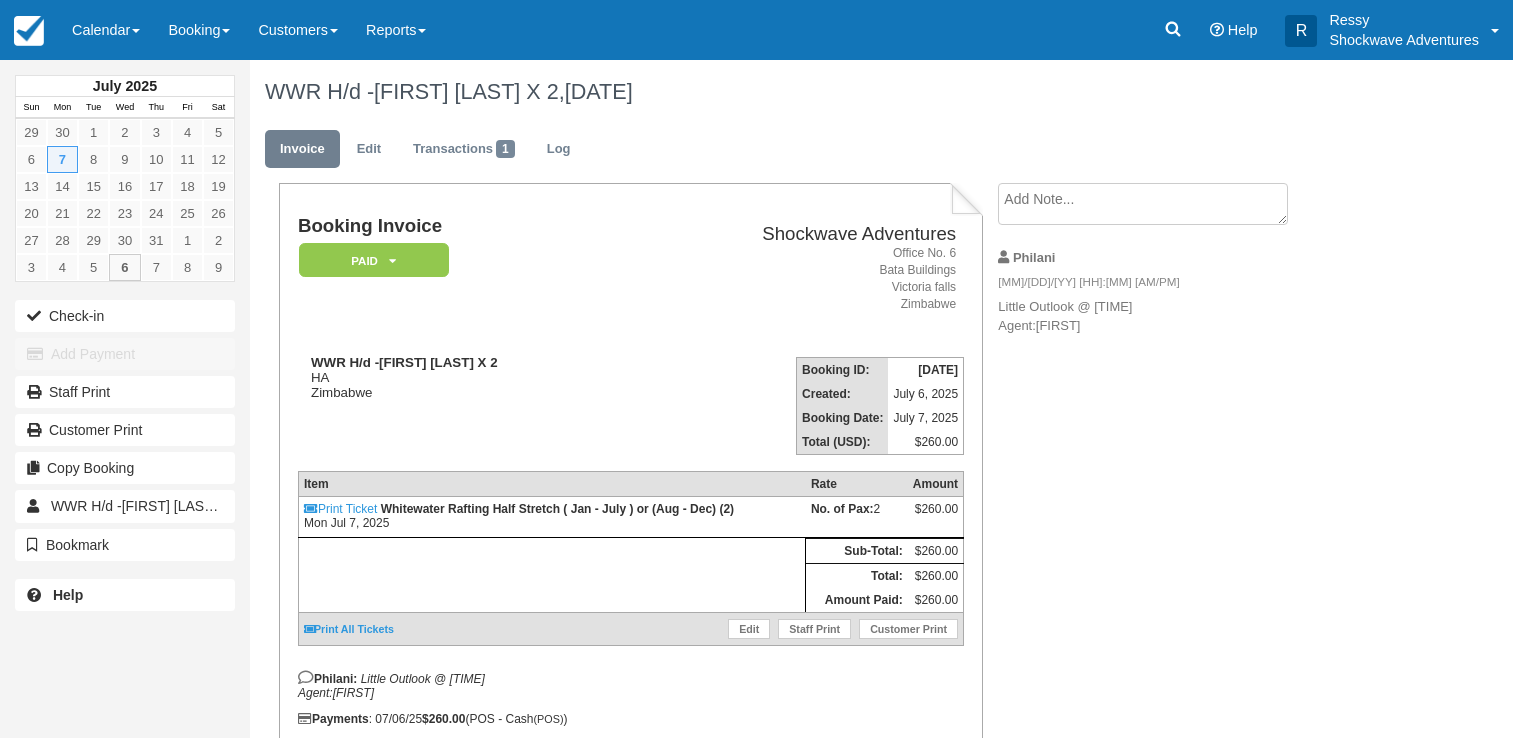 scroll, scrollTop: 0, scrollLeft: 0, axis: both 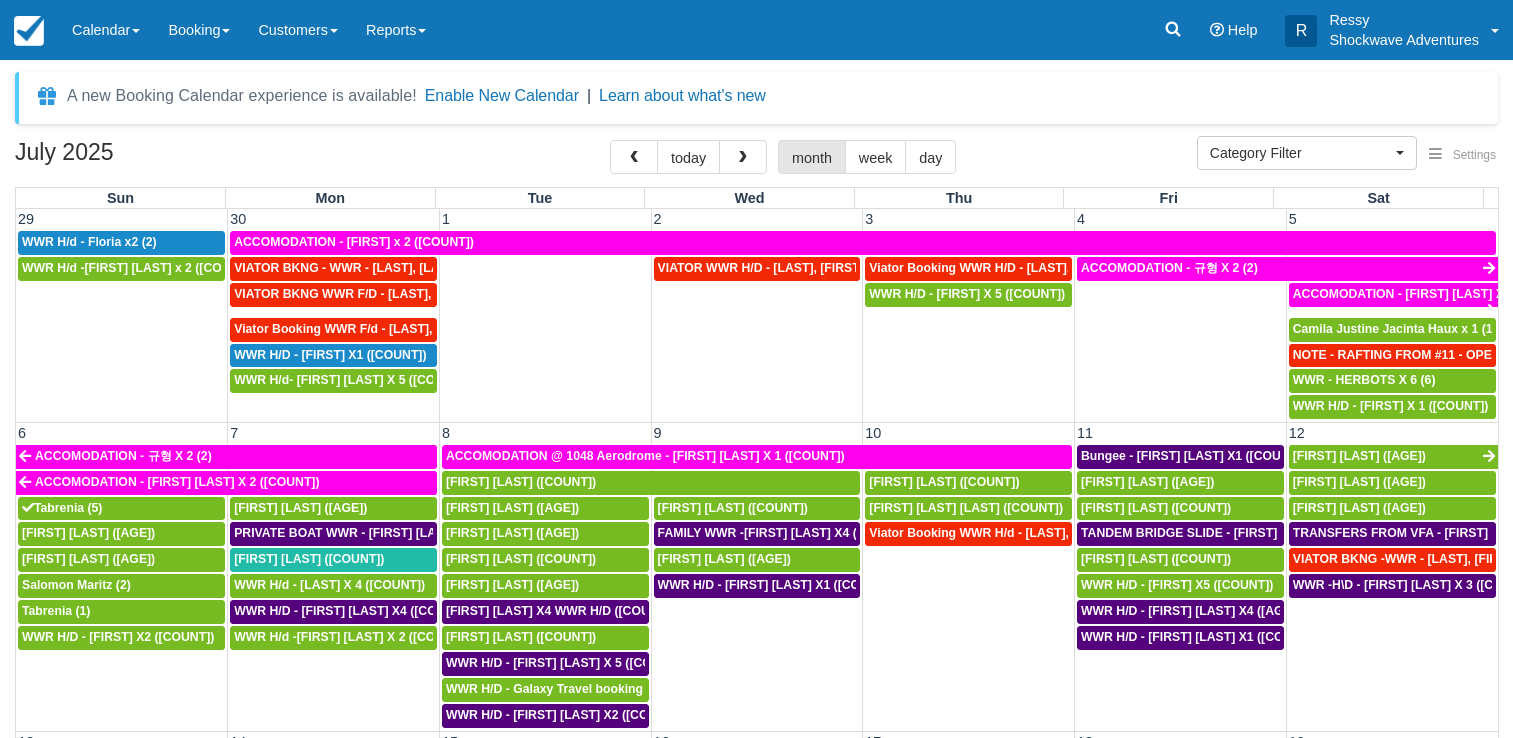 select 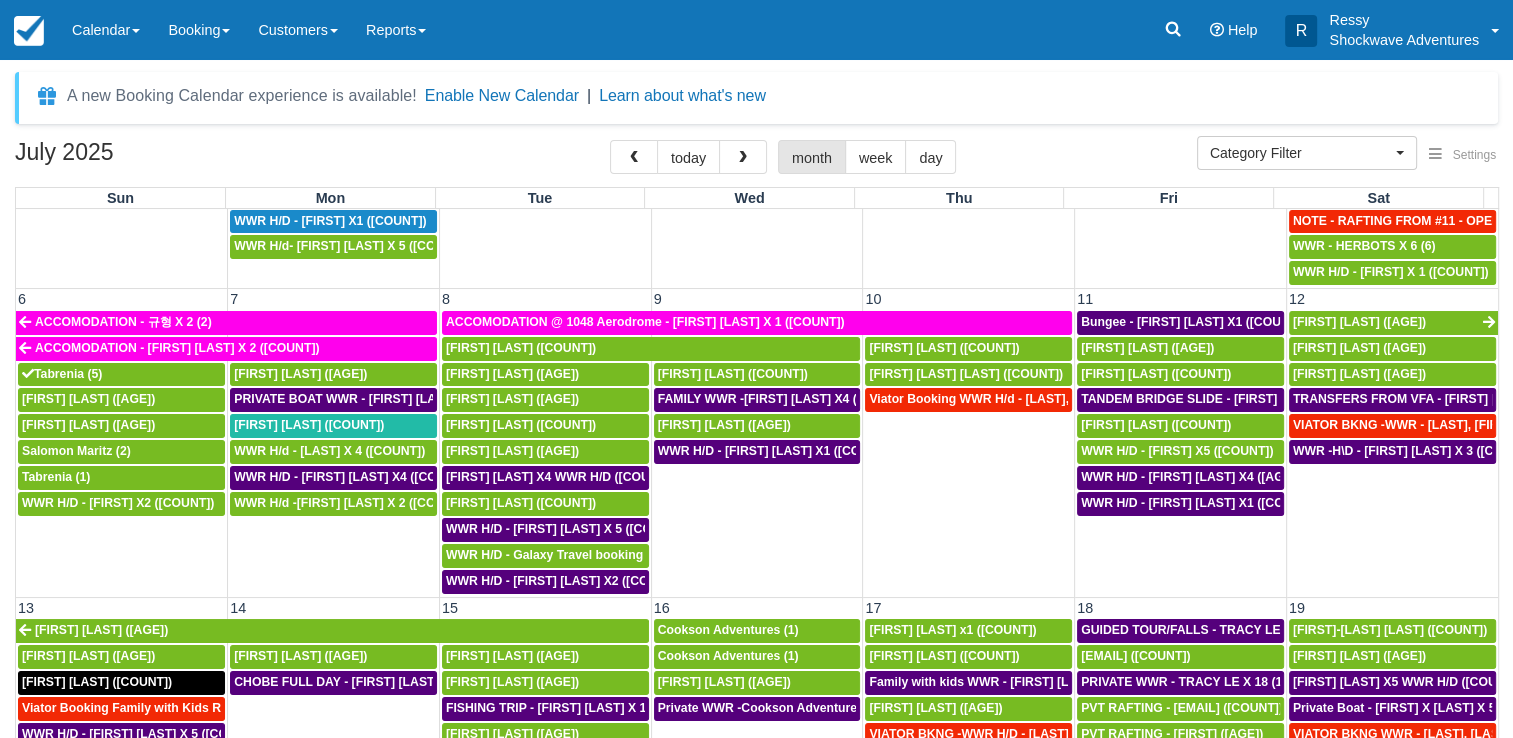 scroll, scrollTop: 100, scrollLeft: 0, axis: vertical 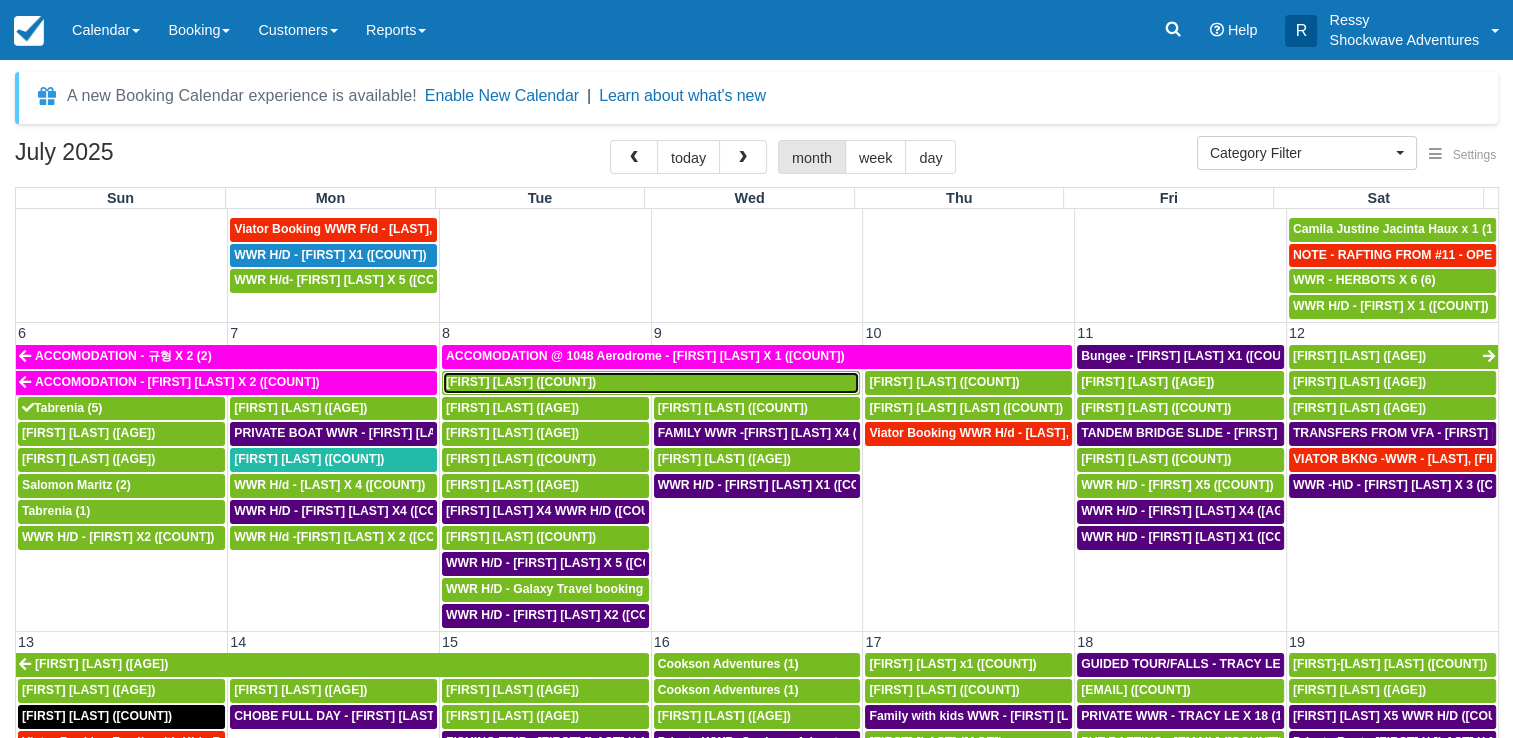 click on "Christian Menz (1)" at bounding box center [651, 383] 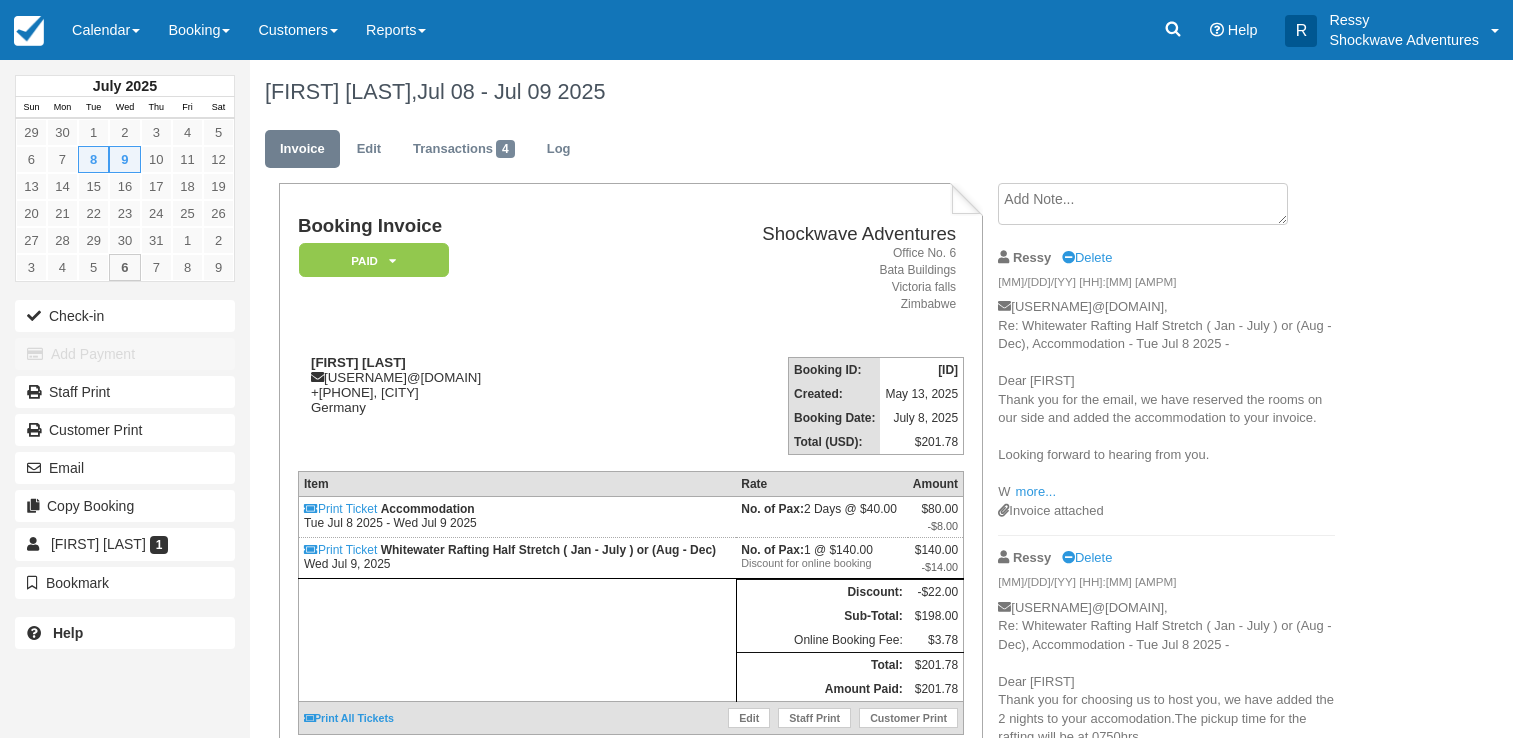 scroll, scrollTop: 0, scrollLeft: 0, axis: both 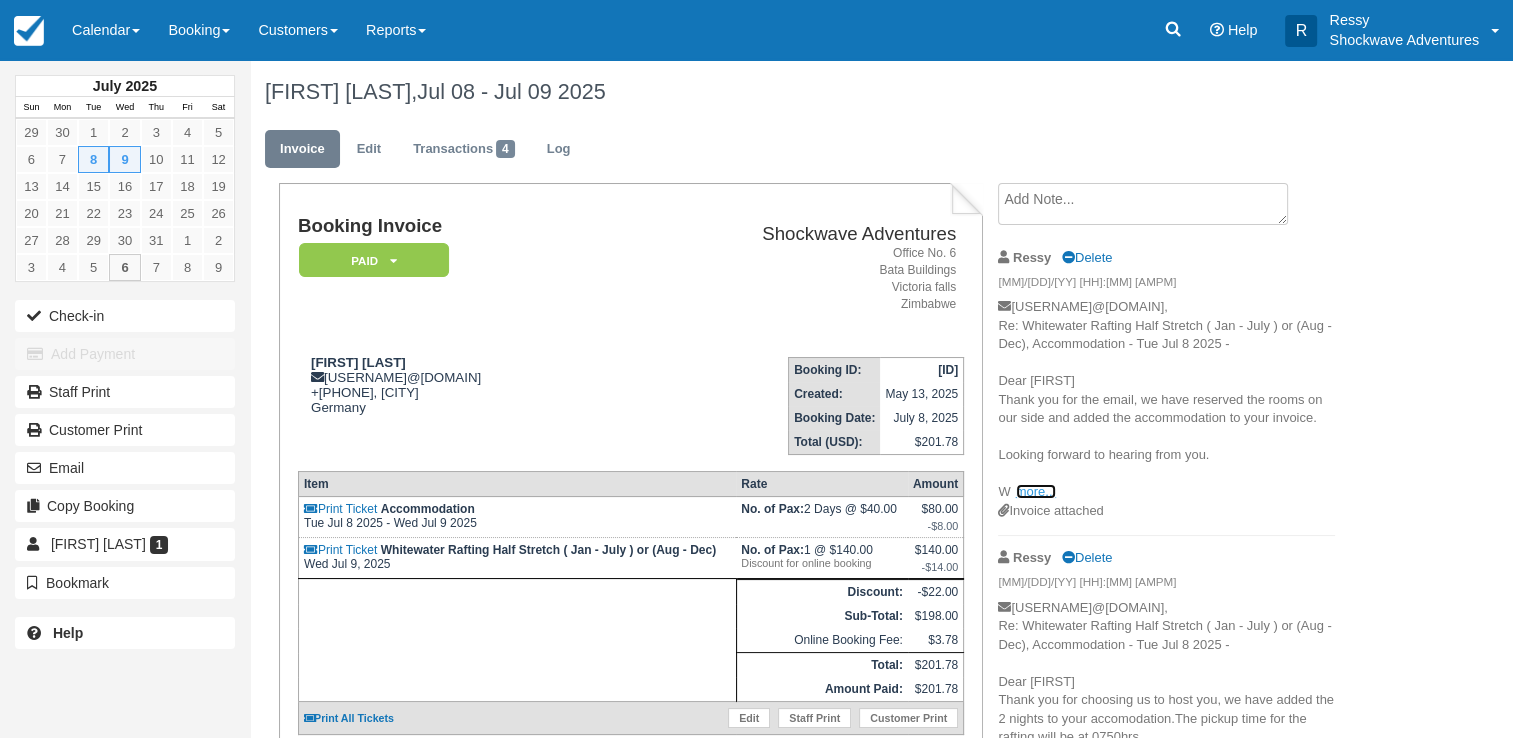click on "more..." at bounding box center (1036, 491) 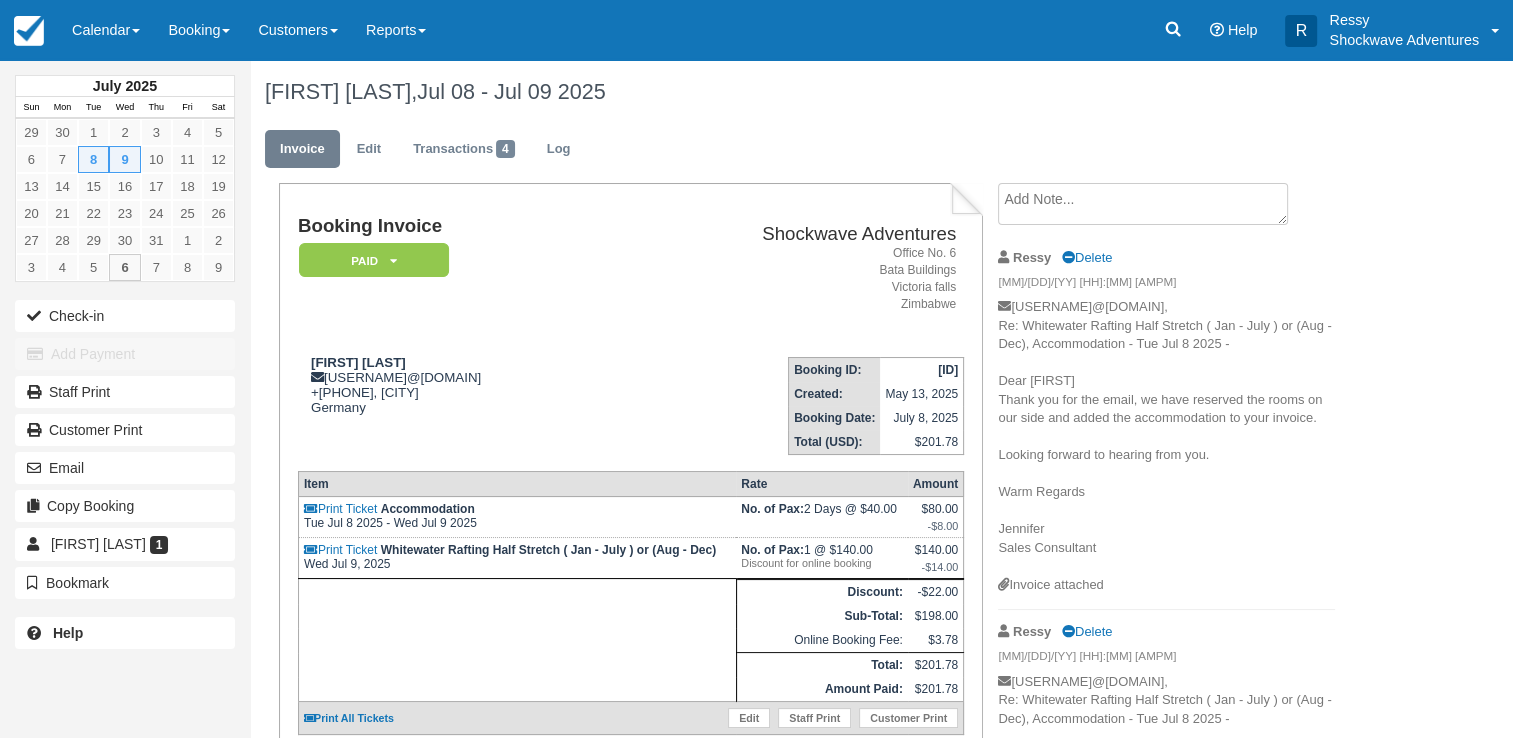 click on "Shockwave Adventures
Office No. 6
[STREET]
[CITY]
[COUNTRY]" at bounding box center (786, 278) 